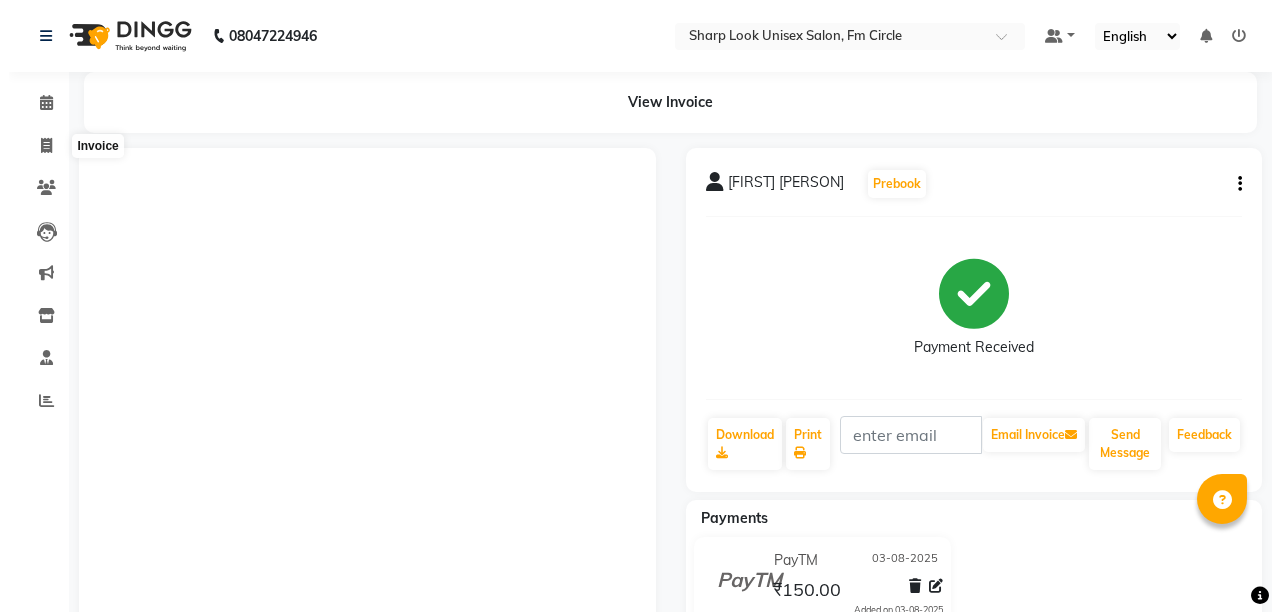 scroll, scrollTop: 0, scrollLeft: 0, axis: both 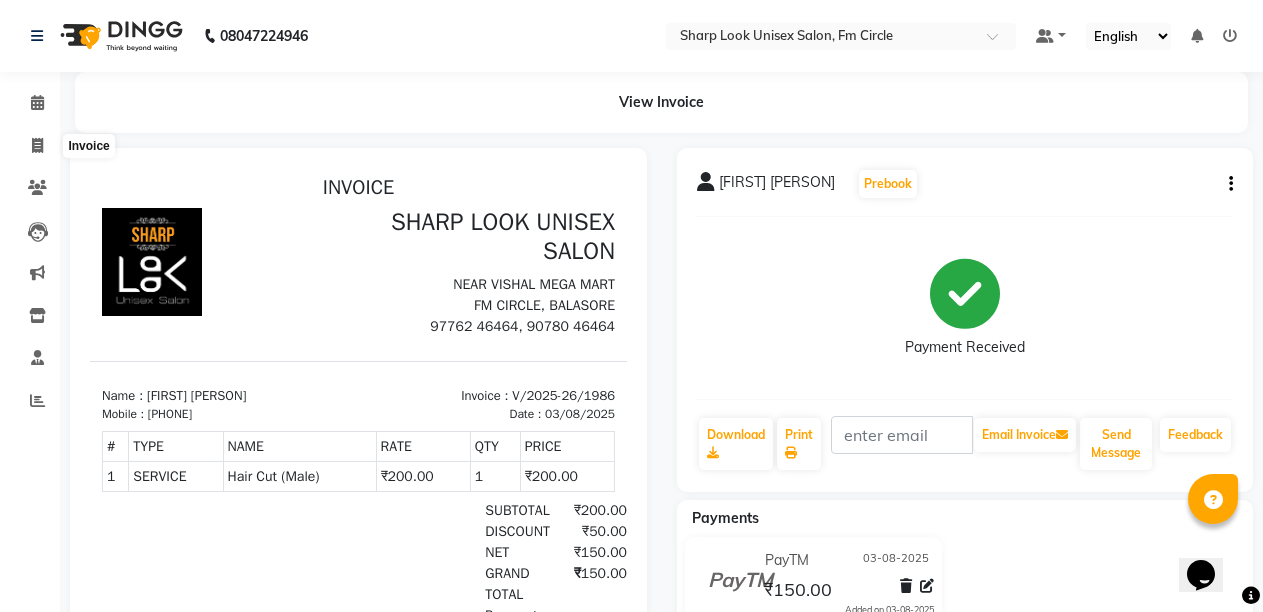 click 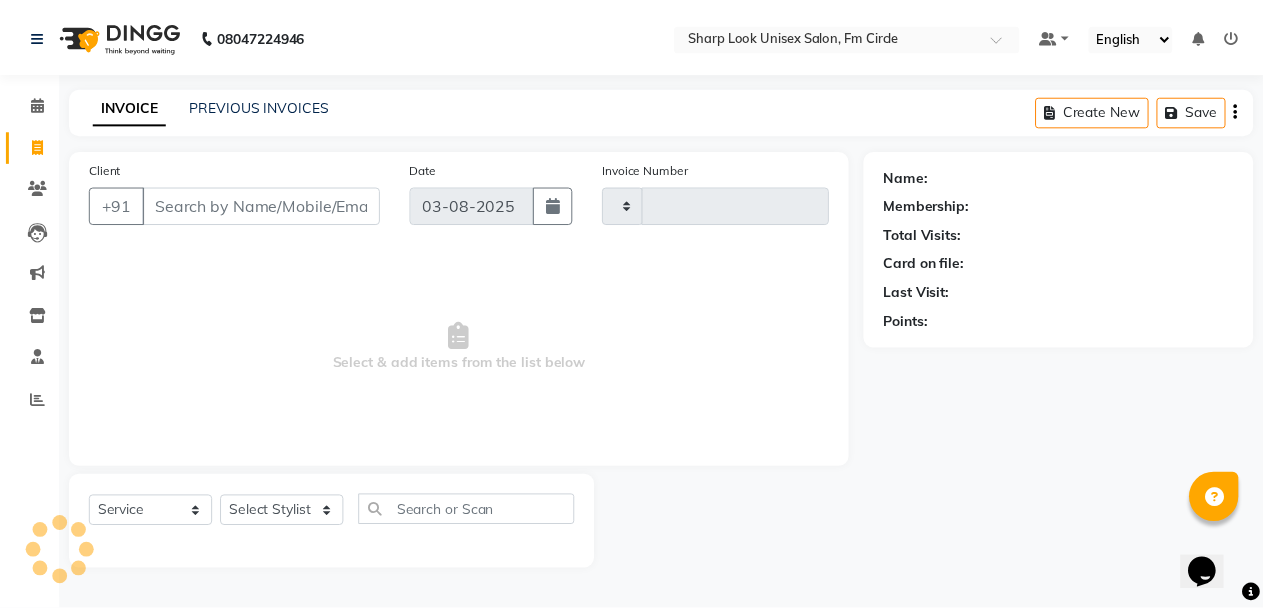scroll, scrollTop: 0, scrollLeft: 0, axis: both 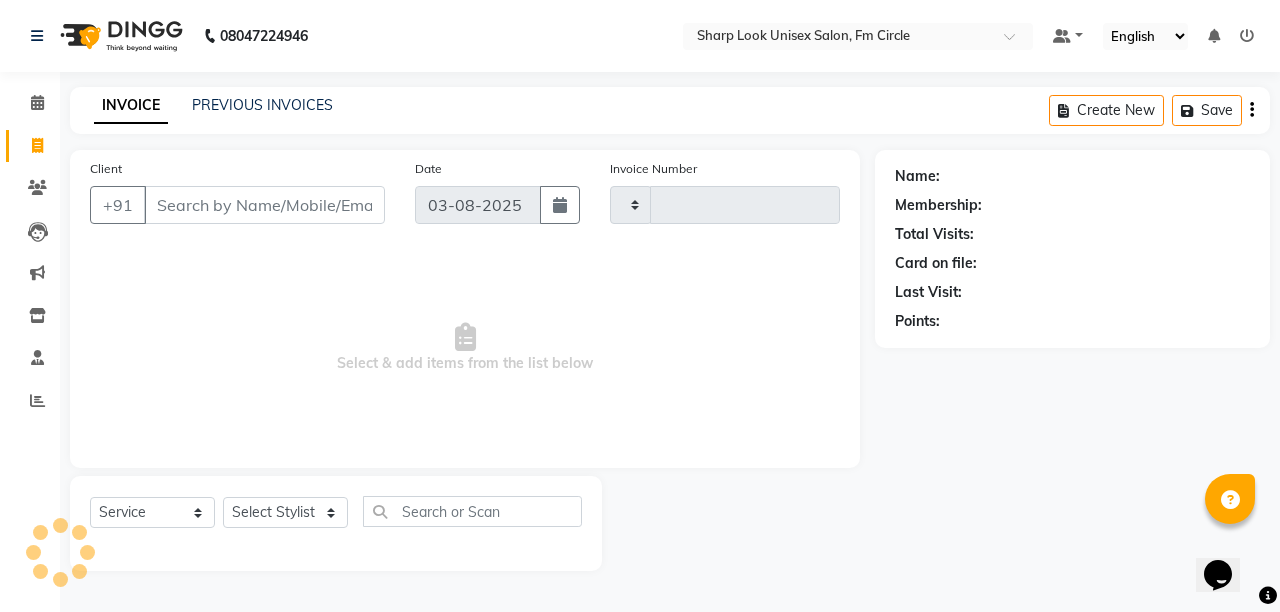 type on "1987" 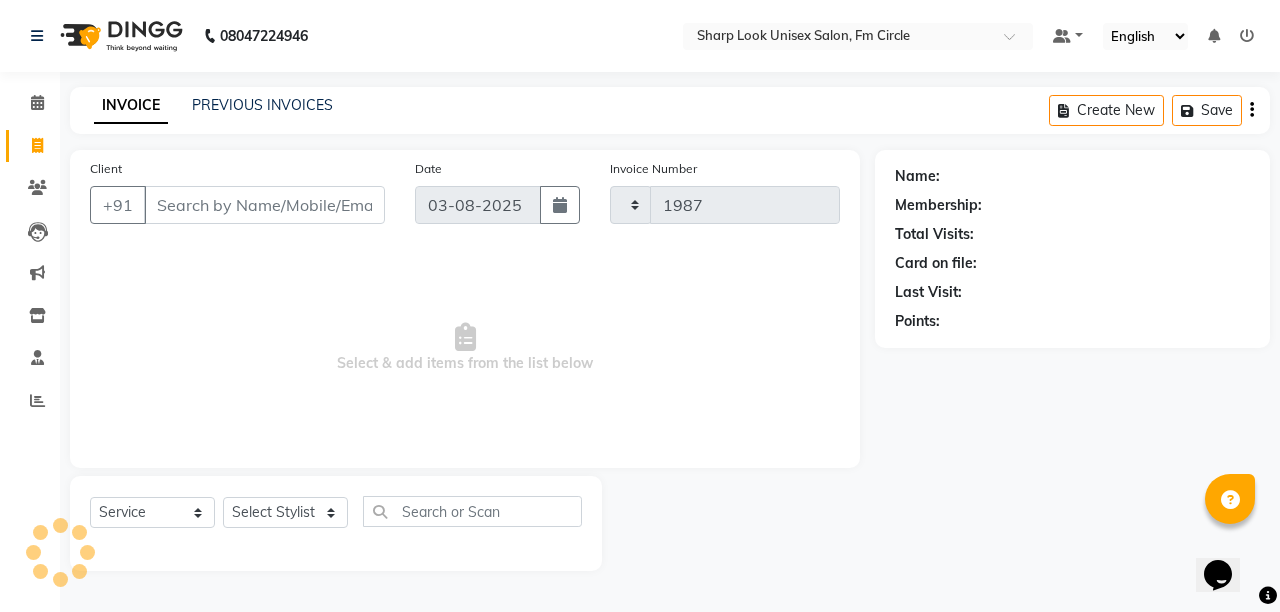 select on "804" 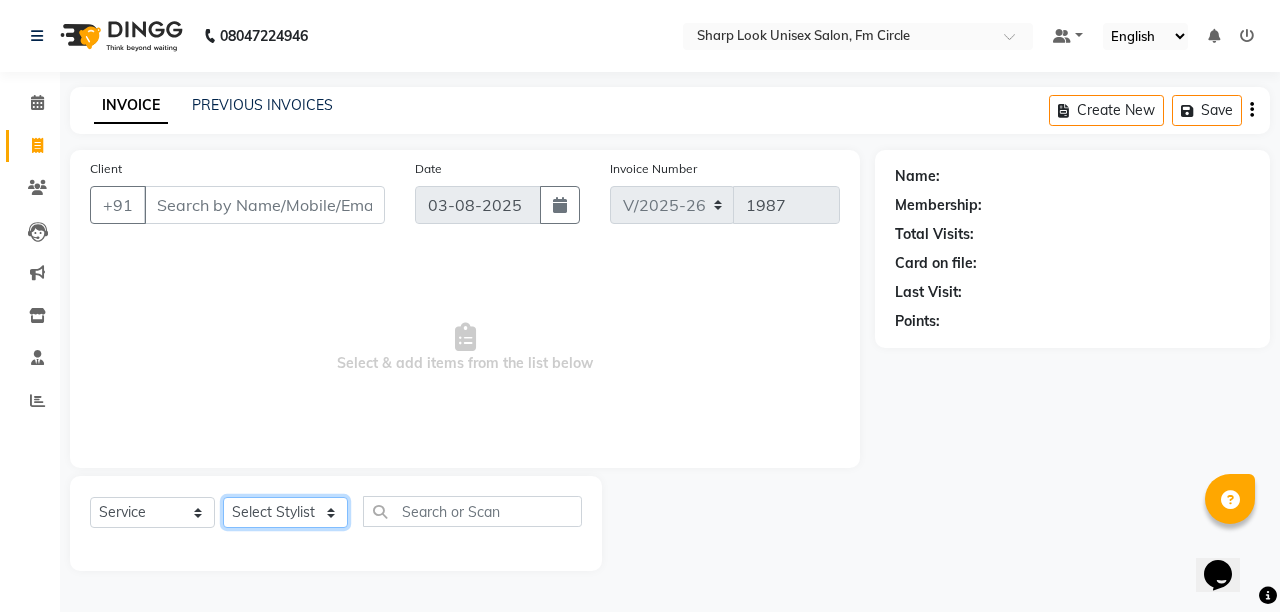 click on "Select Stylist Admin [PERSON] [PERSON] [PERSON] [PERSON] [PERSON] [PERSON]" 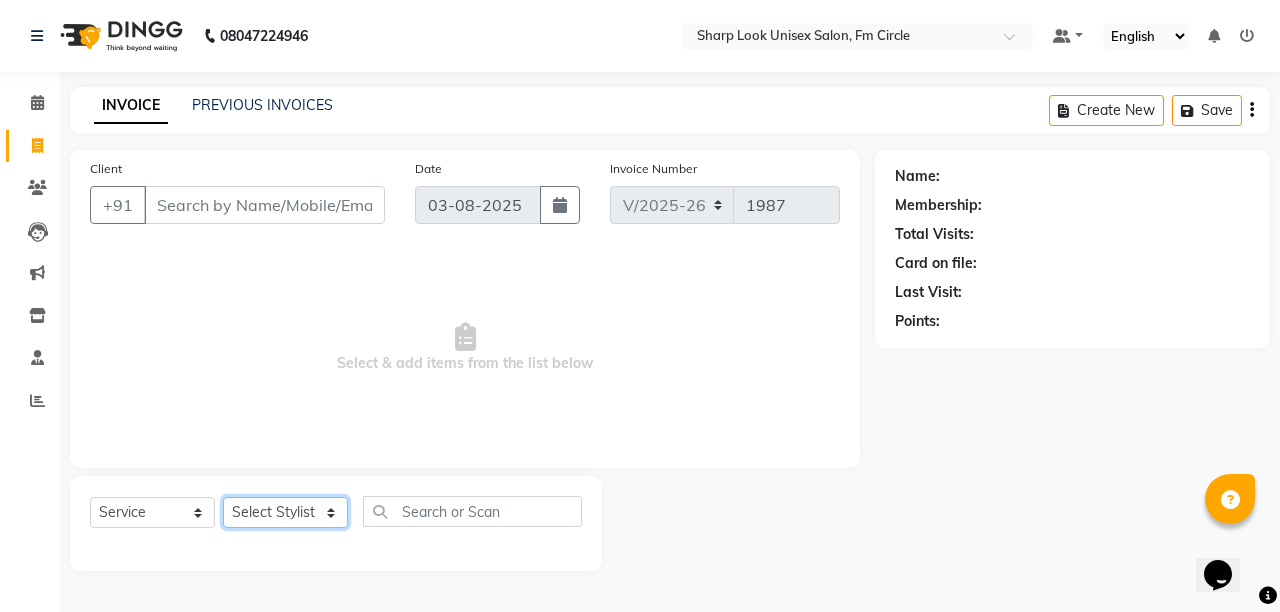 select on "87379" 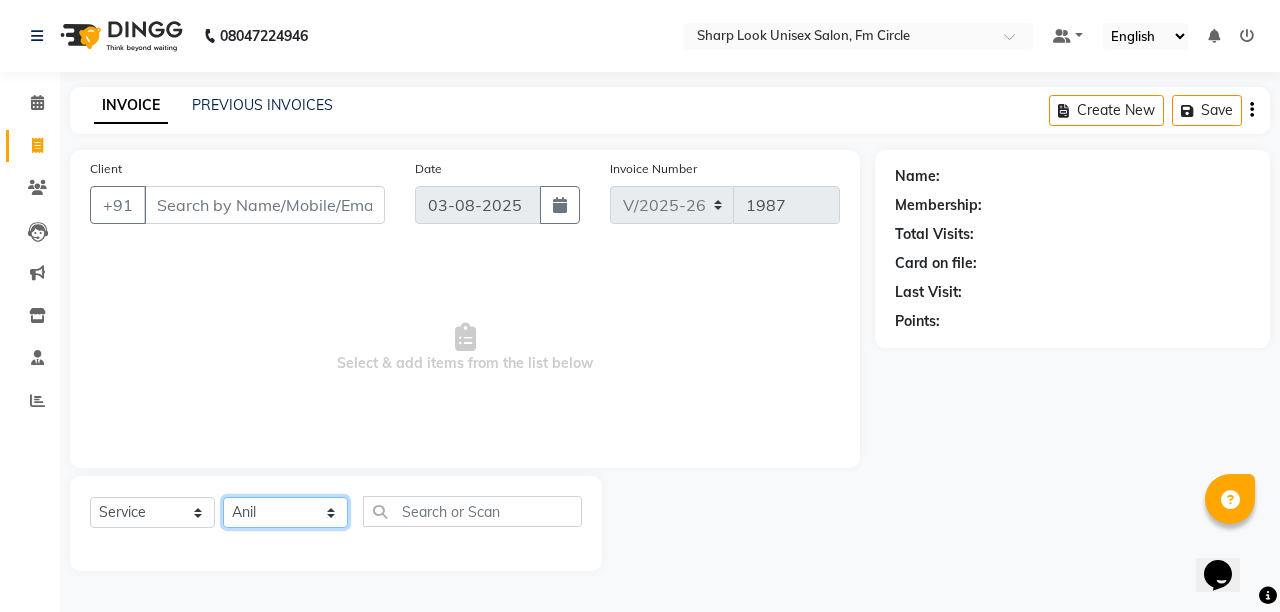 click on "Select Stylist Admin [PERSON] [PERSON] [PERSON] [PERSON] [PERSON] [PERSON]" 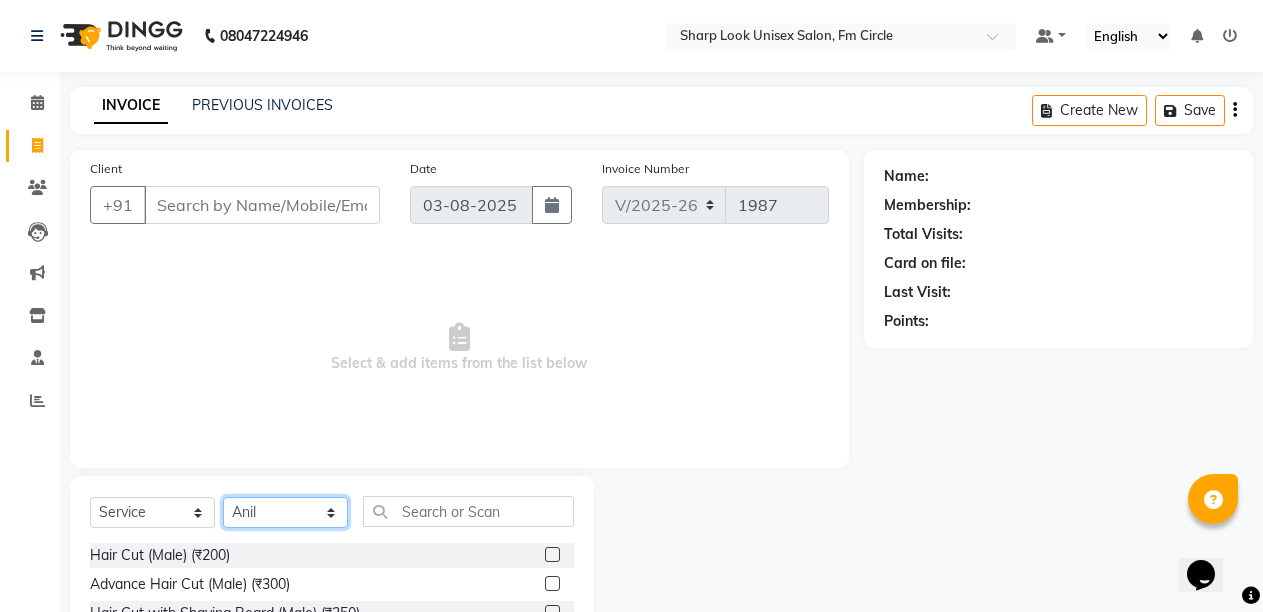 scroll, scrollTop: 189, scrollLeft: 0, axis: vertical 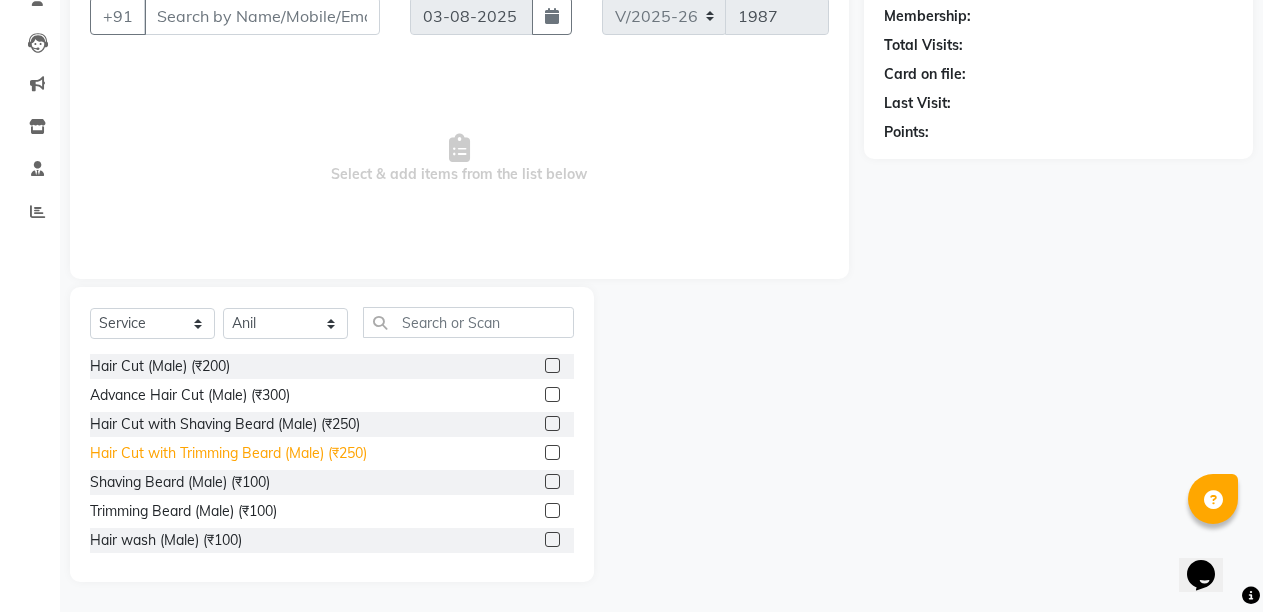click on "Hair Cut with Trimming Beard (Male) (₹250)" 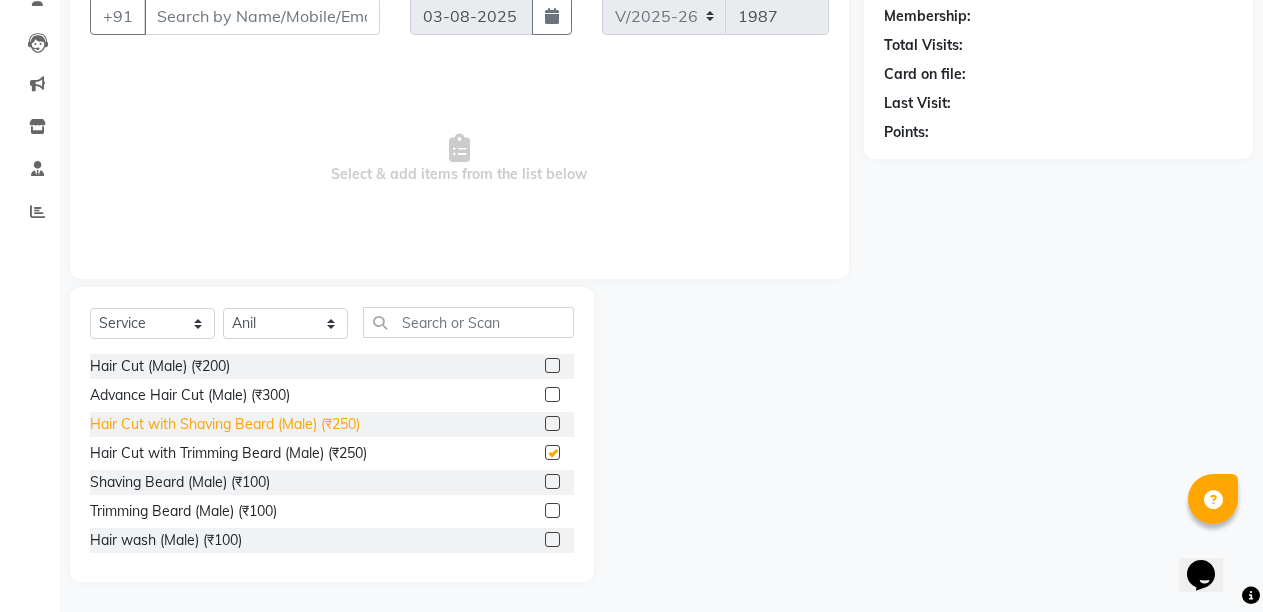 checkbox on "false" 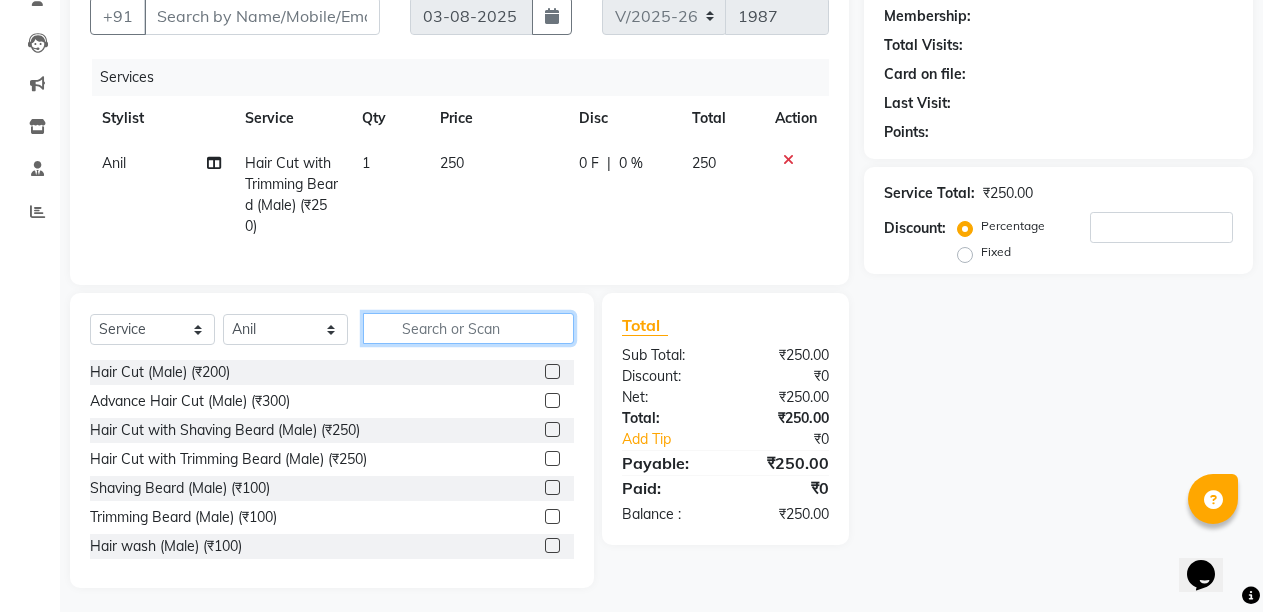 click 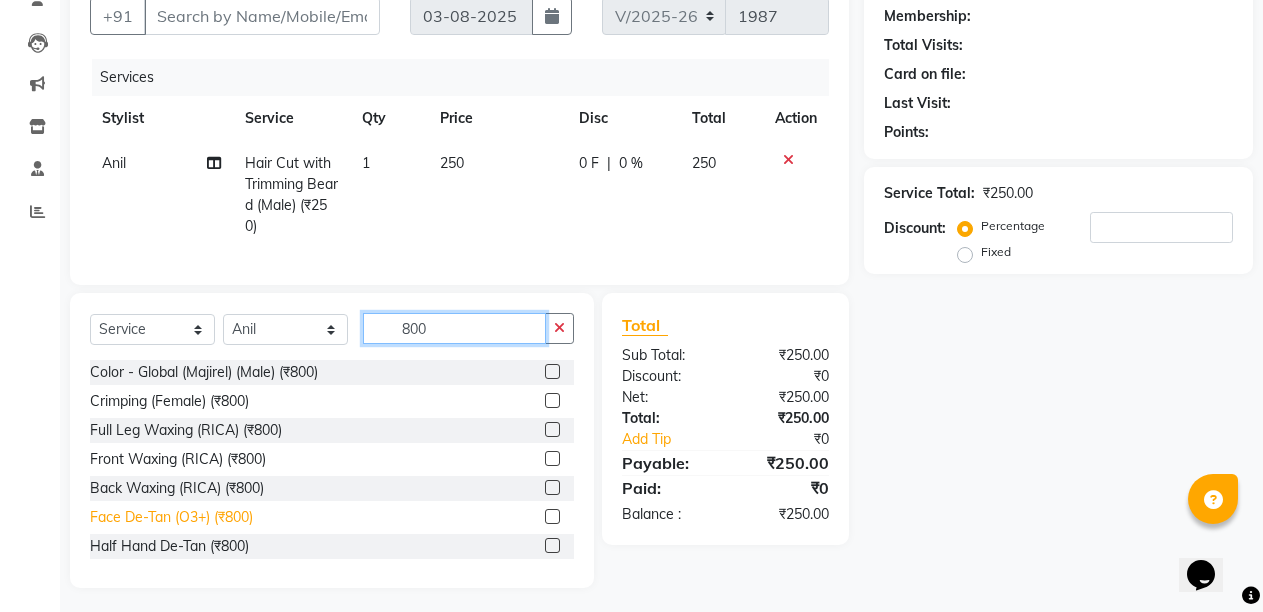type on "800" 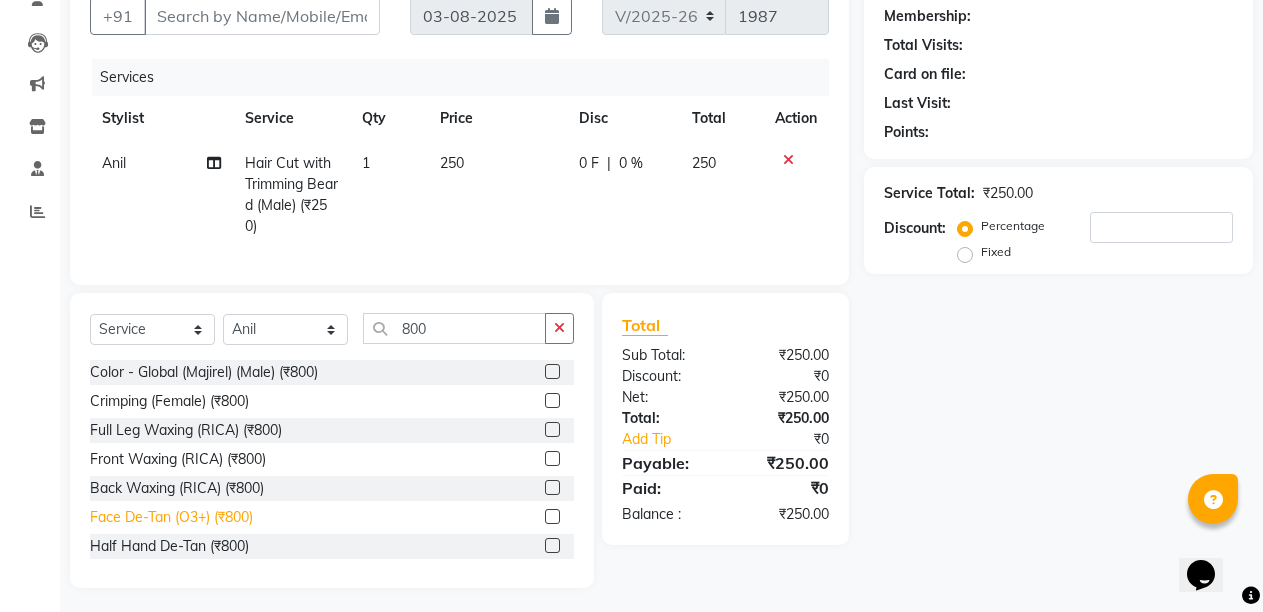 click on "Face De-Tan (O3+) (₹800)" 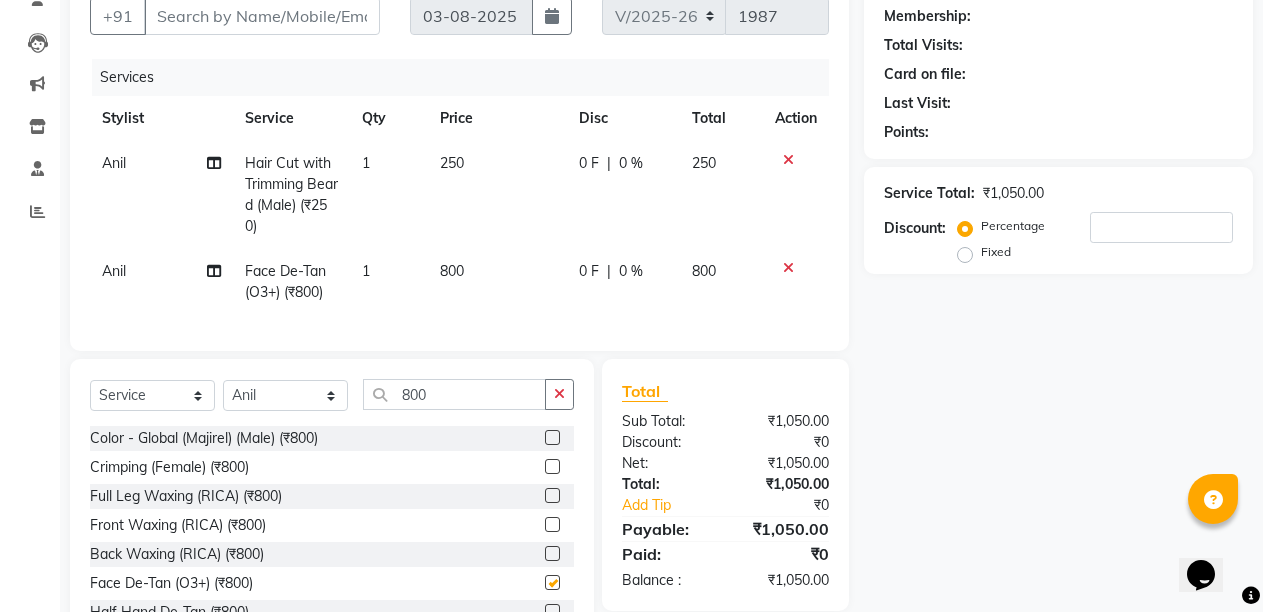 checkbox on "false" 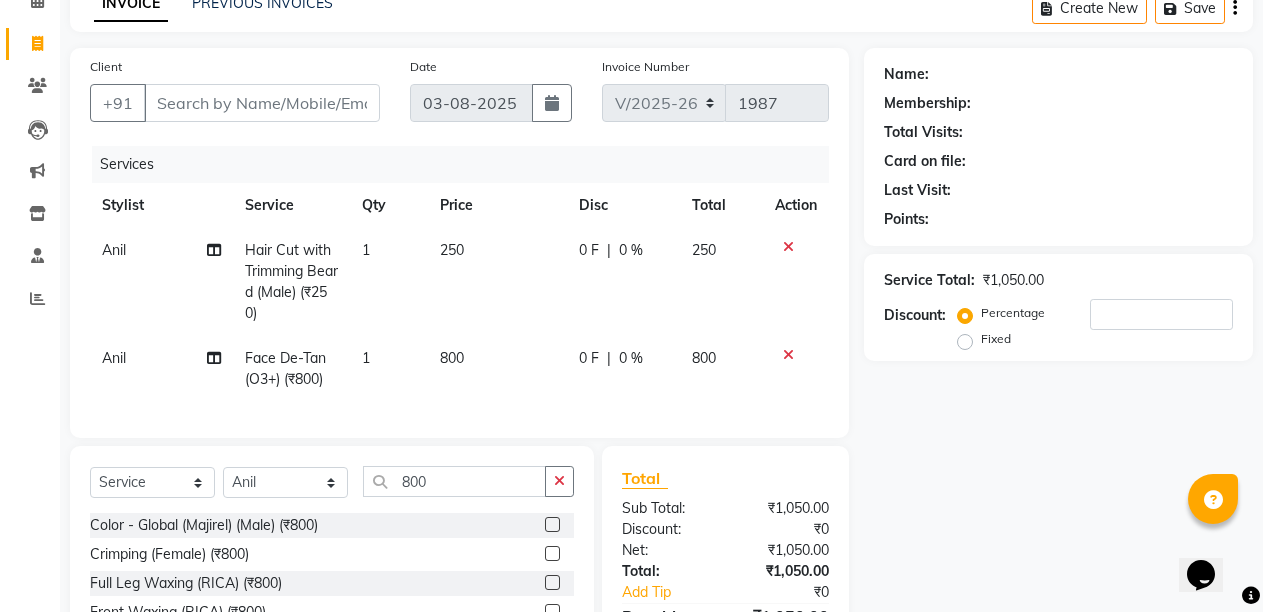 scroll, scrollTop: 0, scrollLeft: 0, axis: both 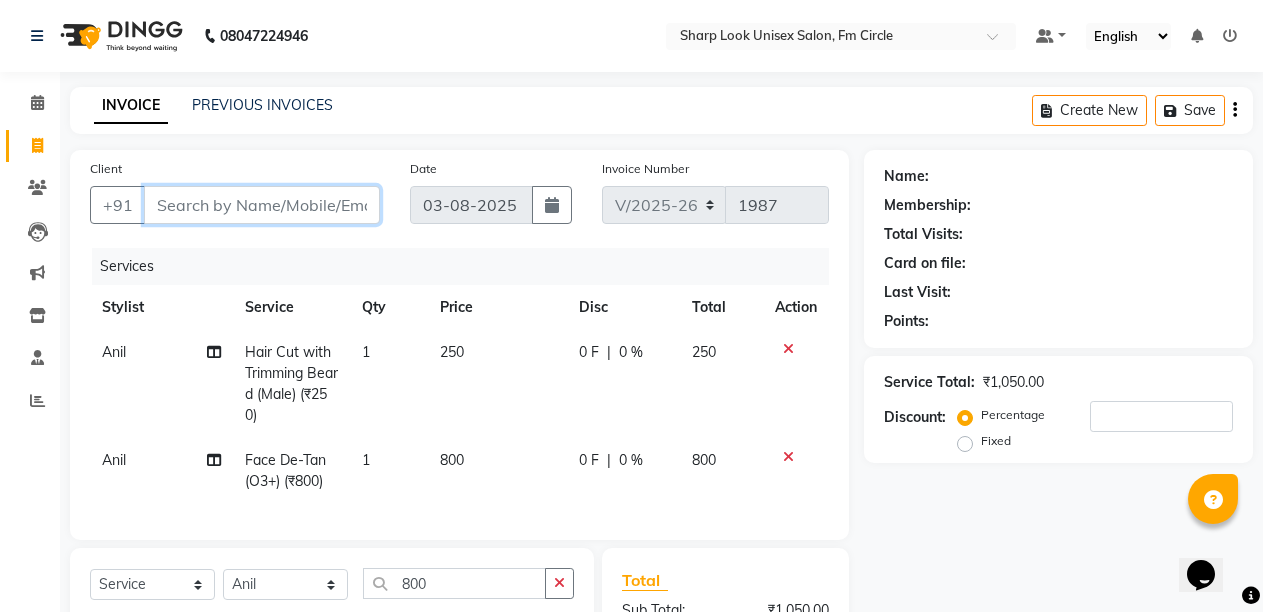 click on "Client" at bounding box center (262, 205) 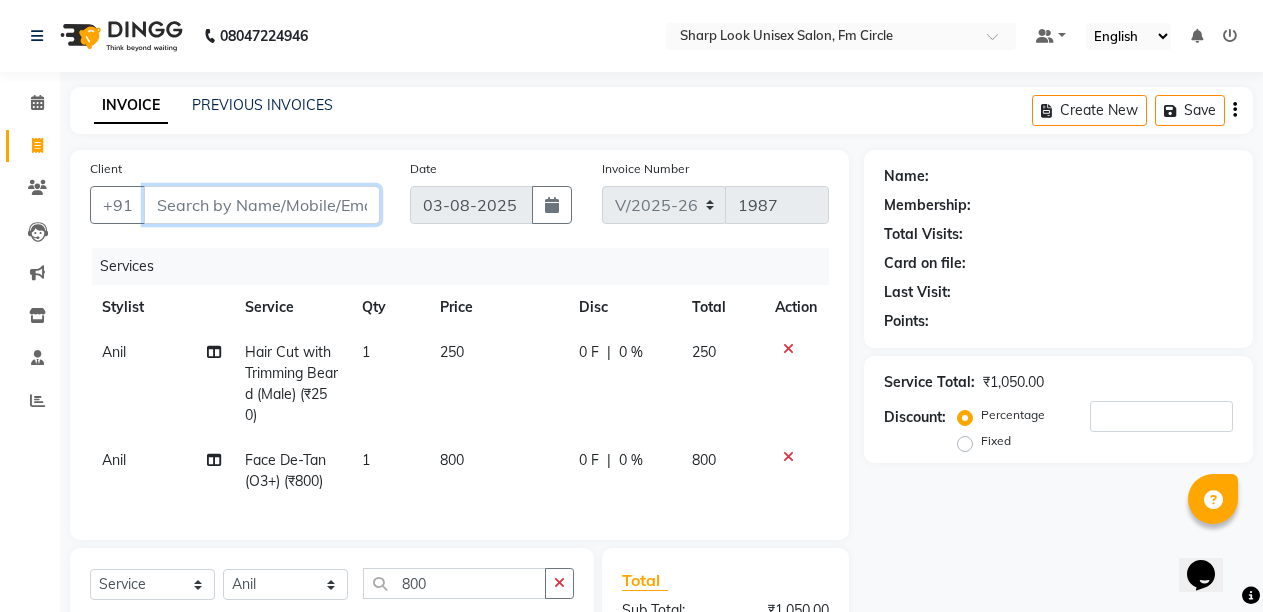 type on "8" 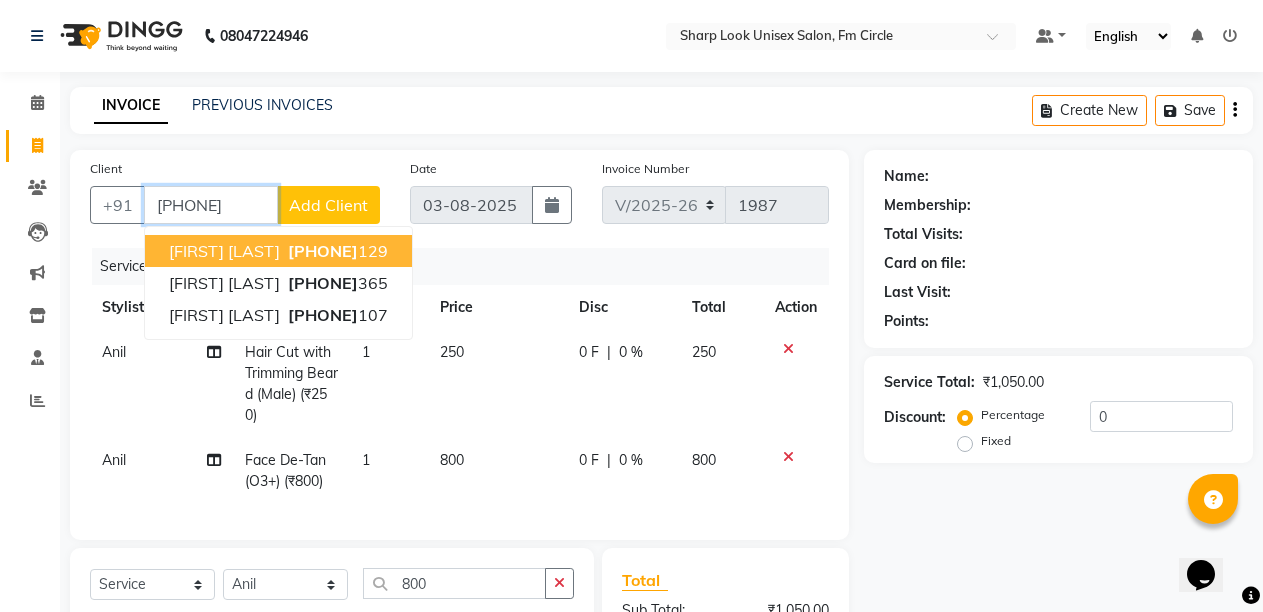 click on "[FIRST] [LAST]" at bounding box center (224, 251) 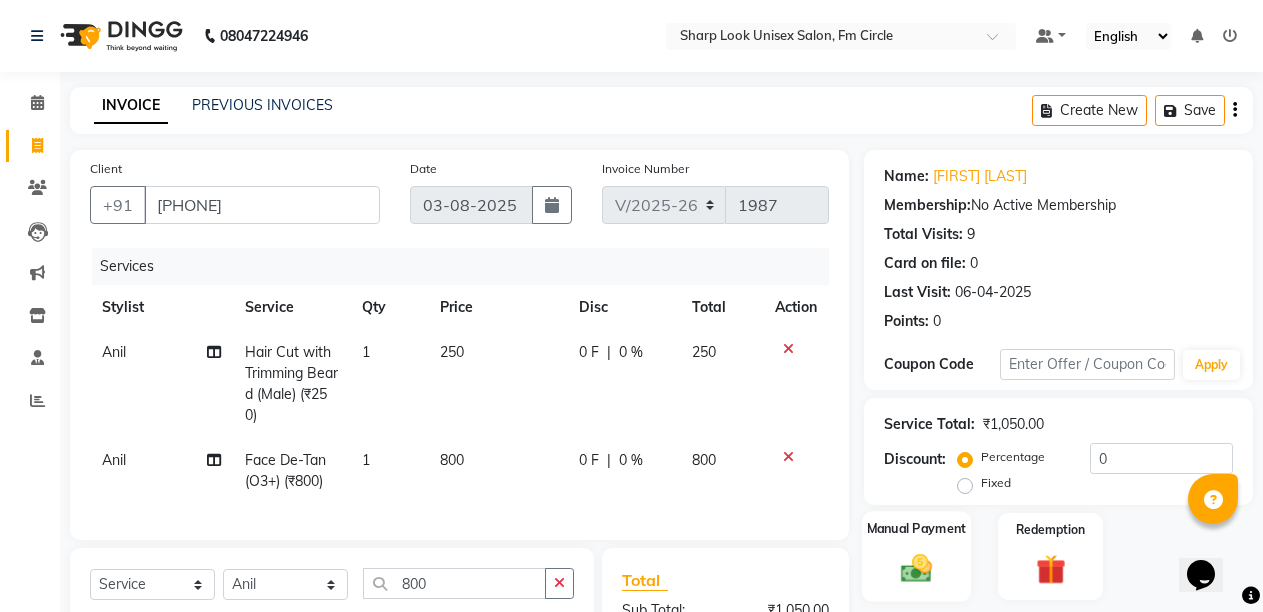 click 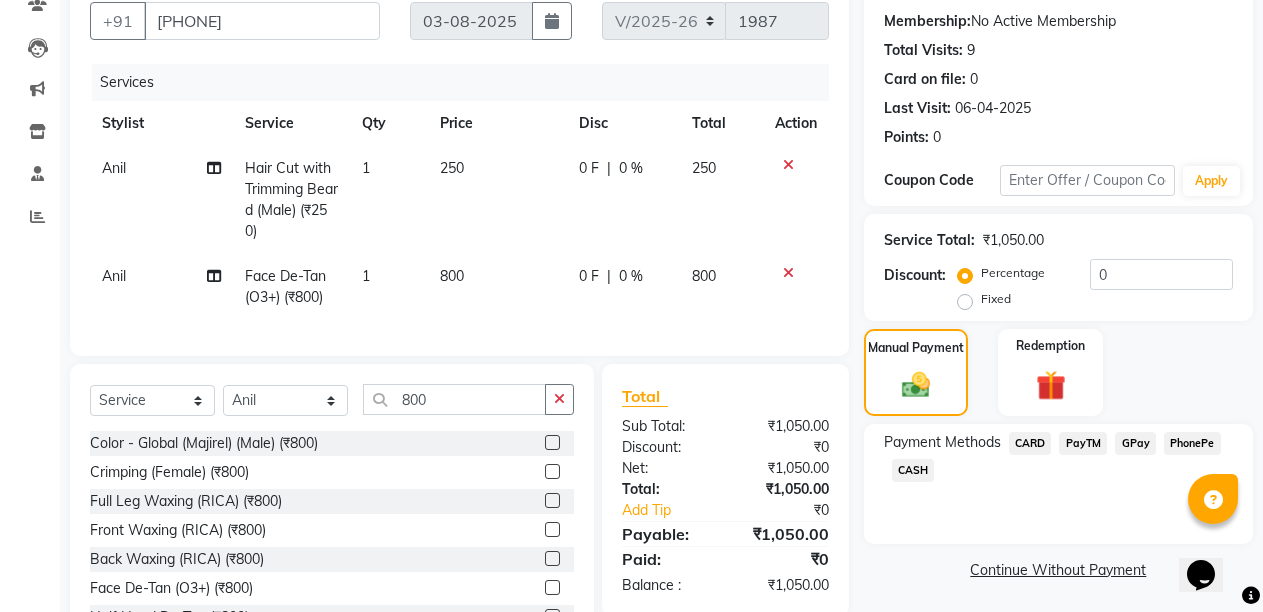 scroll, scrollTop: 278, scrollLeft: 0, axis: vertical 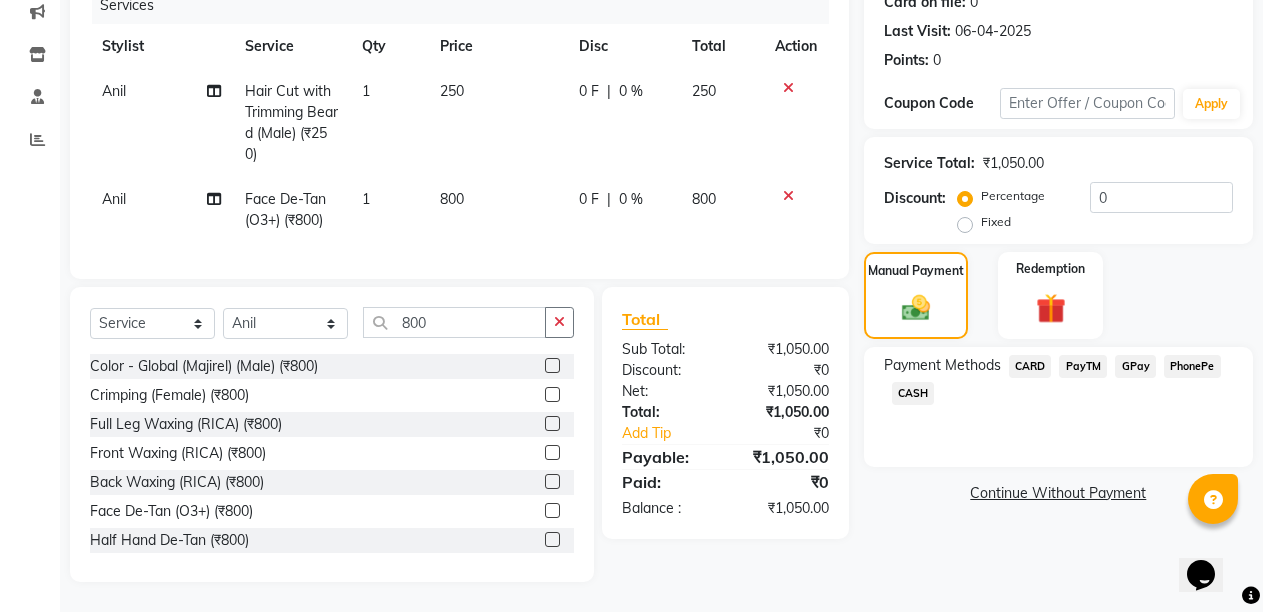 click on "PayTM" 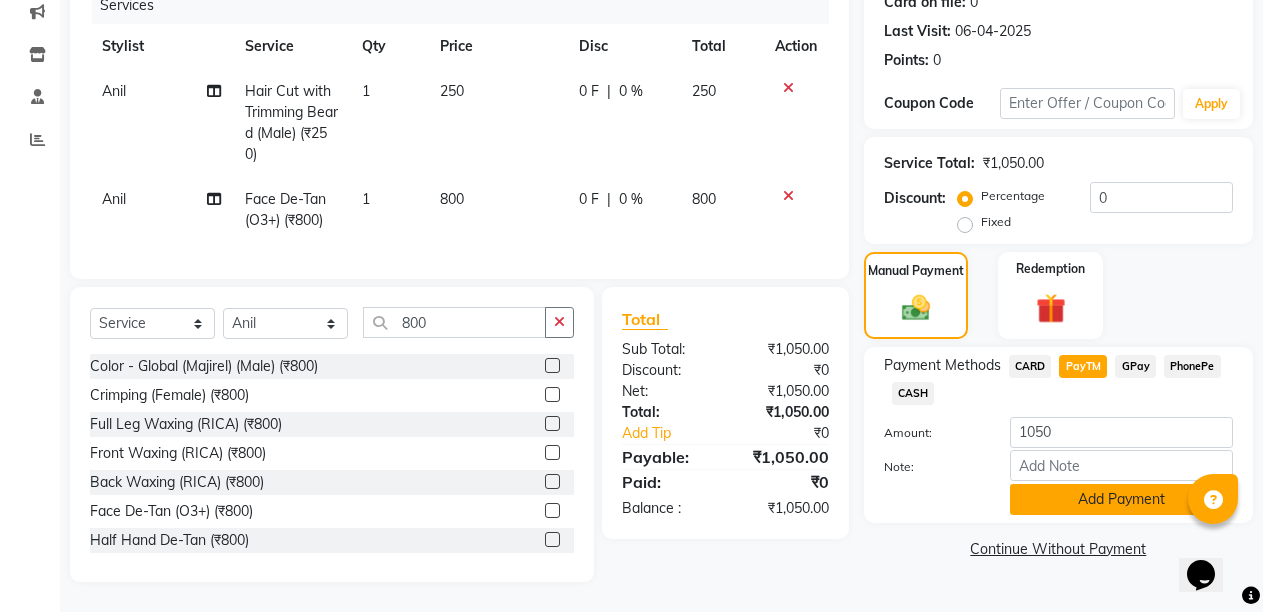 click on "Add Payment" 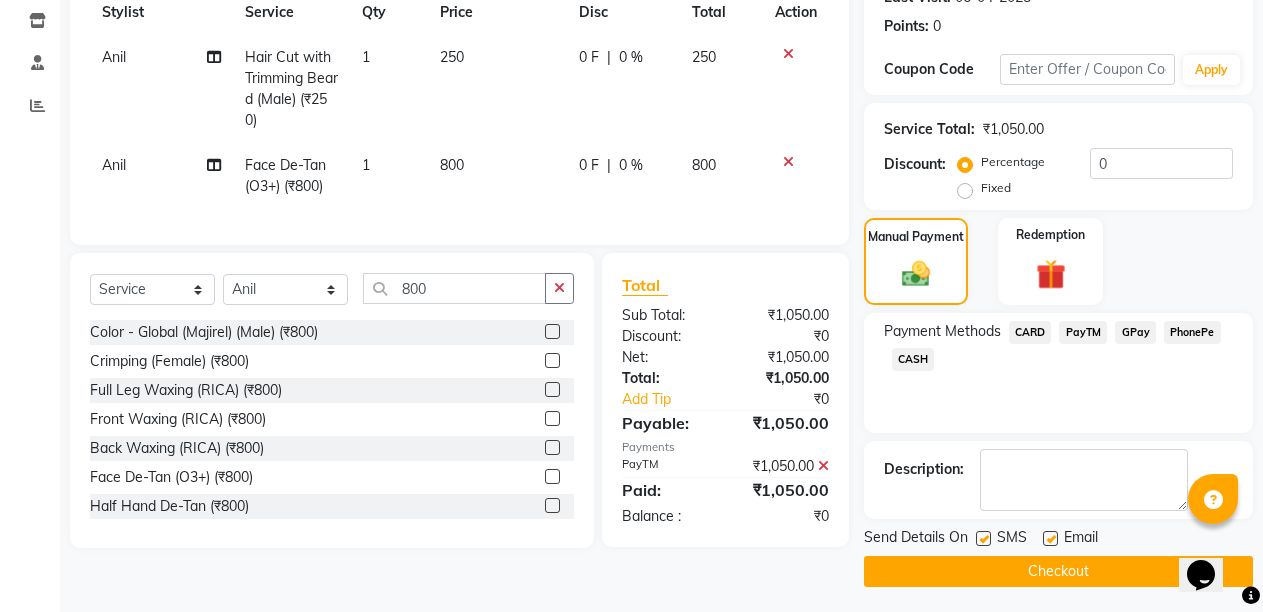 scroll, scrollTop: 300, scrollLeft: 0, axis: vertical 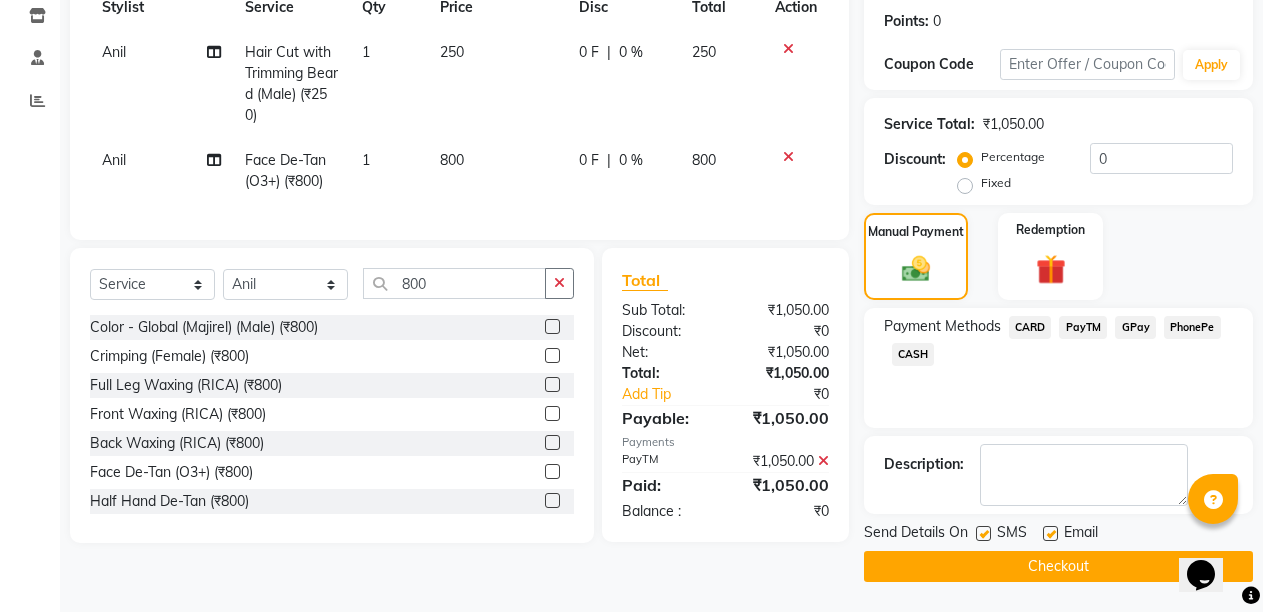 drag, startPoint x: 1045, startPoint y: 533, endPoint x: 1046, endPoint y: 554, distance: 21.023796 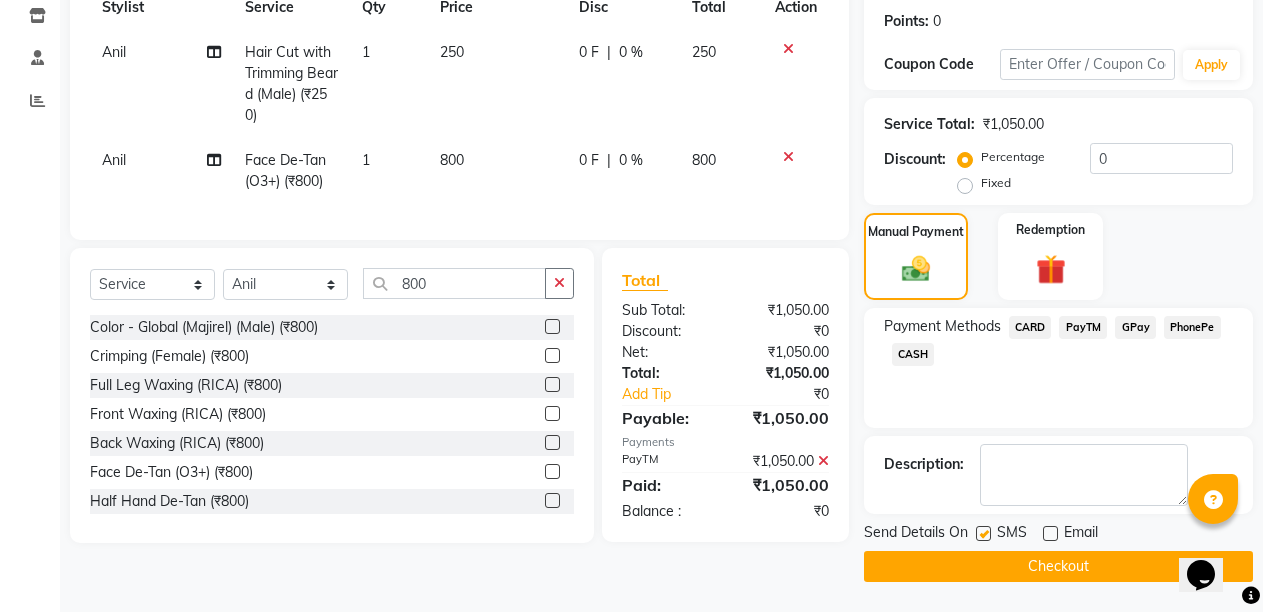 click on "Checkout" 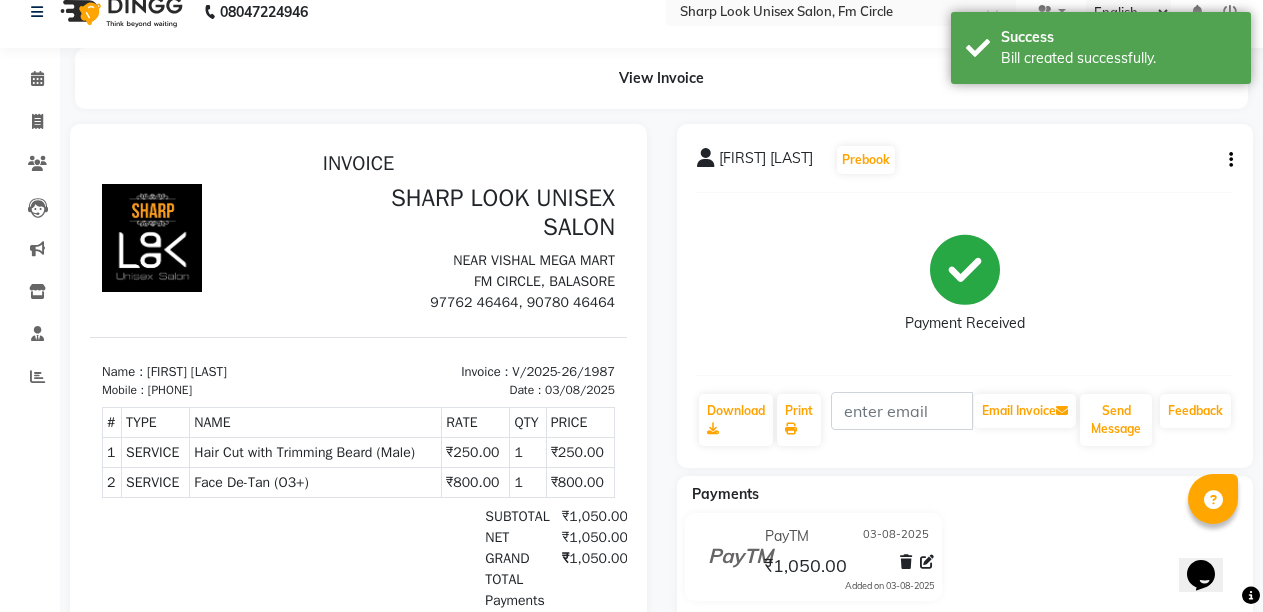 scroll, scrollTop: 0, scrollLeft: 0, axis: both 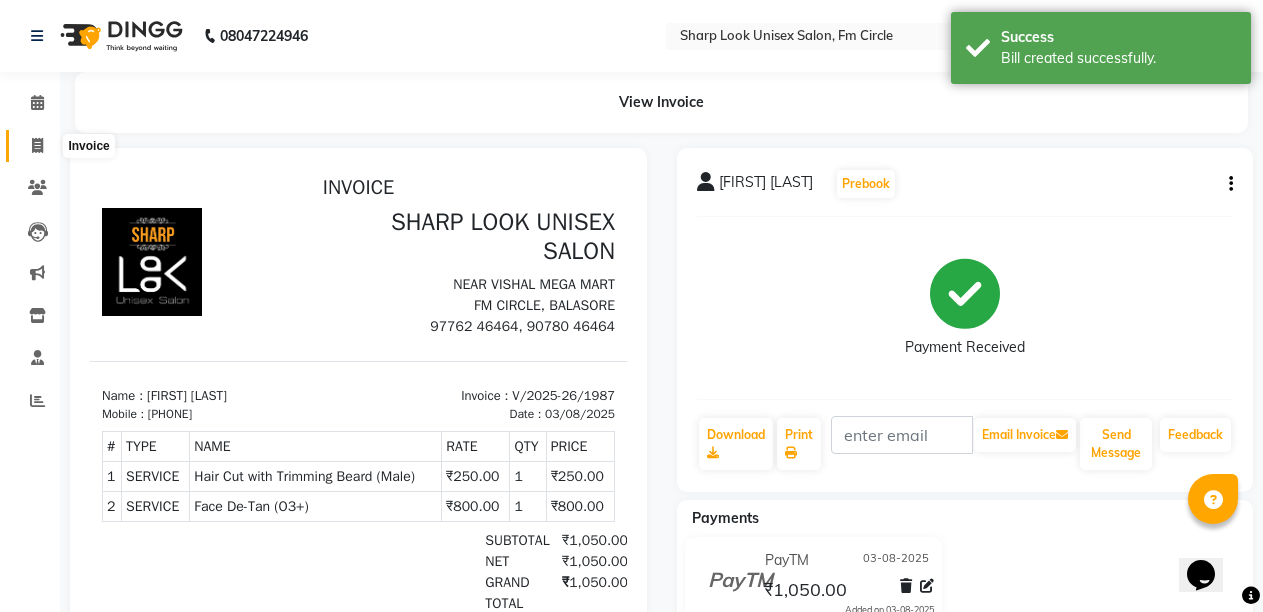 click 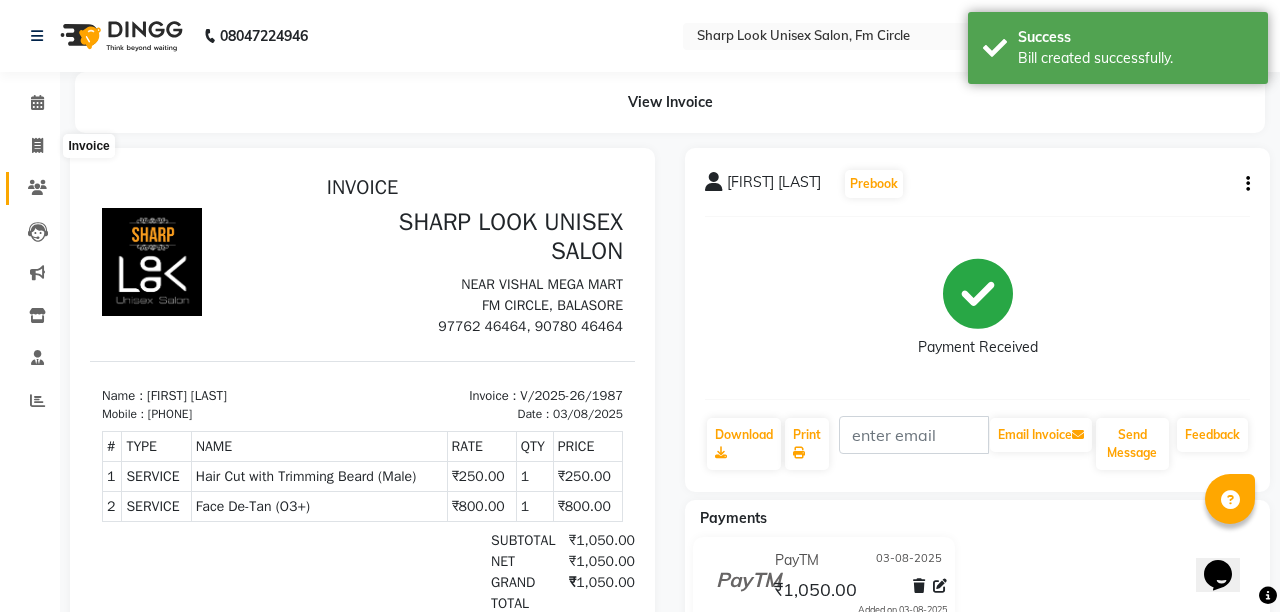 select on "service" 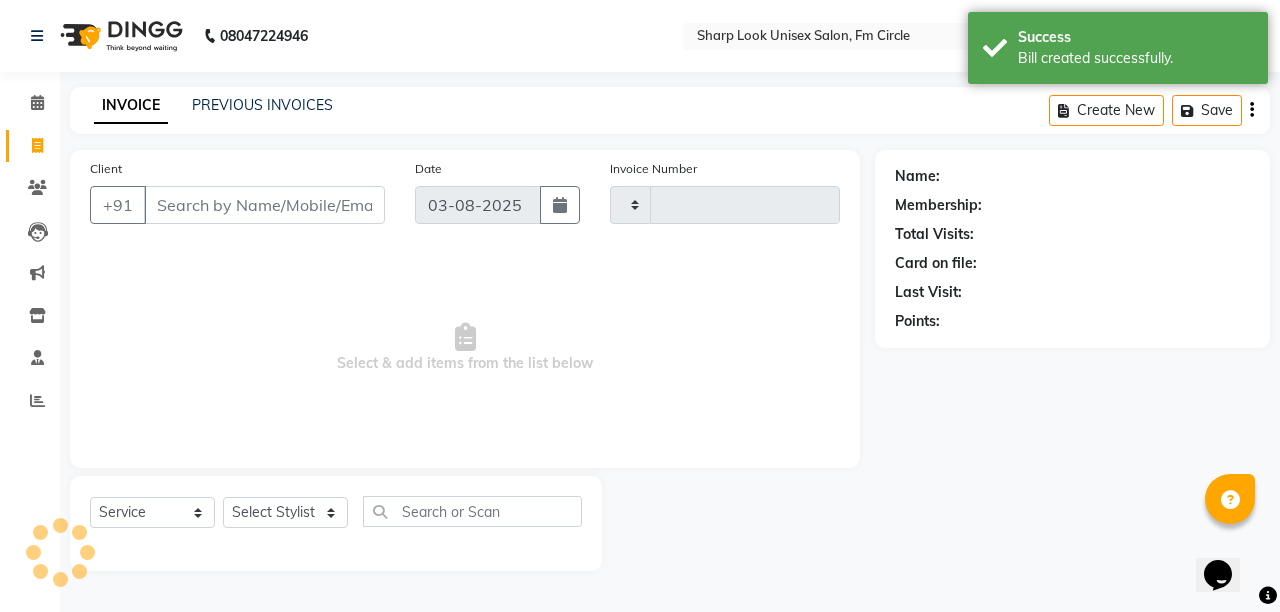 type on "1988" 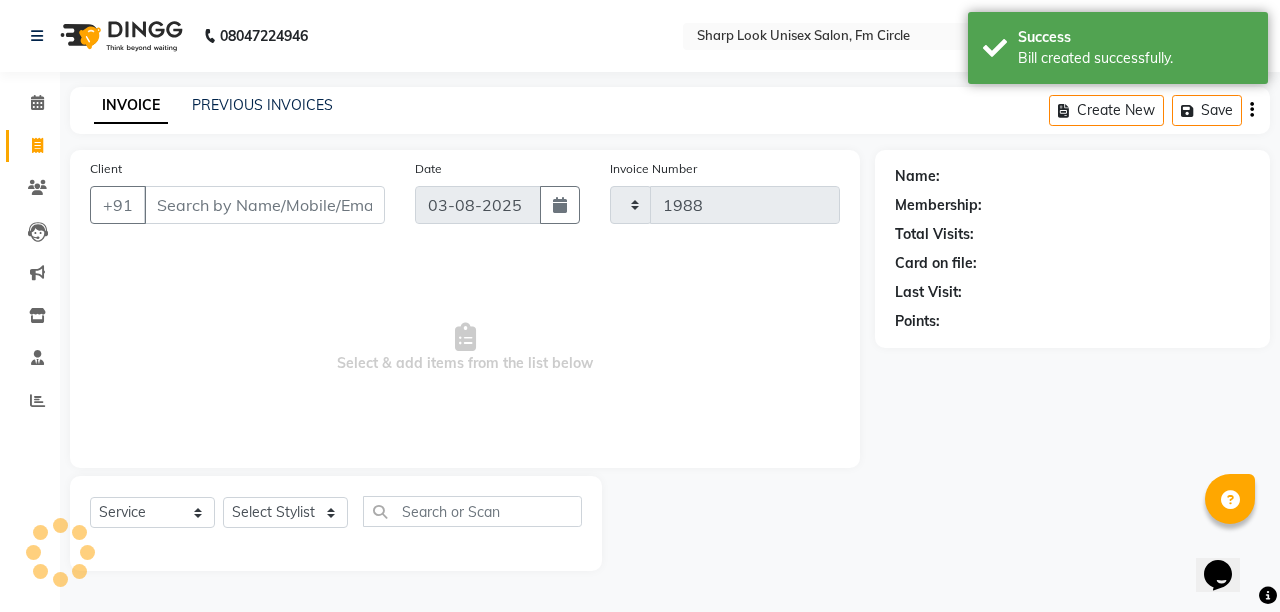 select on "804" 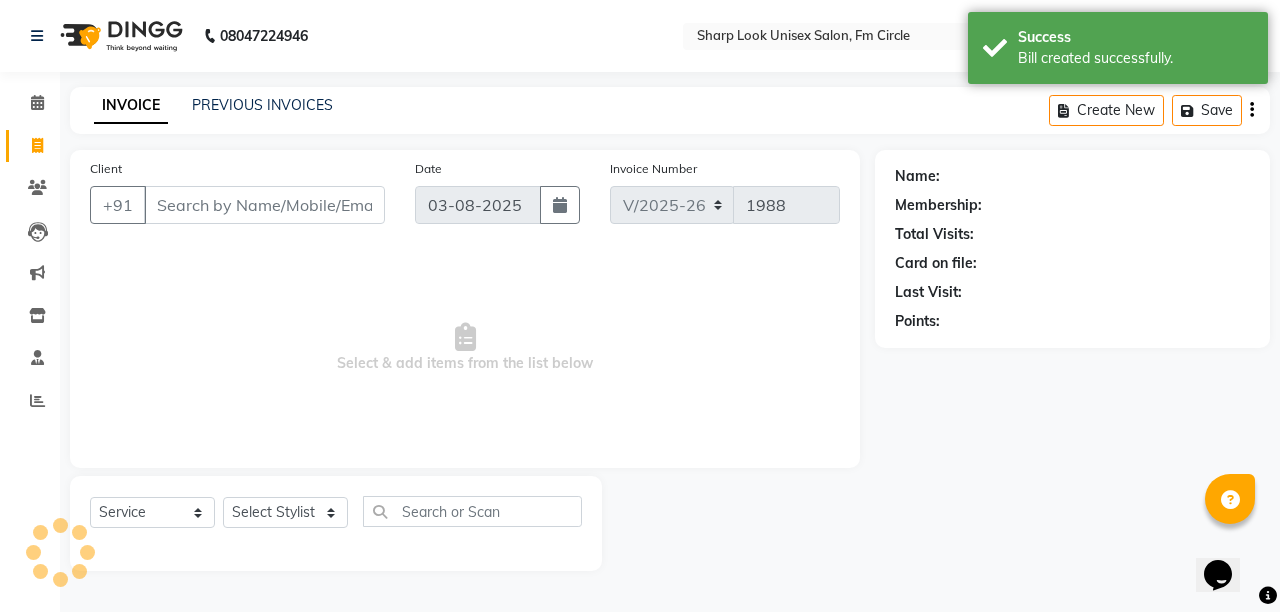 click on "Client" at bounding box center (264, 205) 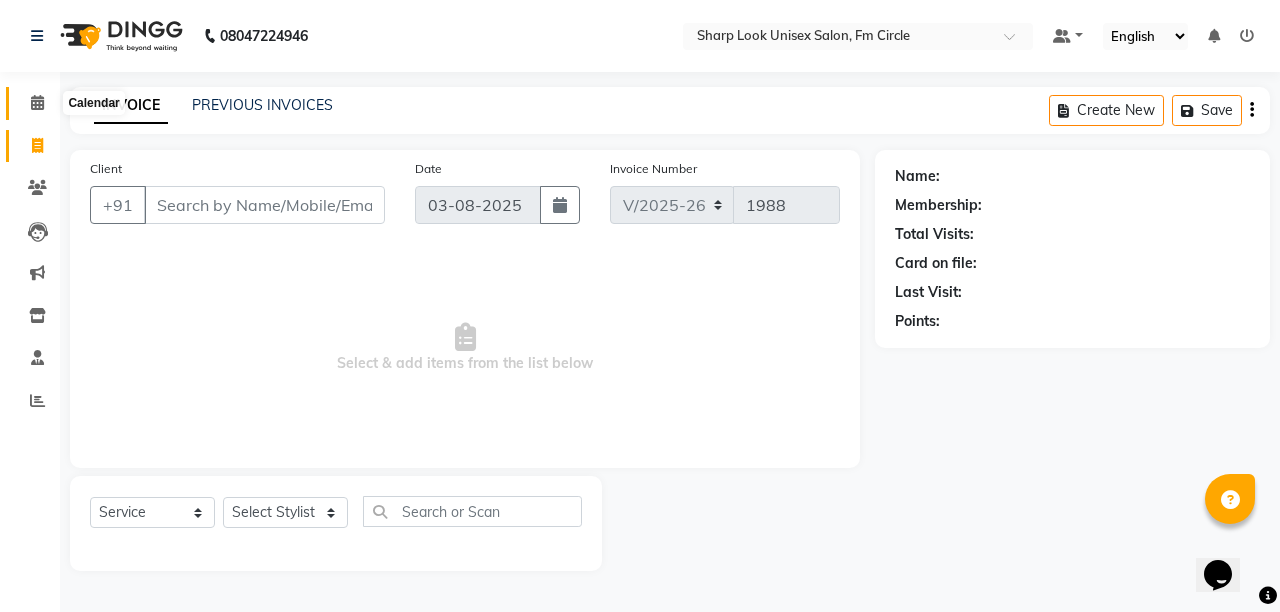 click 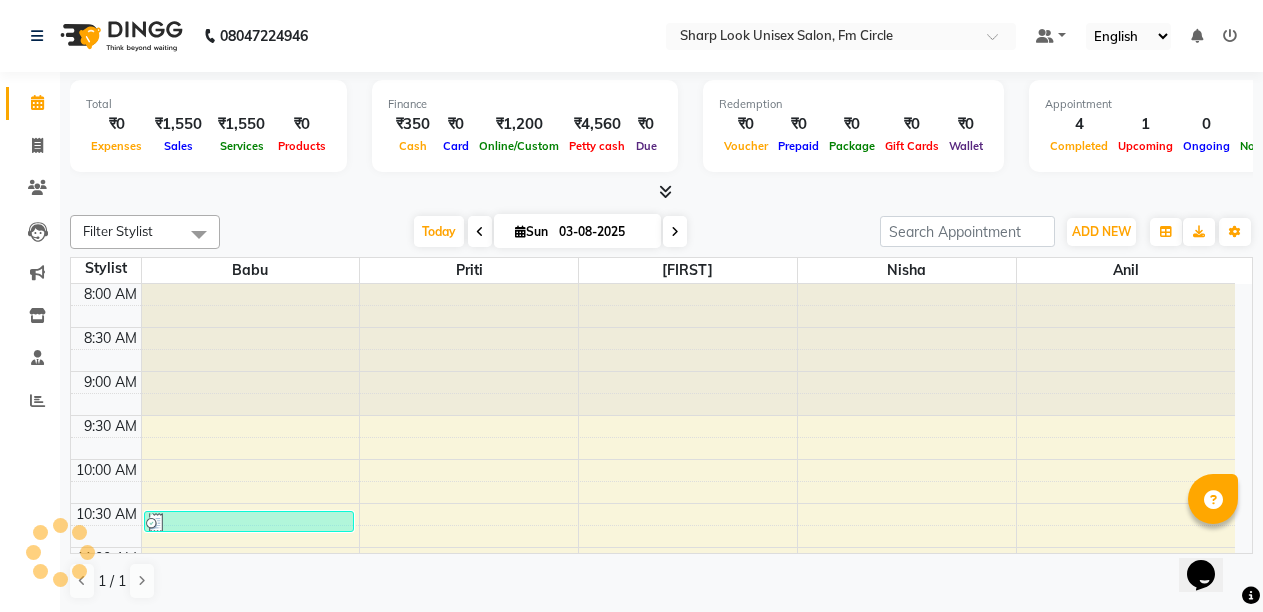 scroll, scrollTop: 441, scrollLeft: 0, axis: vertical 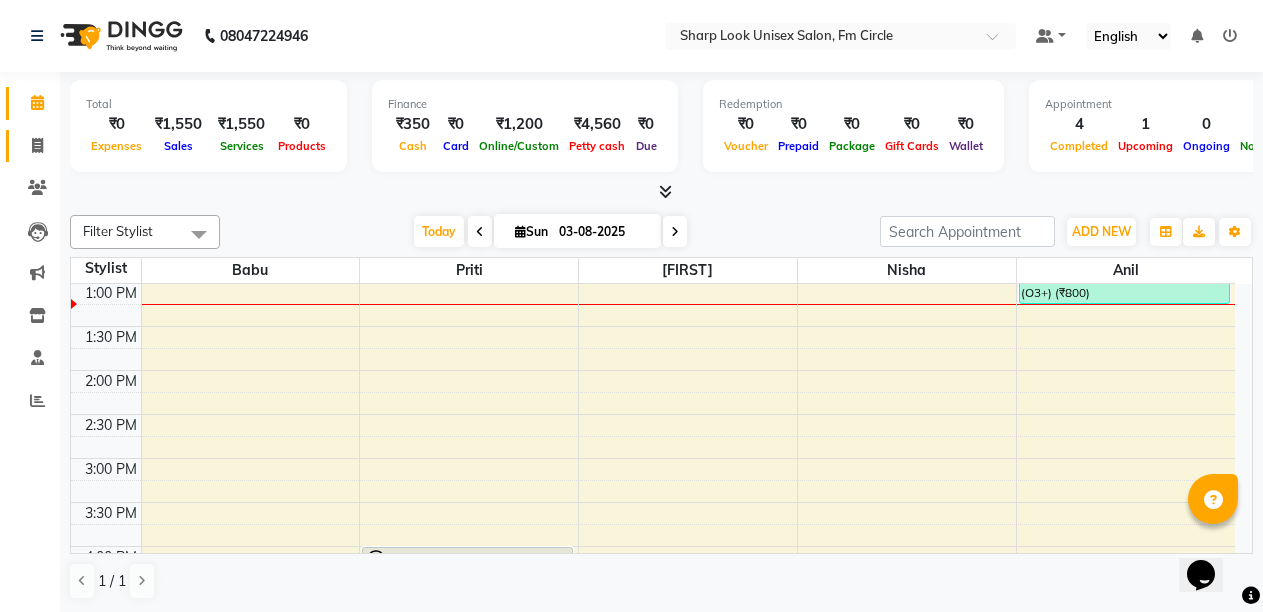 click on "Invoice" 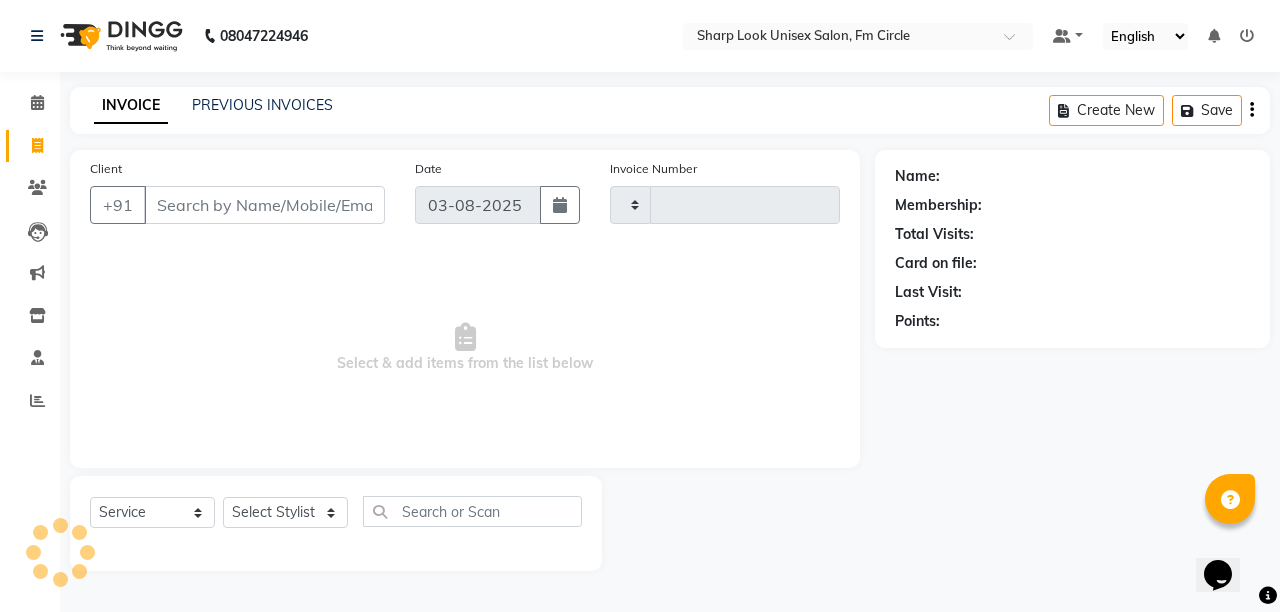 type on "1988" 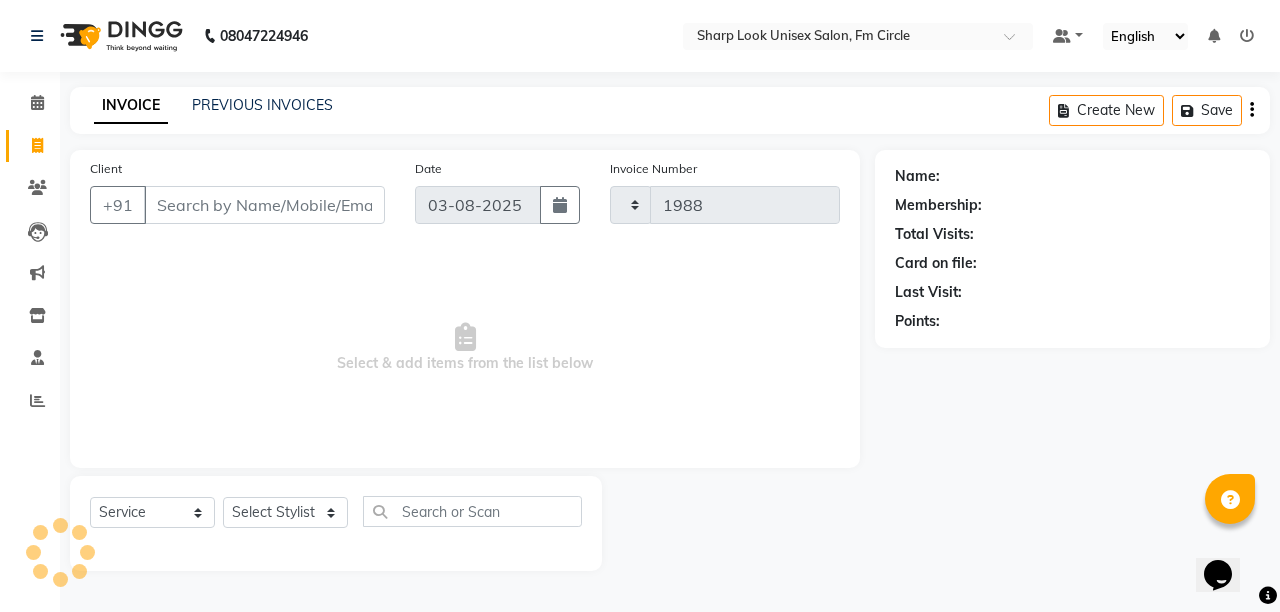 select on "804" 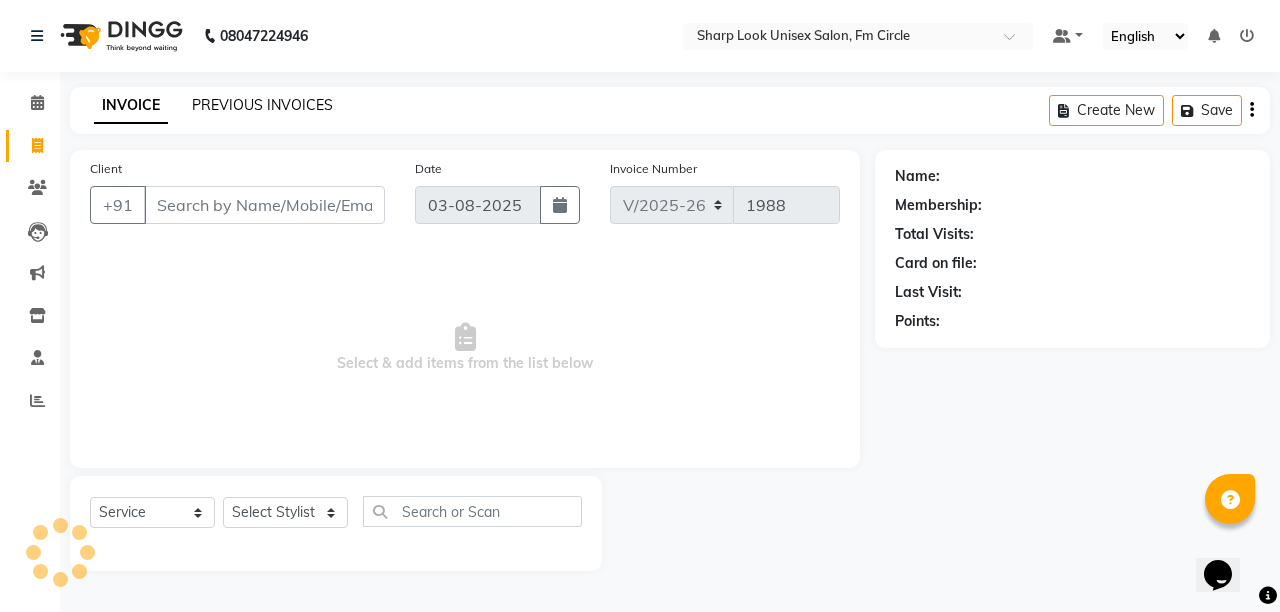 click on "PREVIOUS INVOICES" 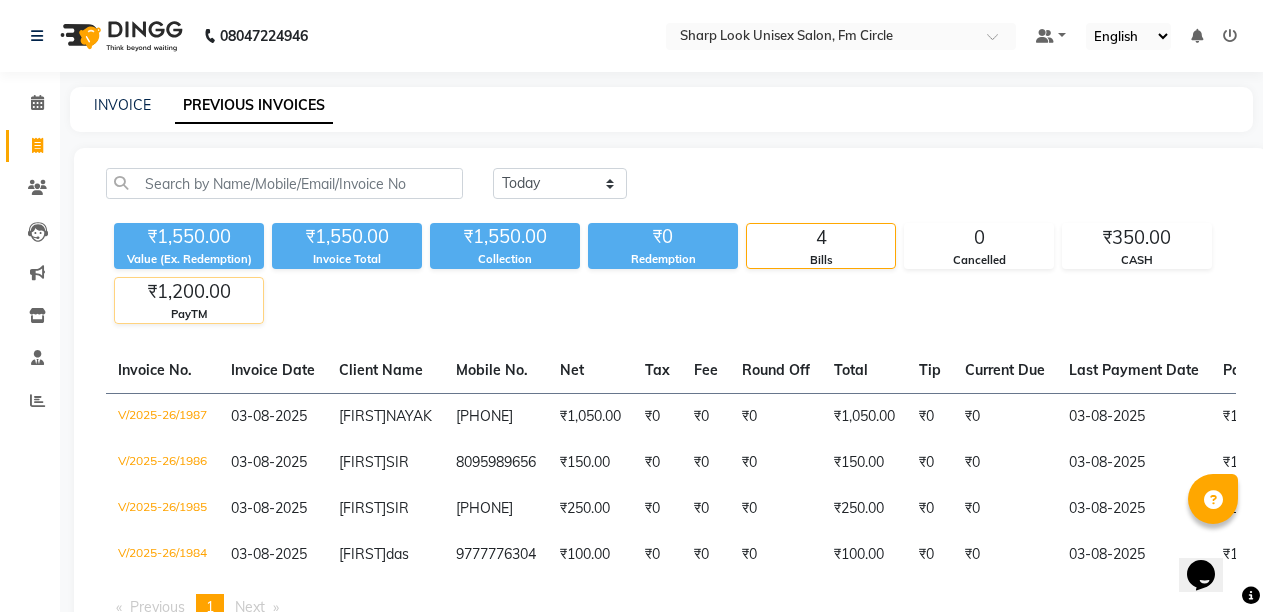 click on "₹1,200.00" 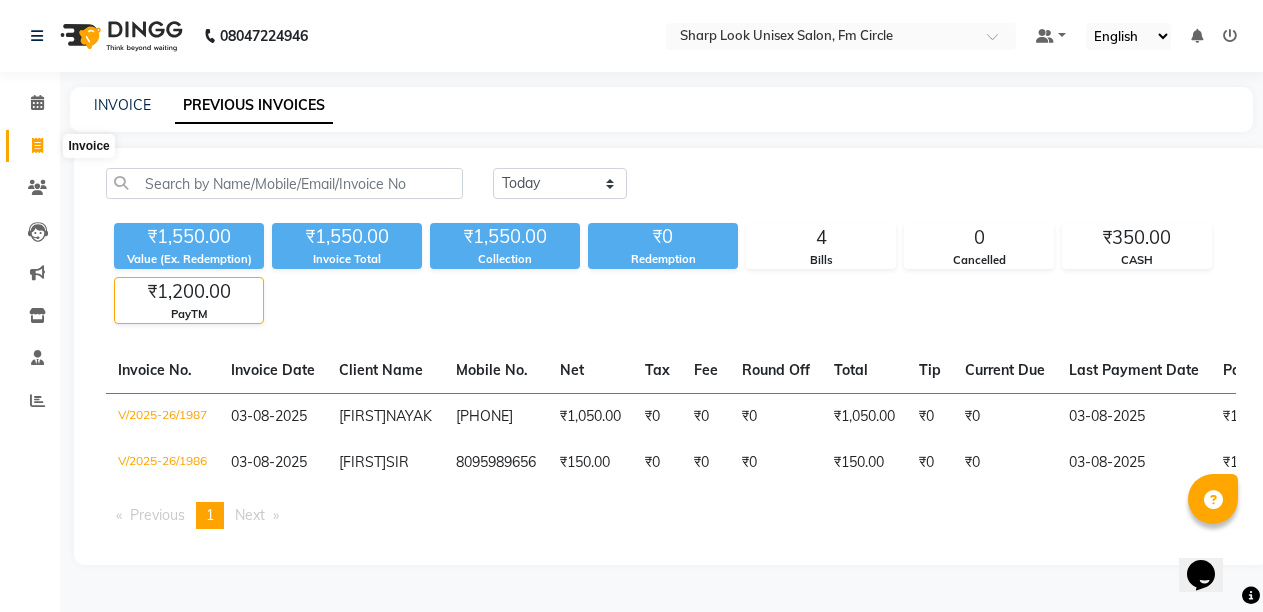 click 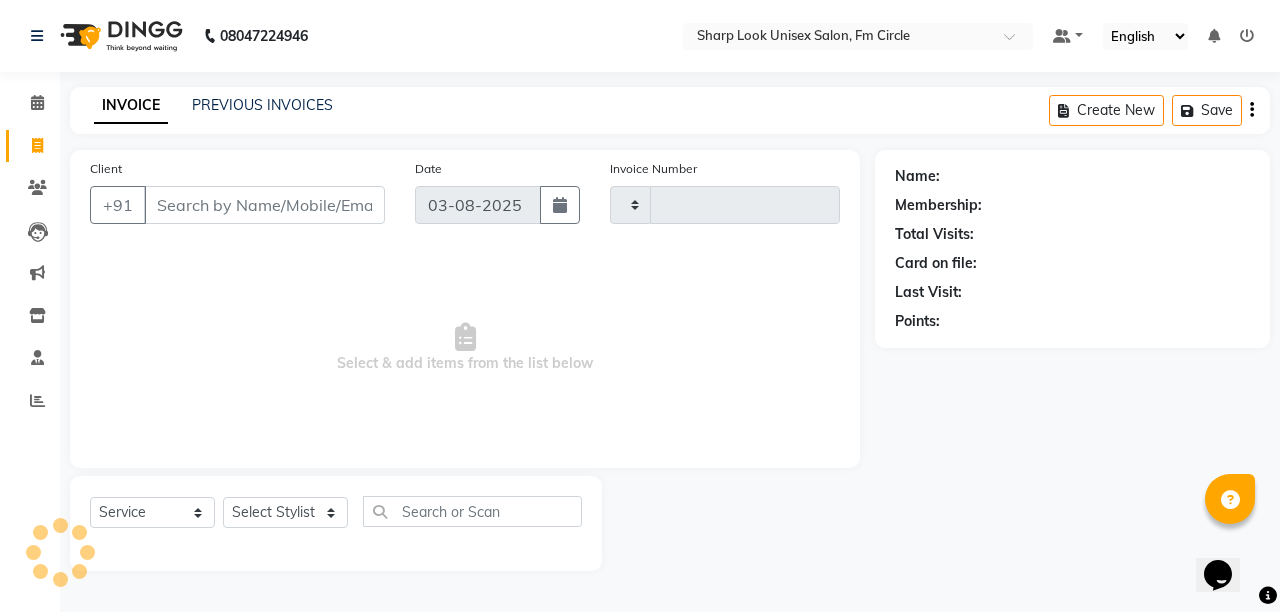 type on "1988" 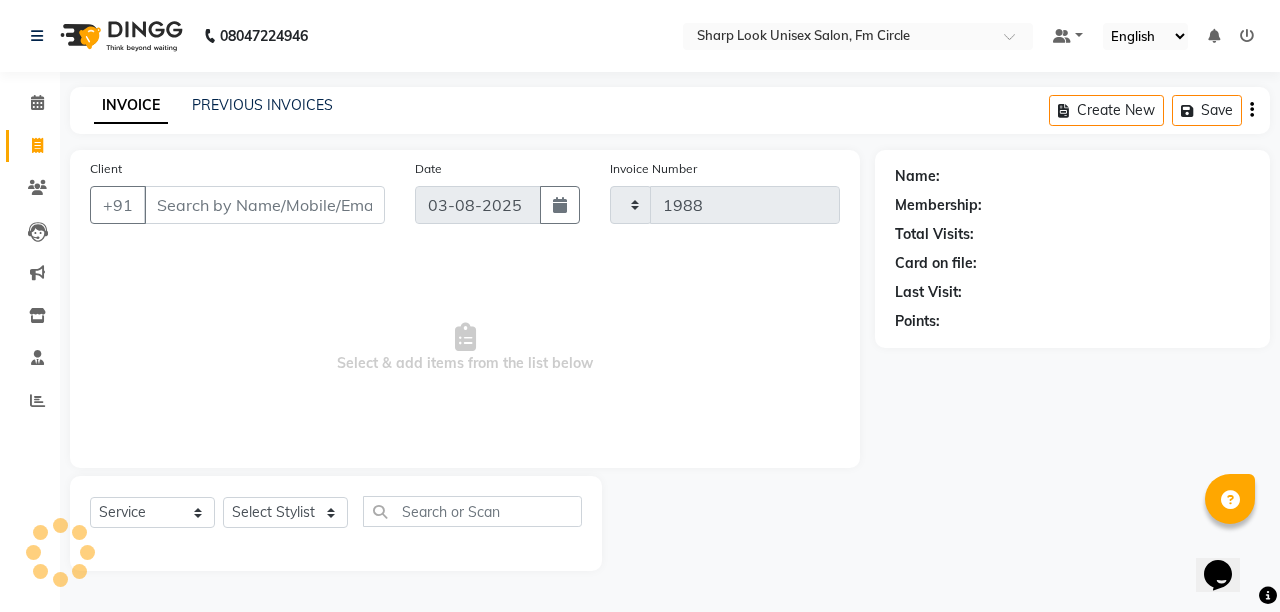 select on "804" 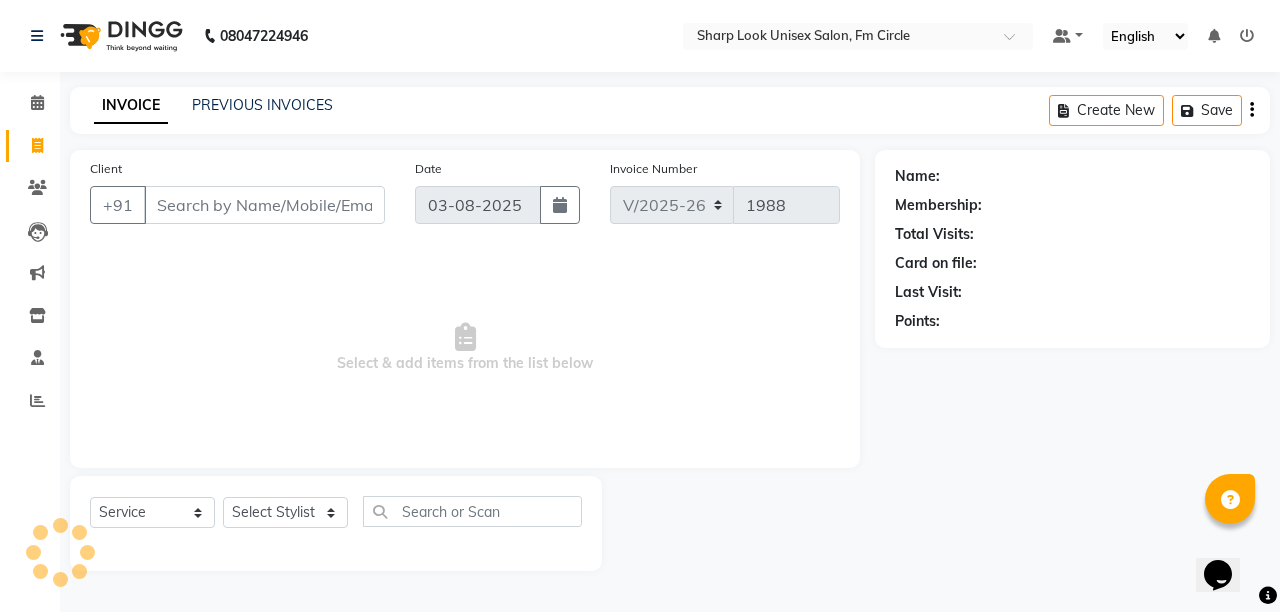 click on "Client" at bounding box center (264, 205) 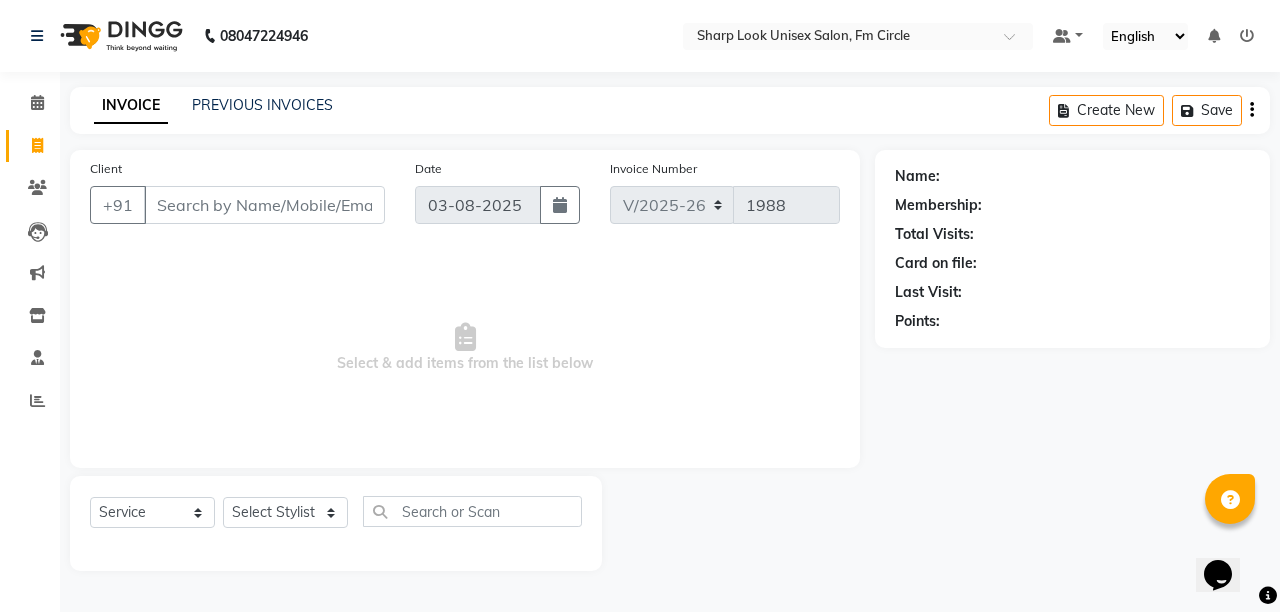 click on "Client" at bounding box center [264, 205] 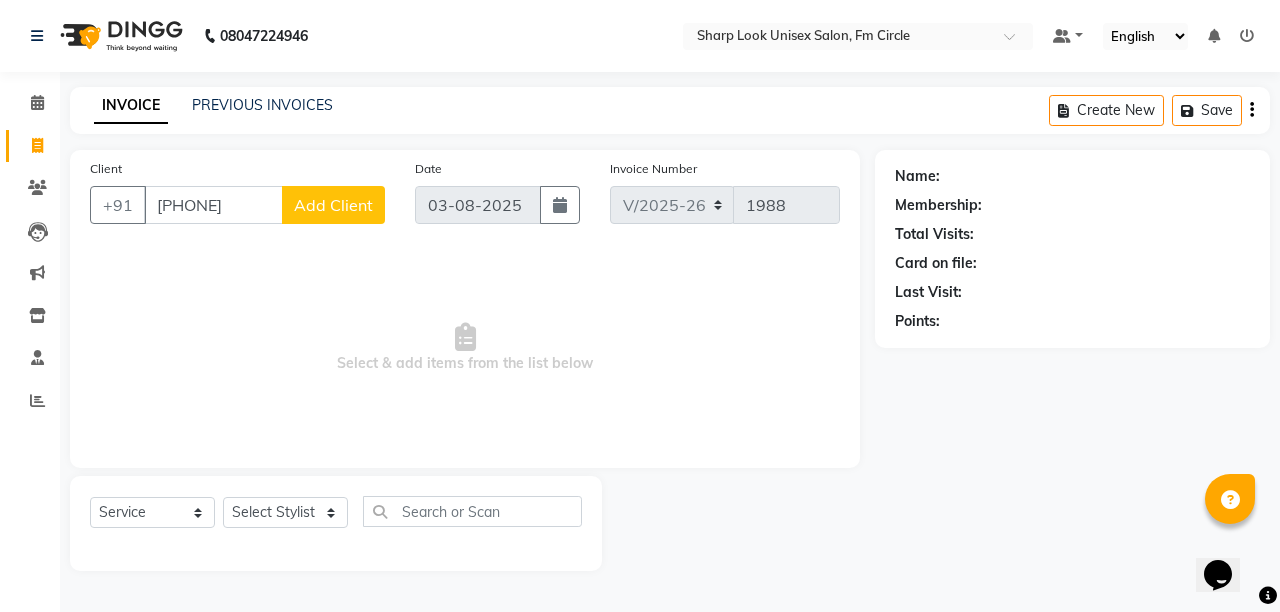 click on "[PHONE]" at bounding box center (213, 205) 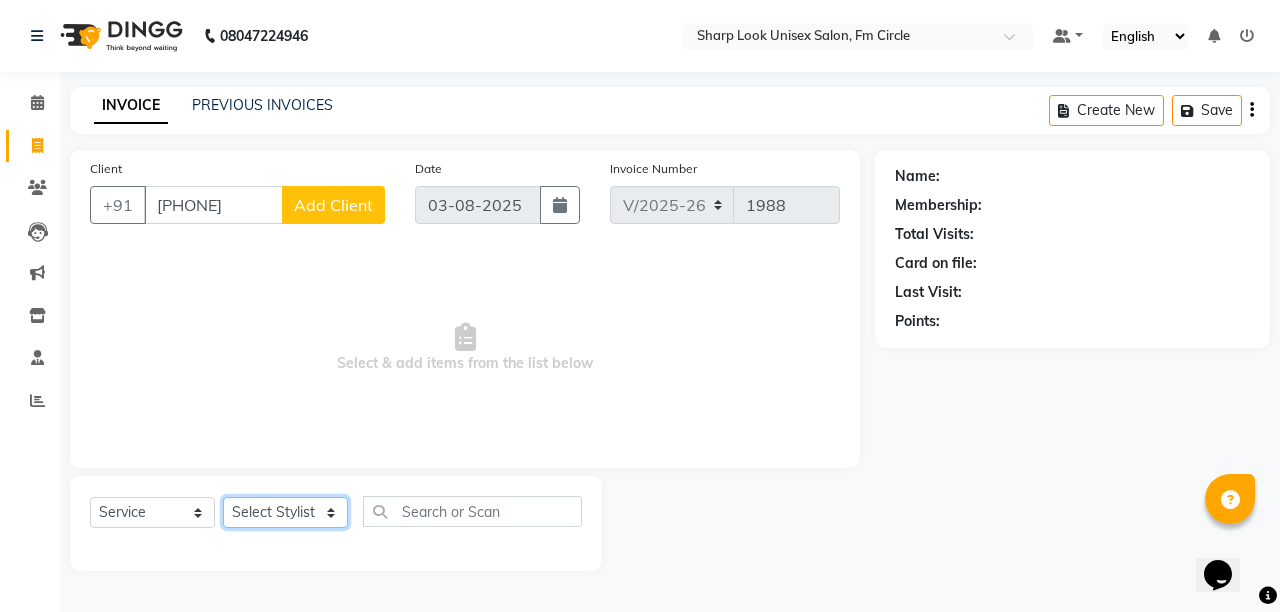 click on "Select Stylist Admin [PERSON] [PERSON] [PERSON] [PERSON] [PERSON] [PERSON]" 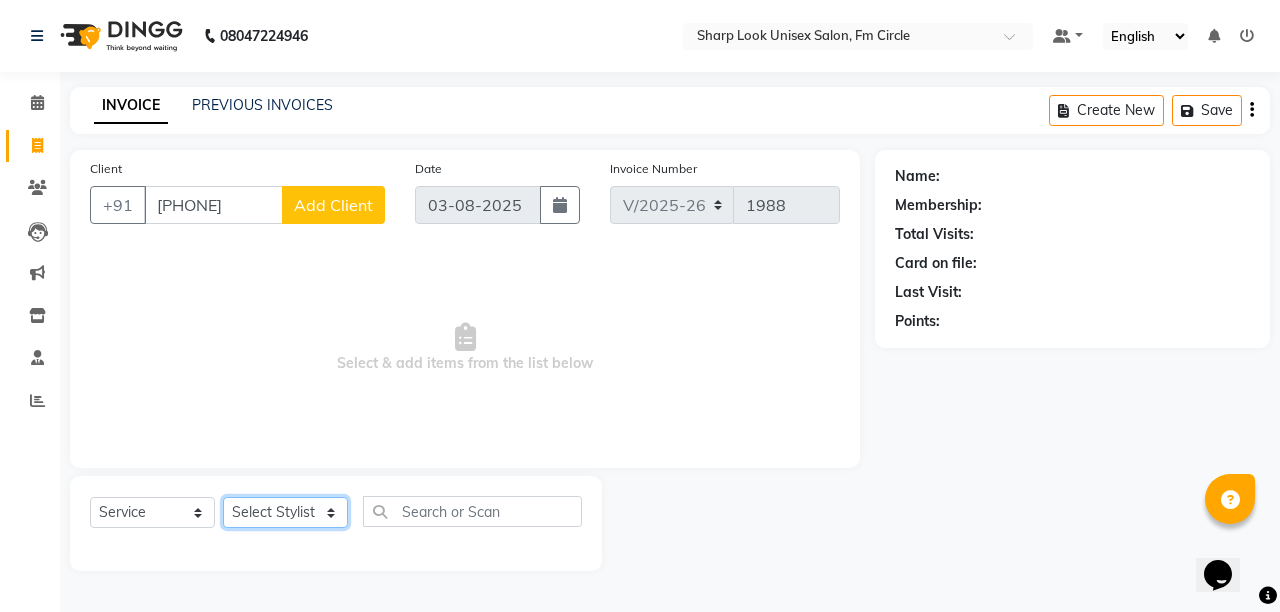 select on "13317" 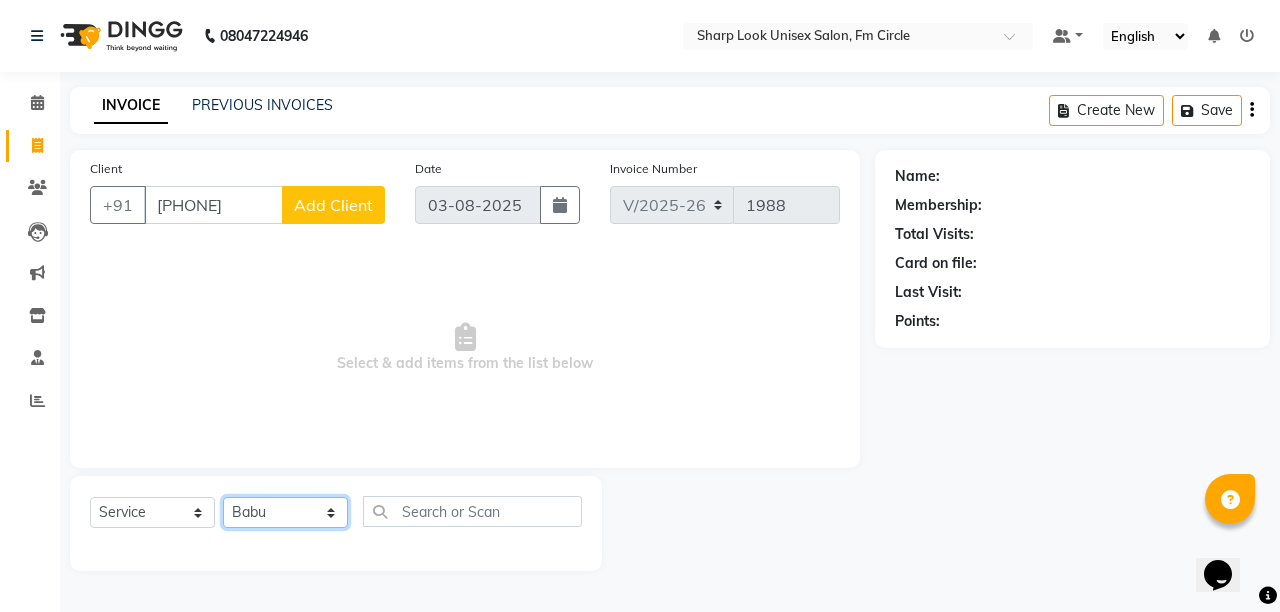 click on "Select Stylist Admin [PERSON] [PERSON] [PERSON] [PERSON] [PERSON] [PERSON]" 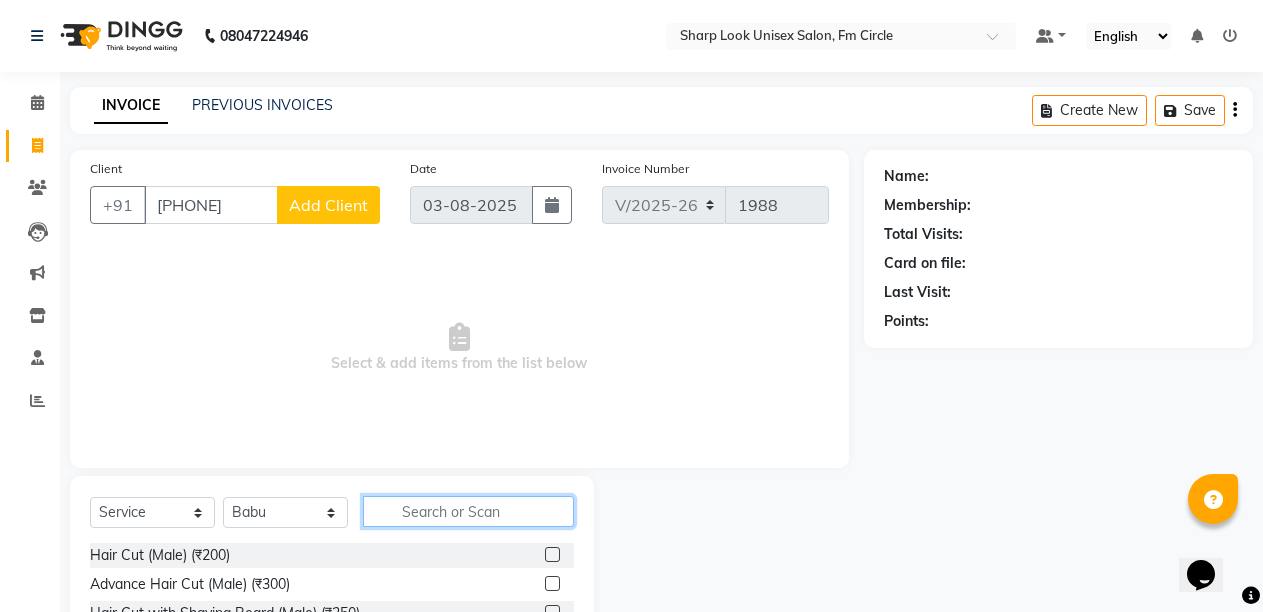 click 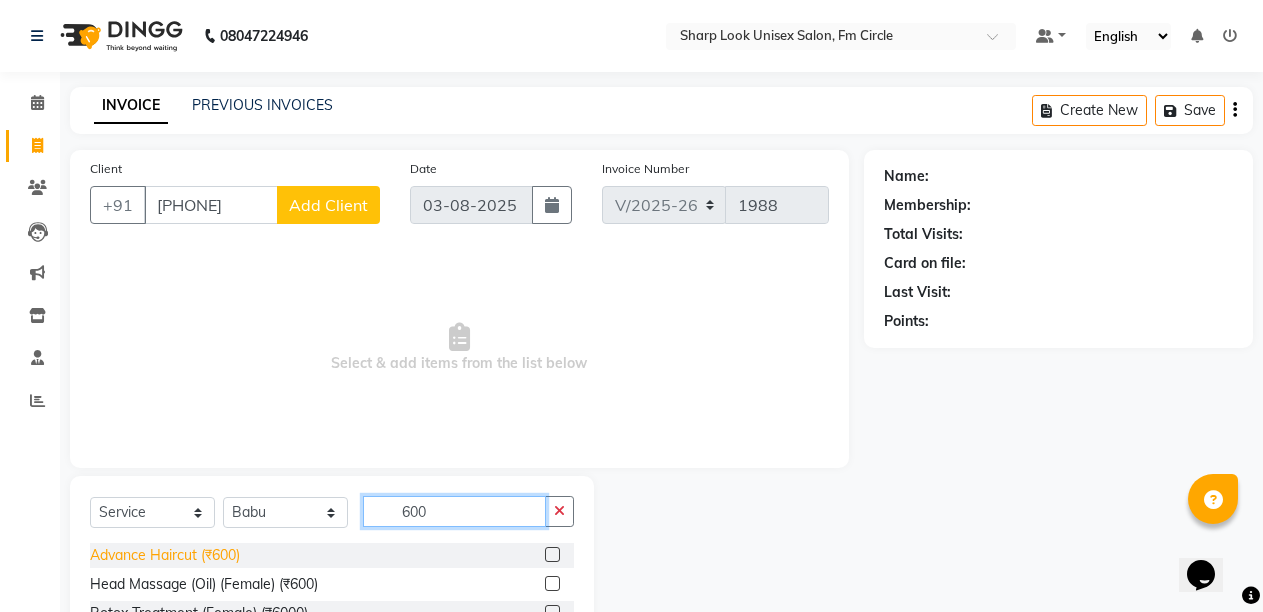type on "600" 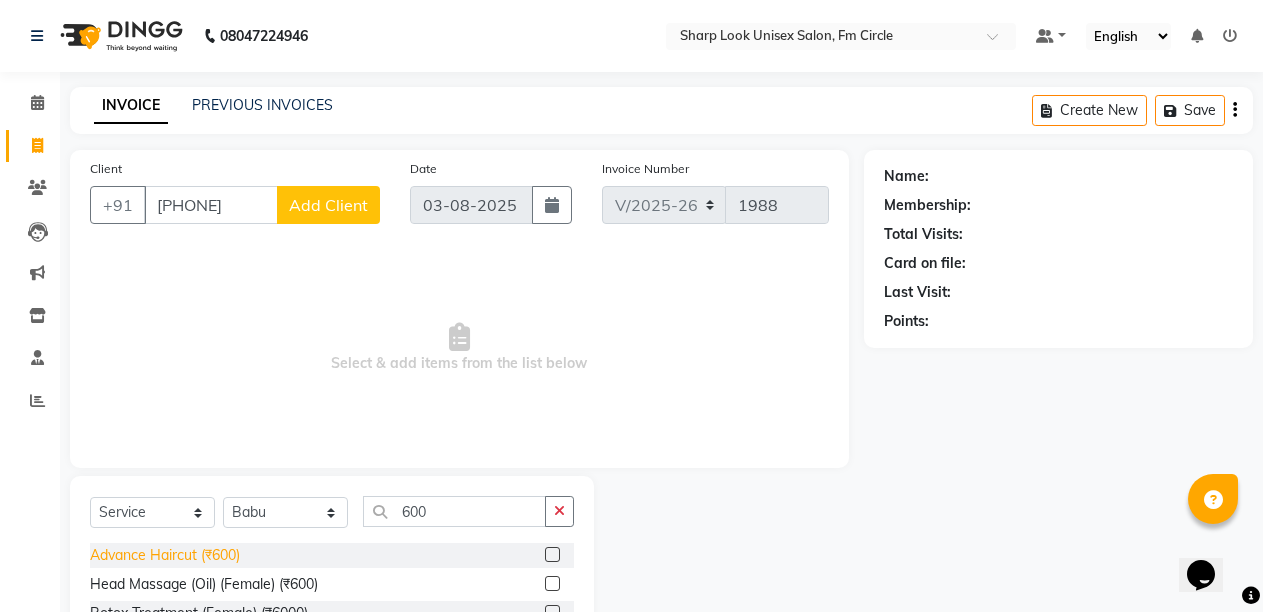 click on "Advance Haircut (₹600)" 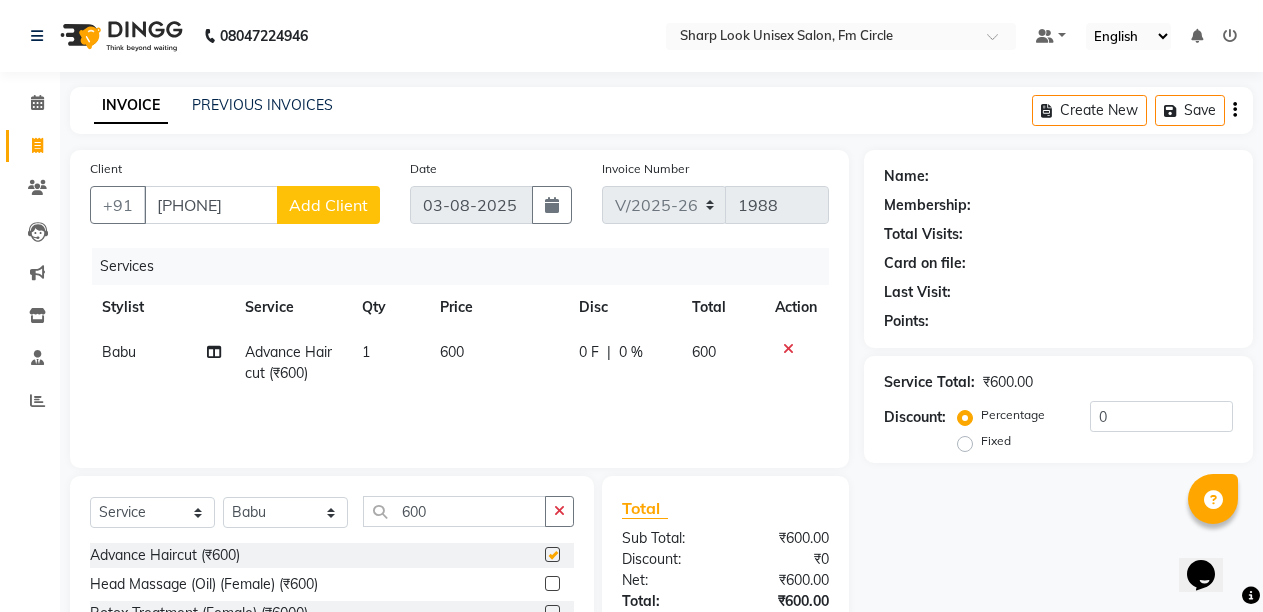 checkbox on "false" 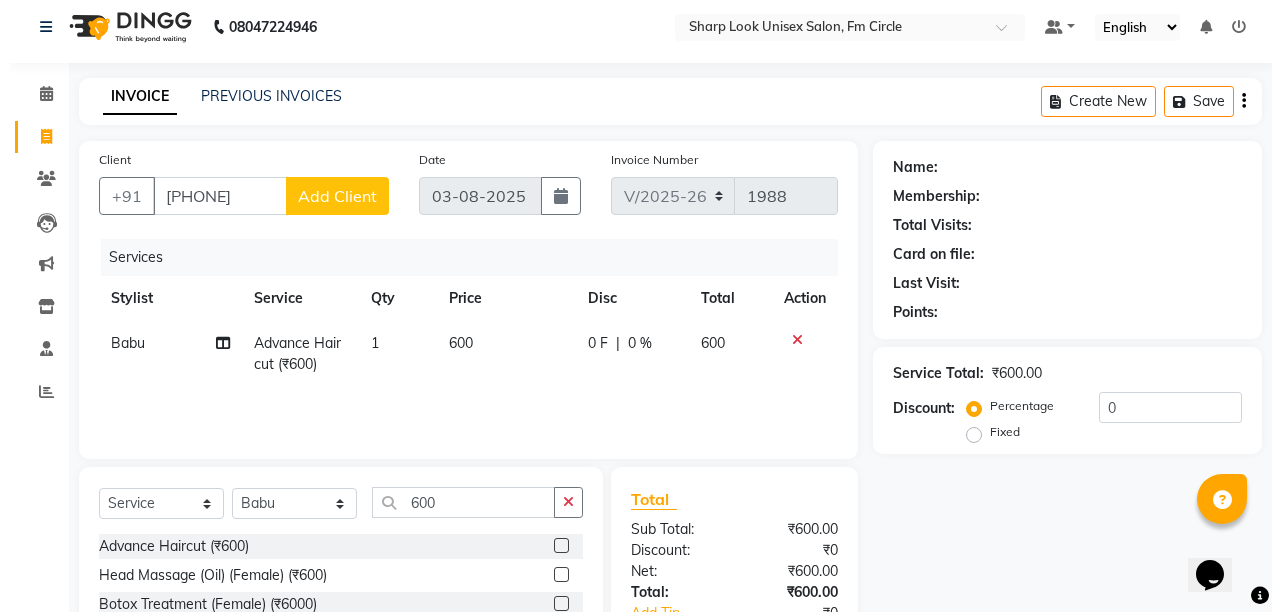 scroll, scrollTop: 0, scrollLeft: 0, axis: both 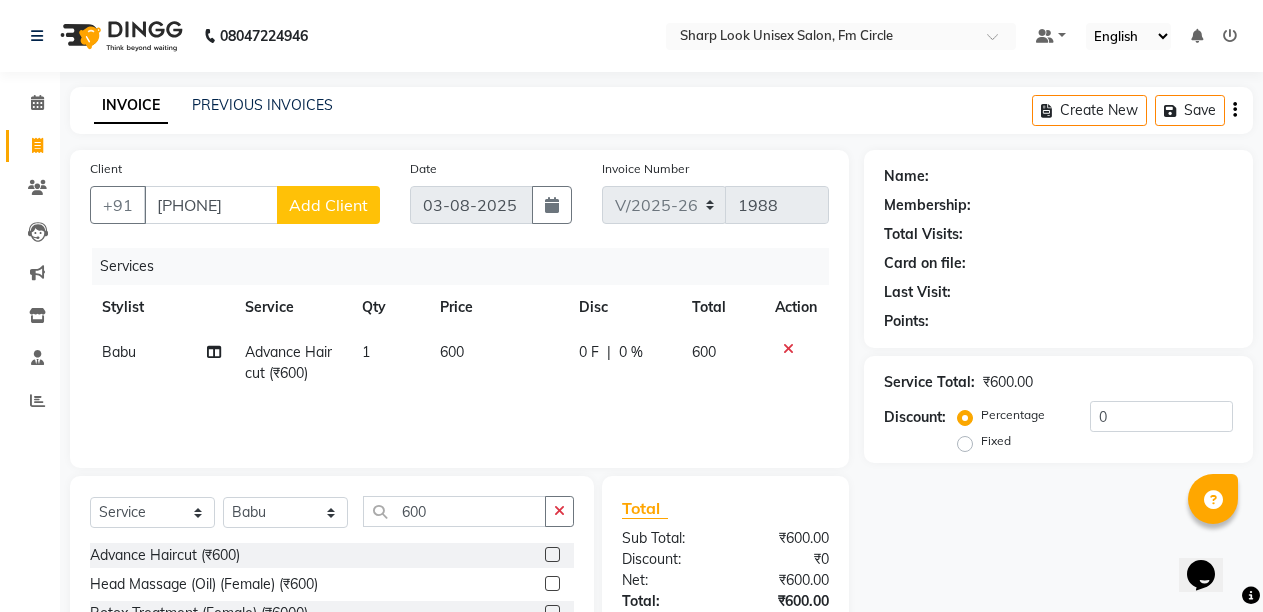click on "Add Client" 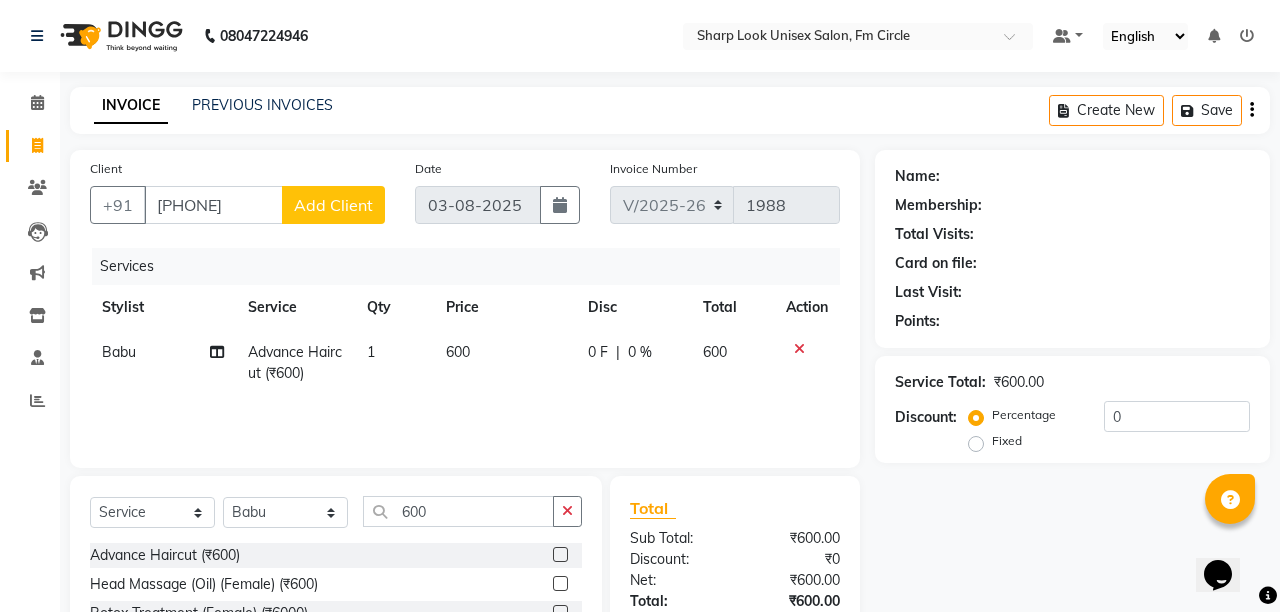 select on "29" 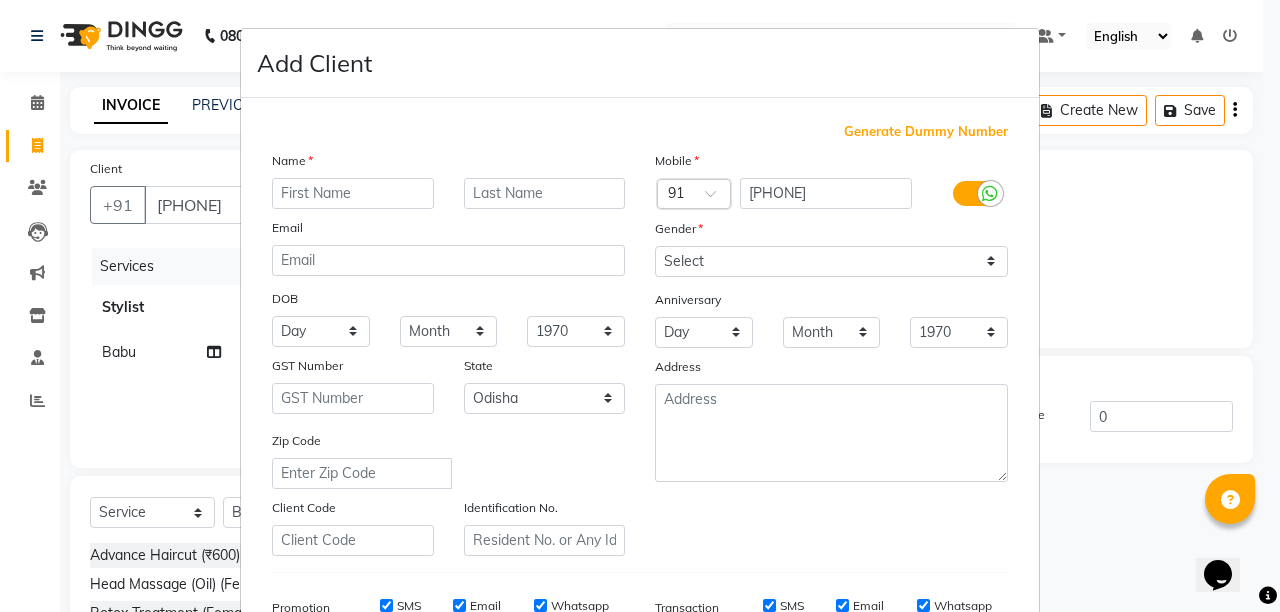 click at bounding box center [353, 193] 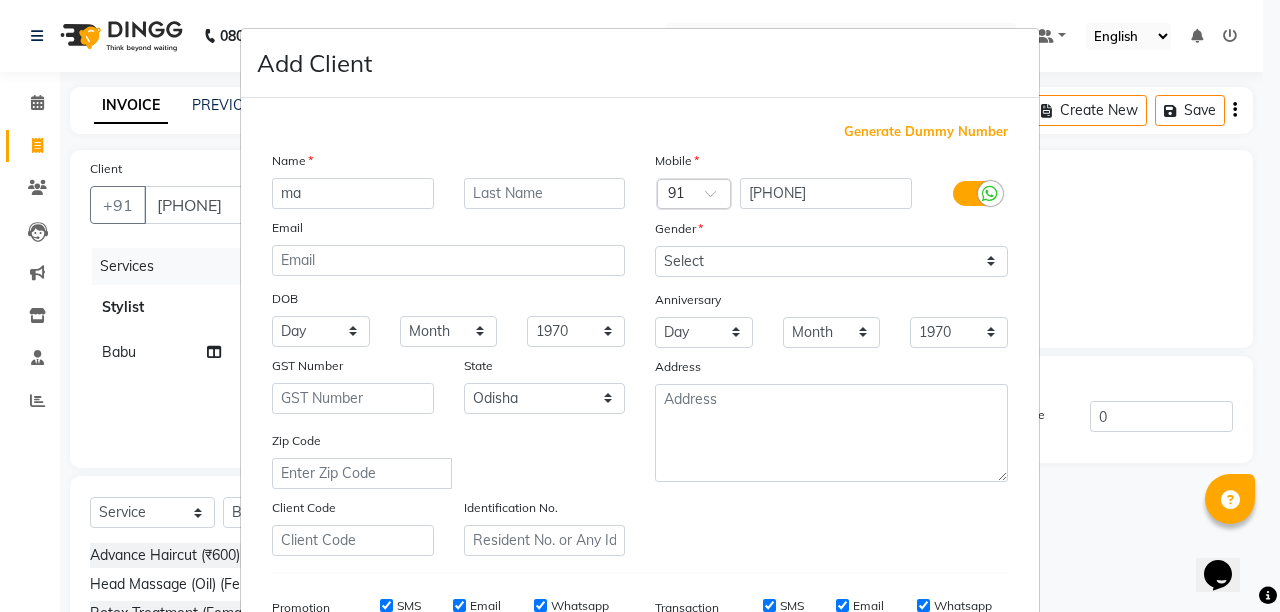 type on "m" 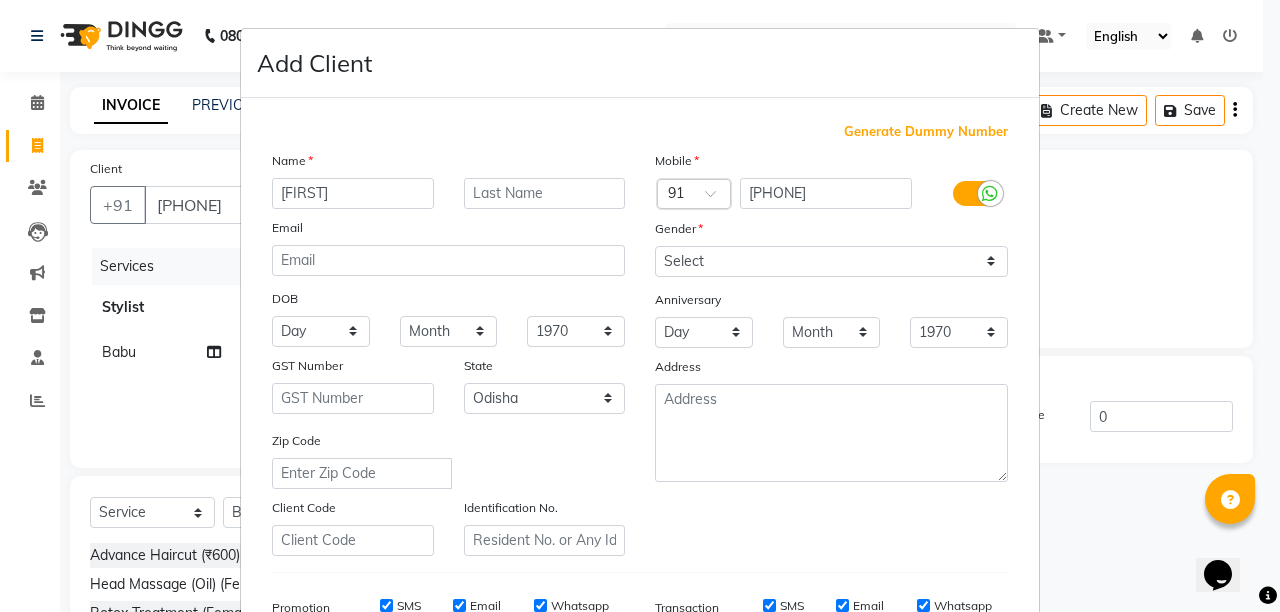 type on "[FIRST]" 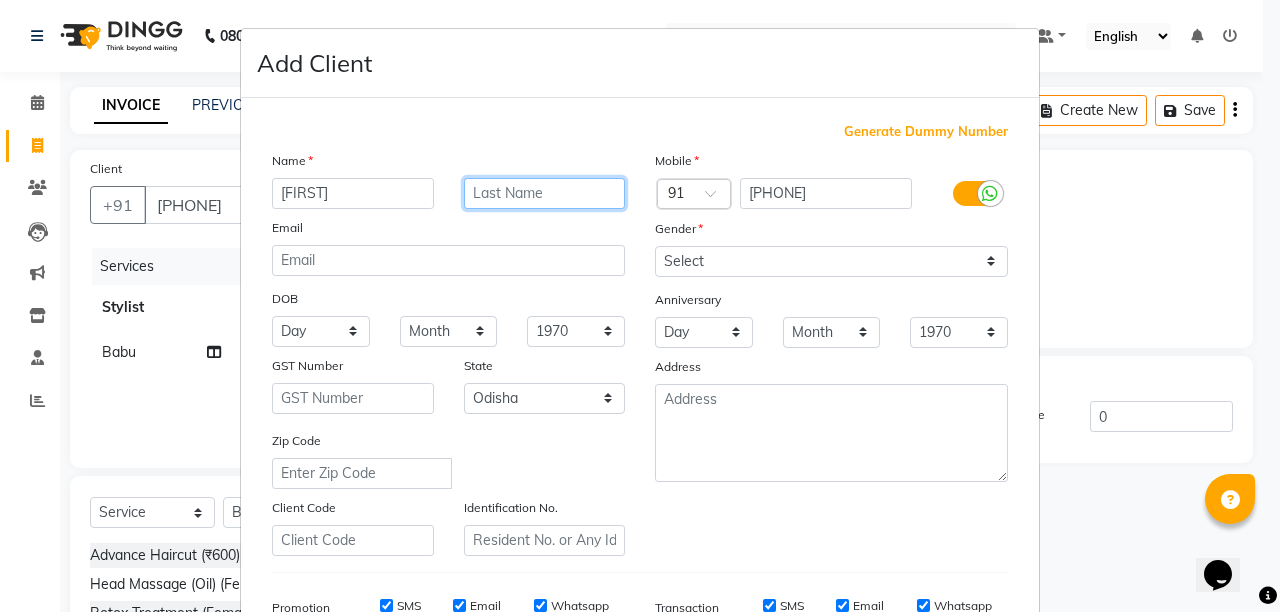 click at bounding box center [545, 193] 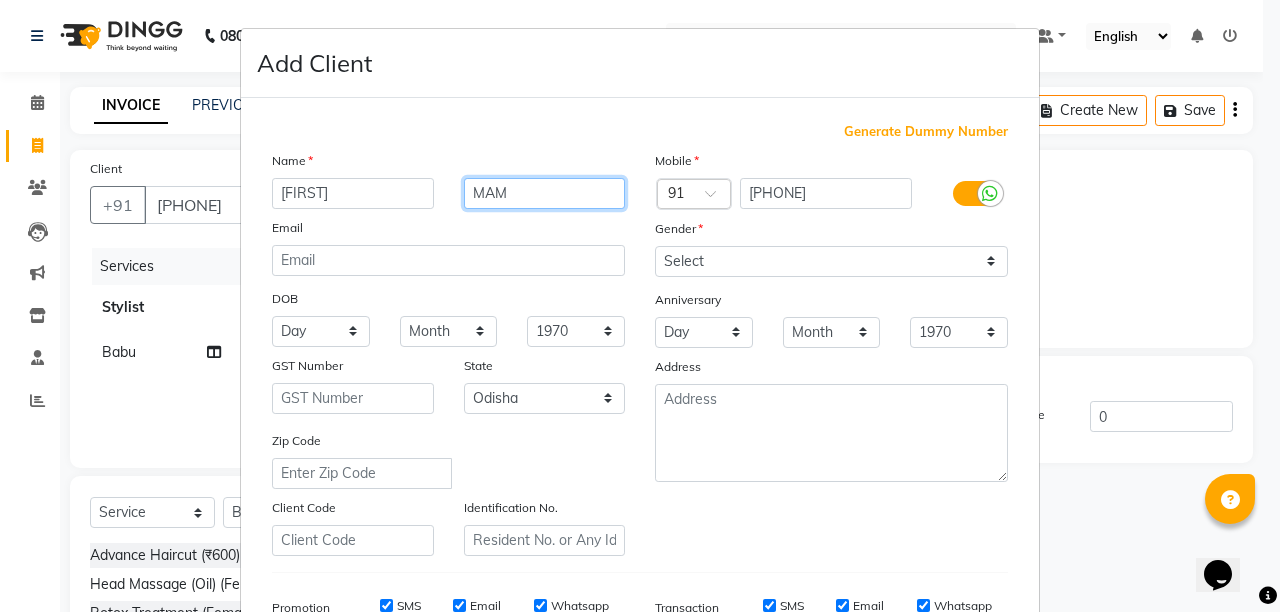 type on "MAM" 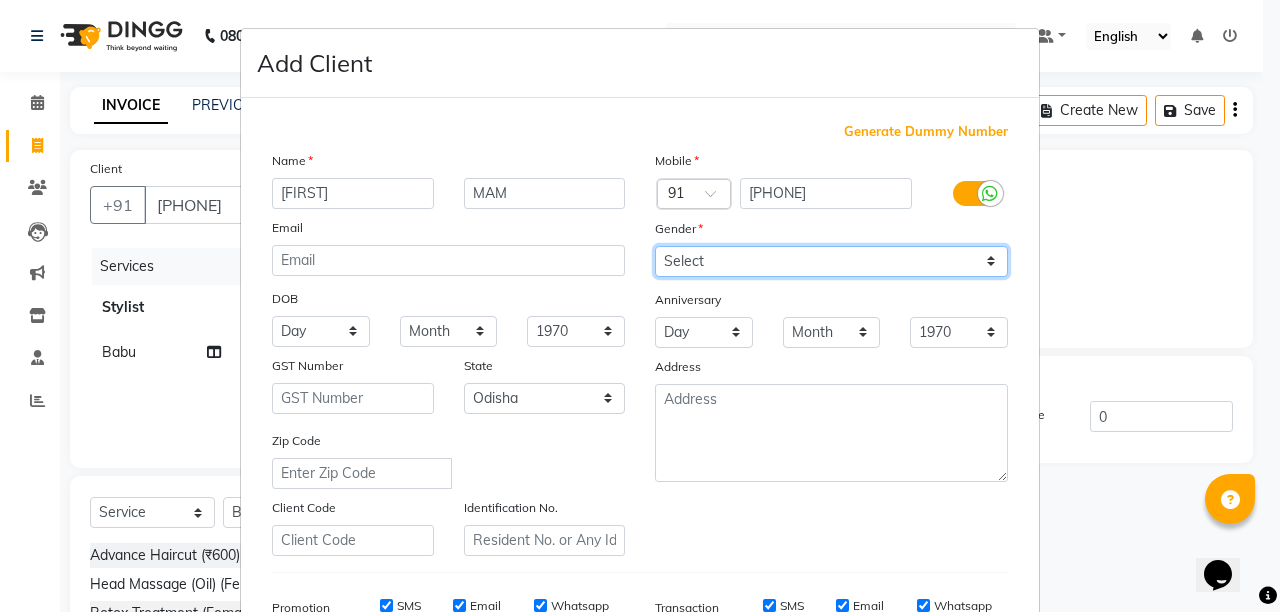 click on "Select Male Female Other Prefer Not To Say" at bounding box center [831, 261] 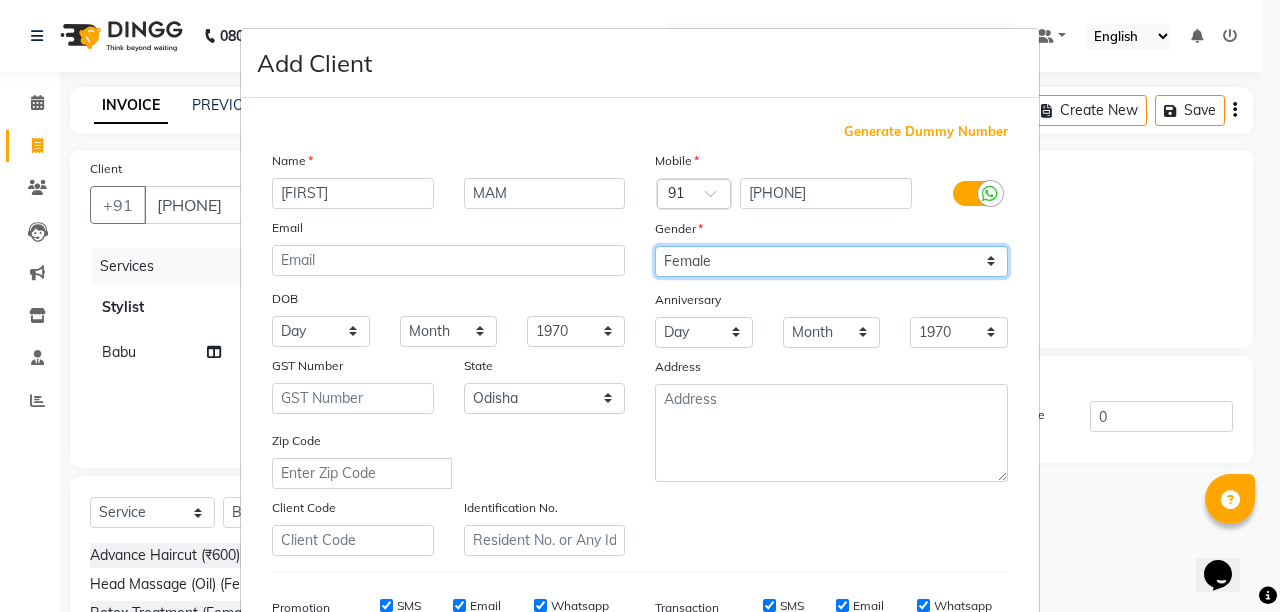click on "Select Male Female Other Prefer Not To Say" at bounding box center (831, 261) 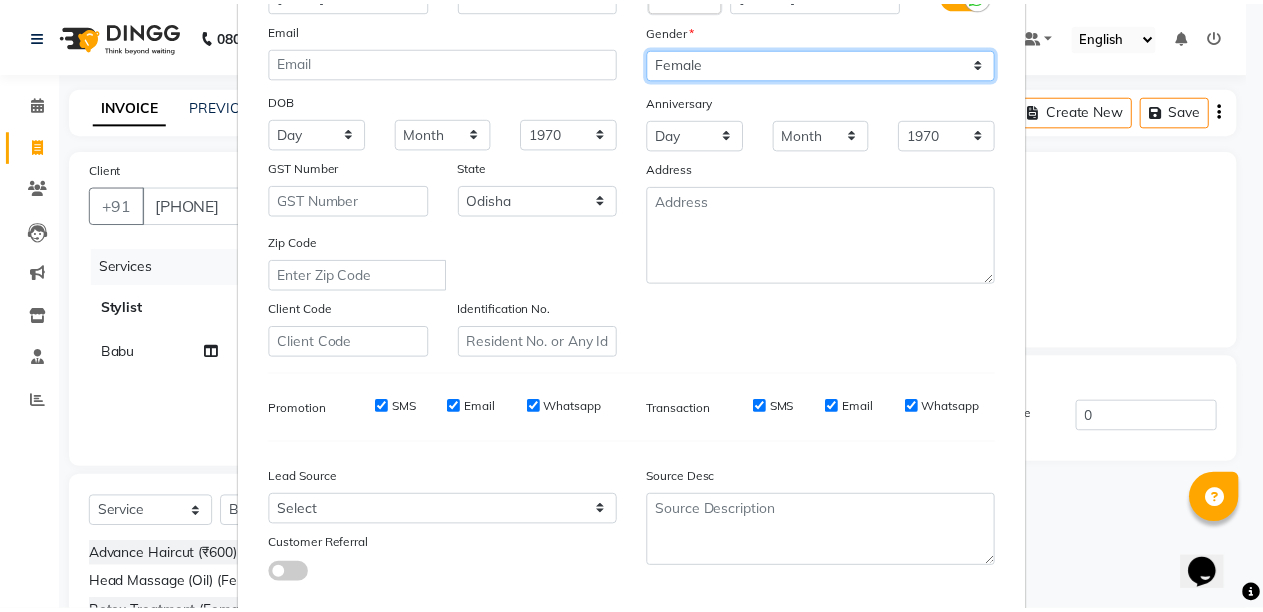 scroll, scrollTop: 300, scrollLeft: 0, axis: vertical 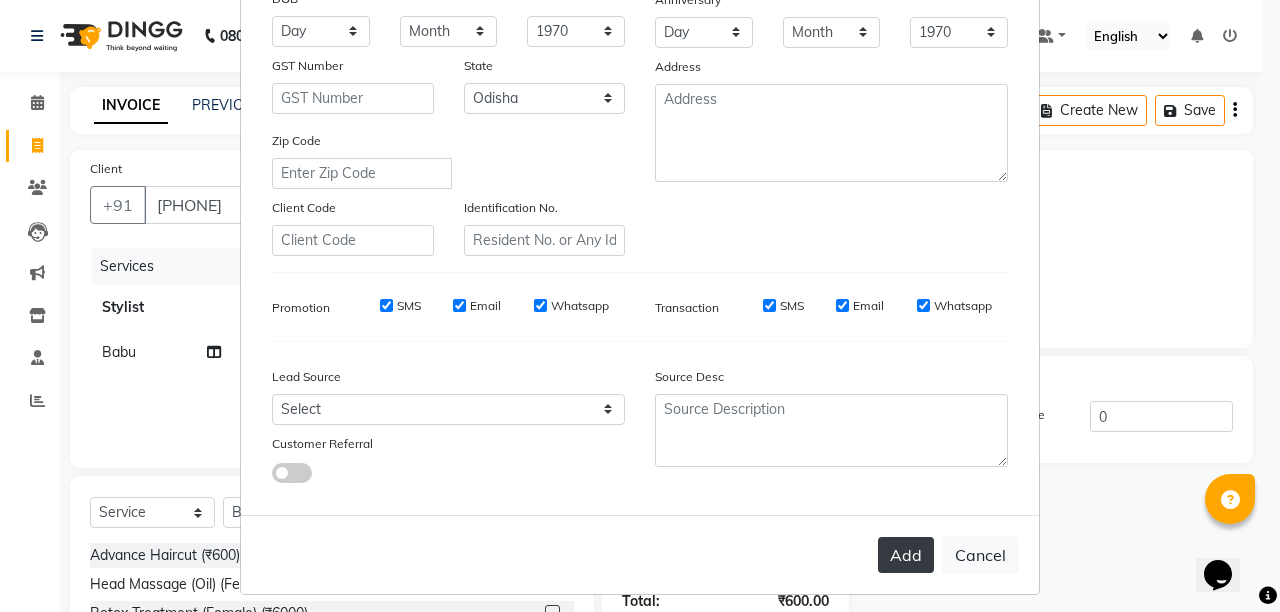click on "Add" at bounding box center (906, 555) 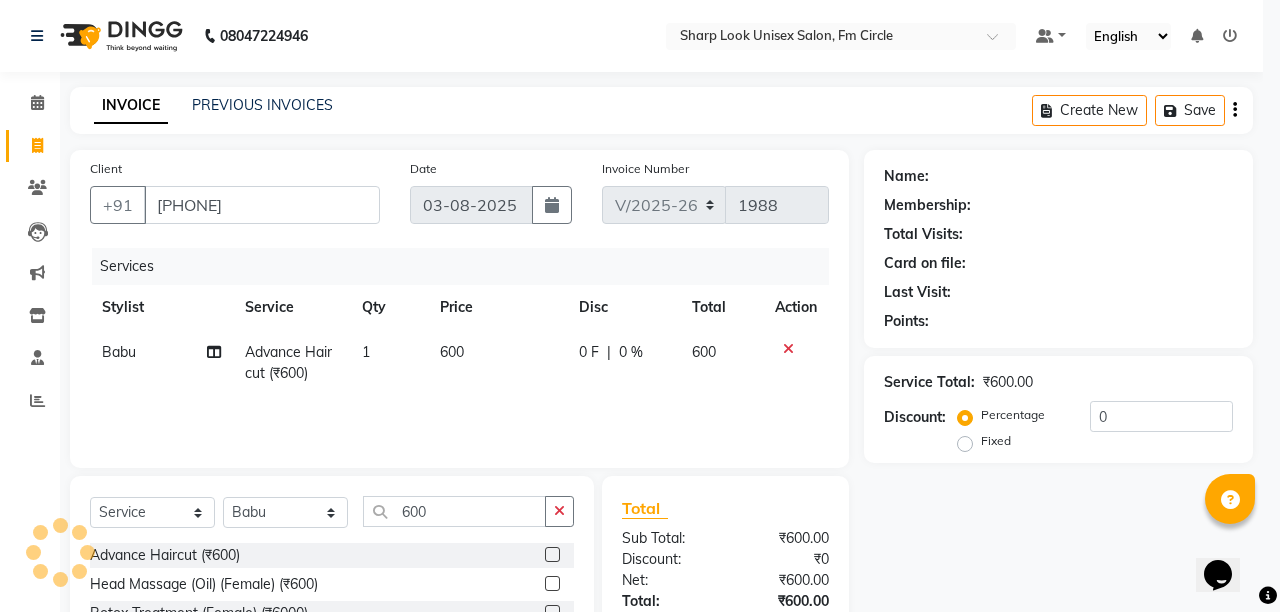 type 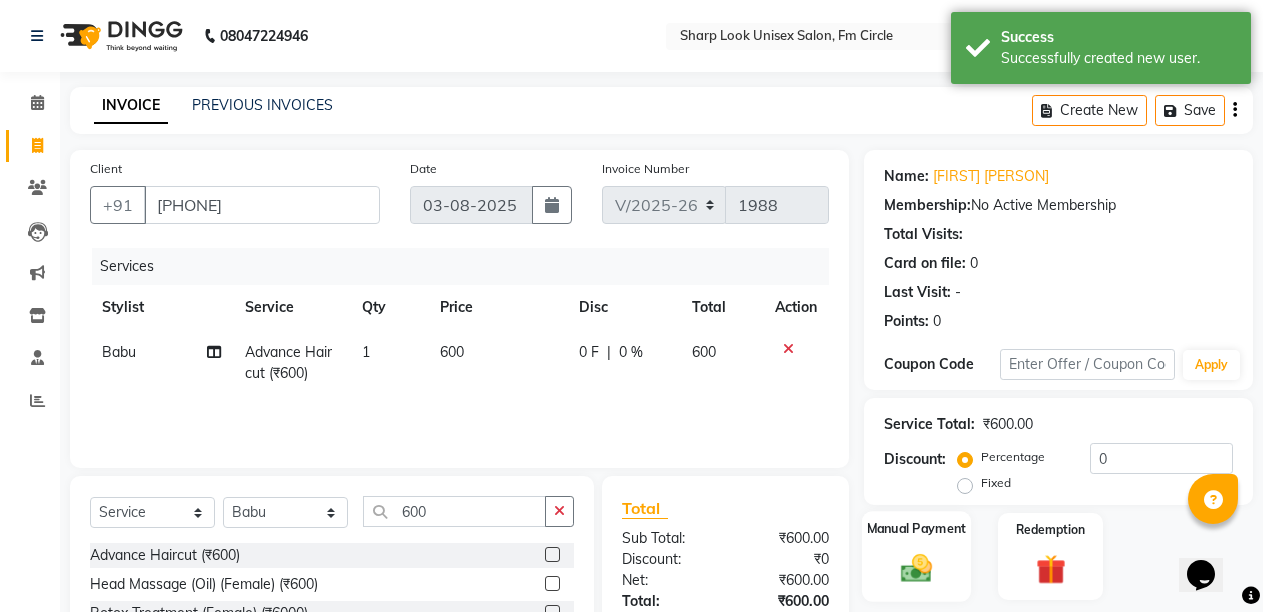 click 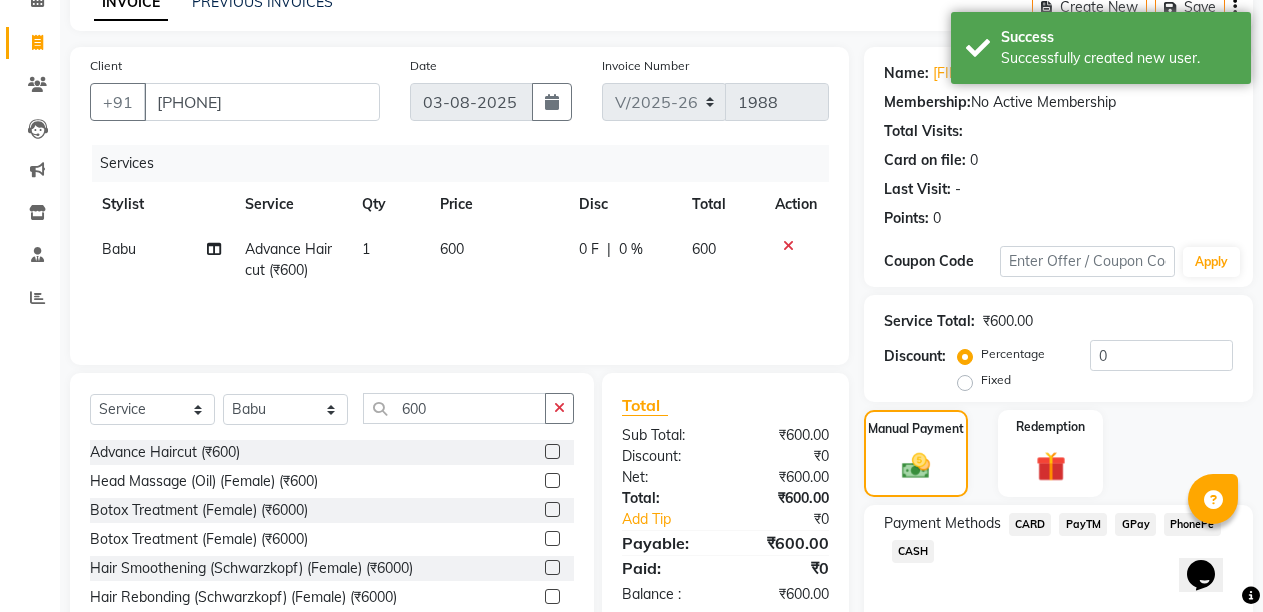 scroll, scrollTop: 189, scrollLeft: 0, axis: vertical 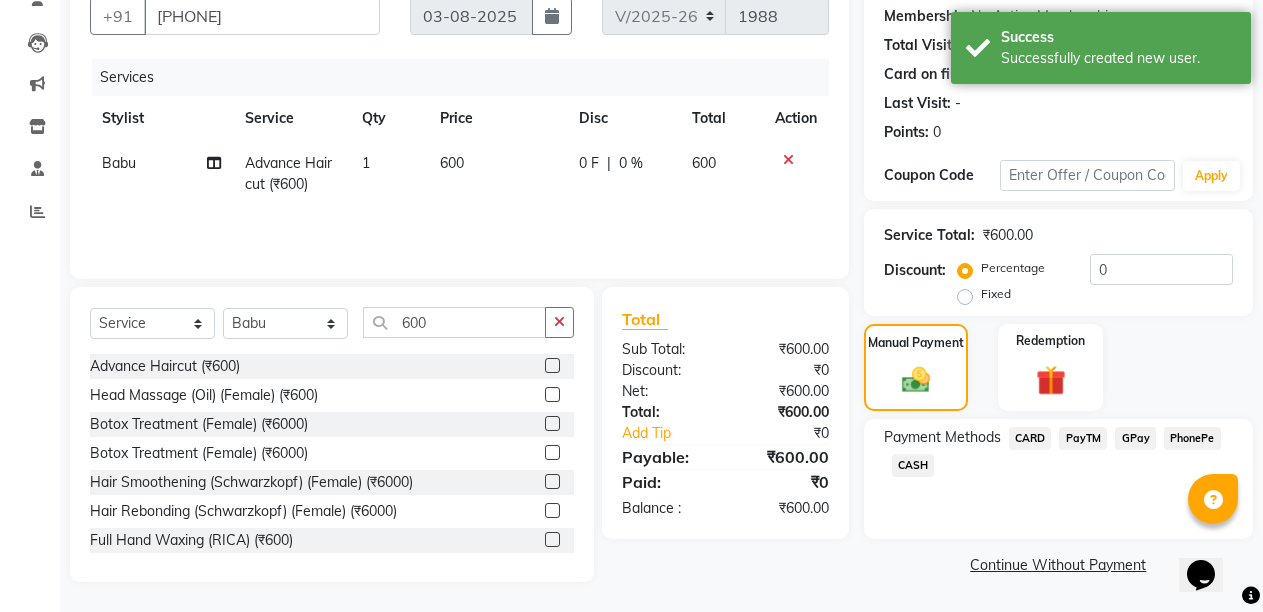 click on "CASH" 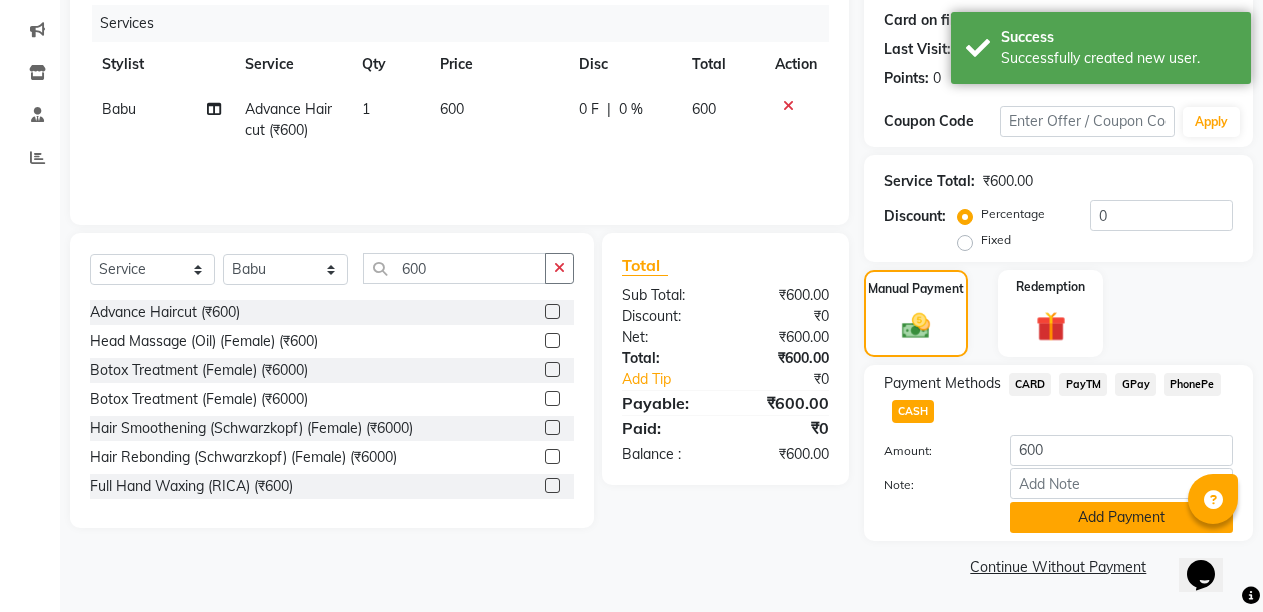 click on "Add Payment" 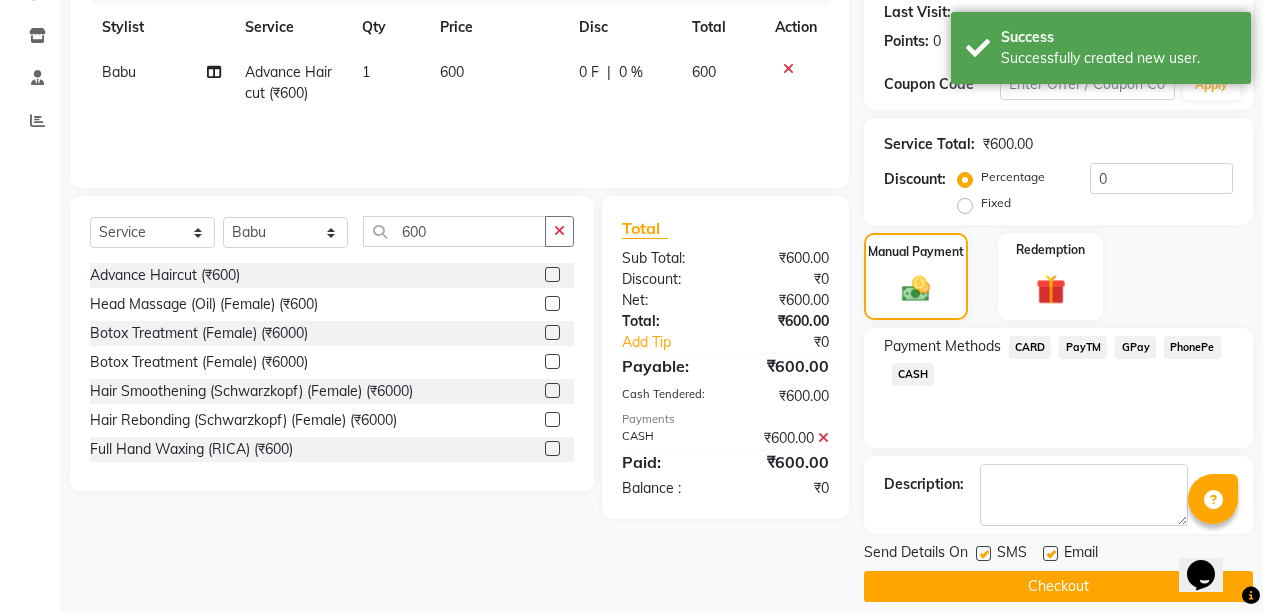 scroll, scrollTop: 300, scrollLeft: 0, axis: vertical 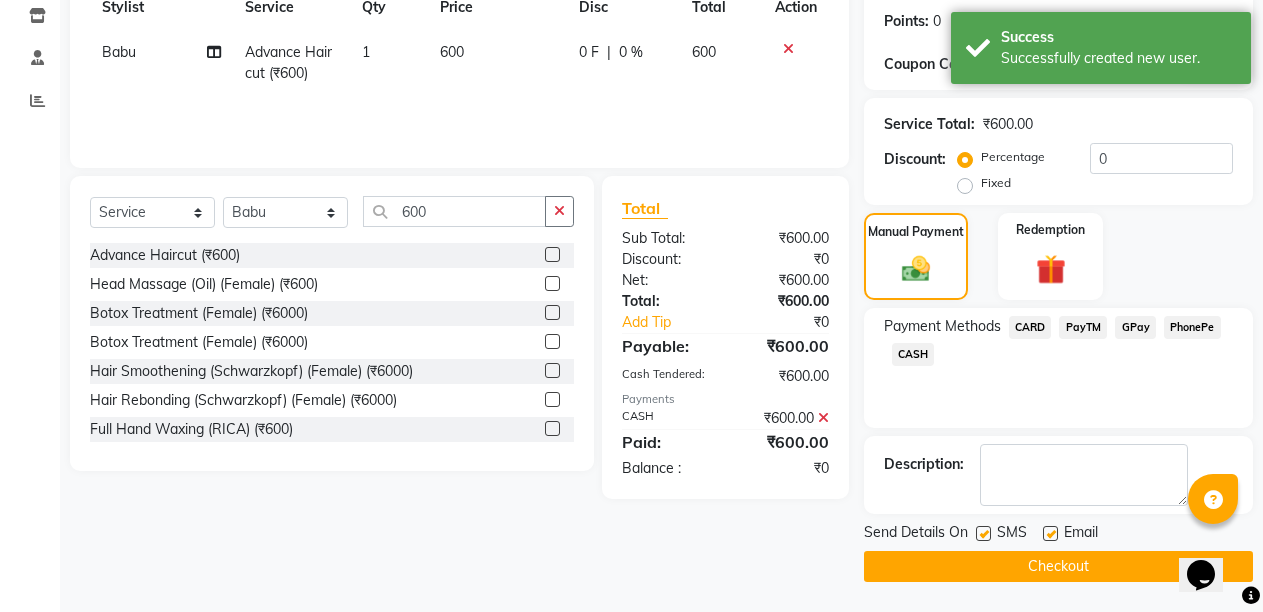 click 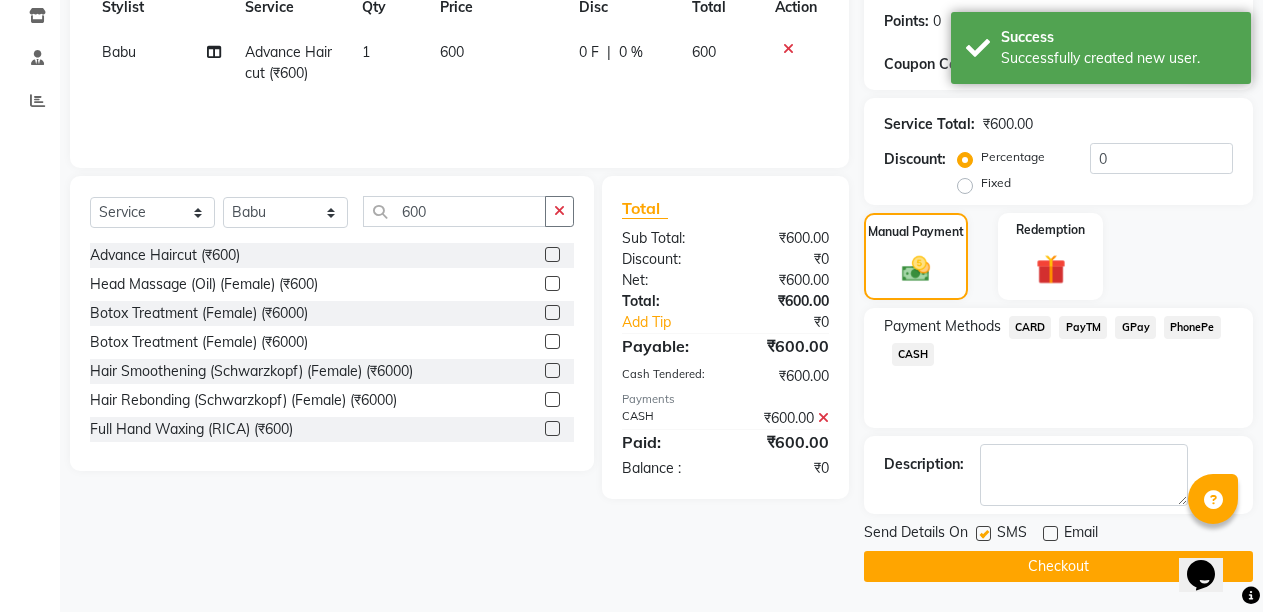 click on "Checkout" 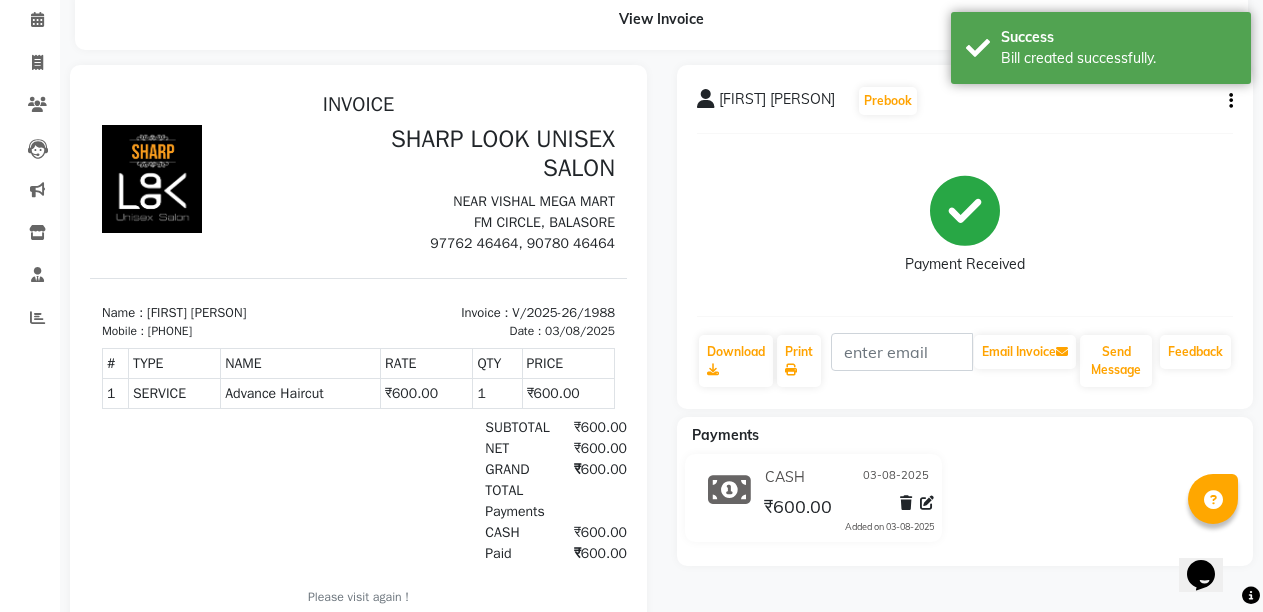 scroll, scrollTop: 0, scrollLeft: 0, axis: both 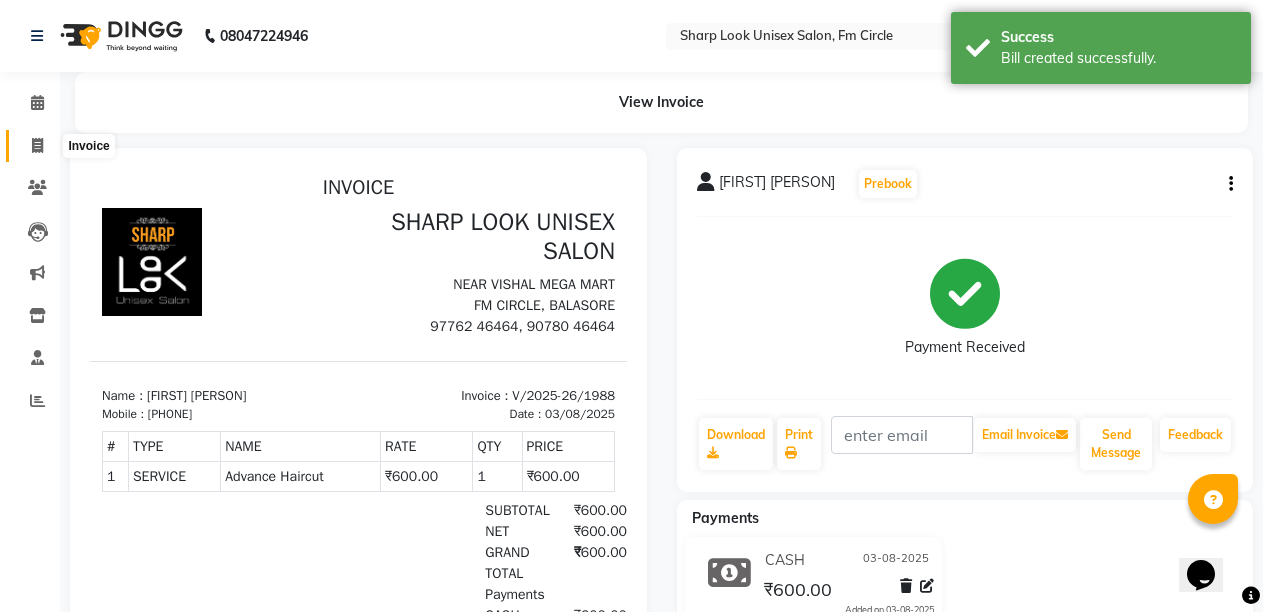 click 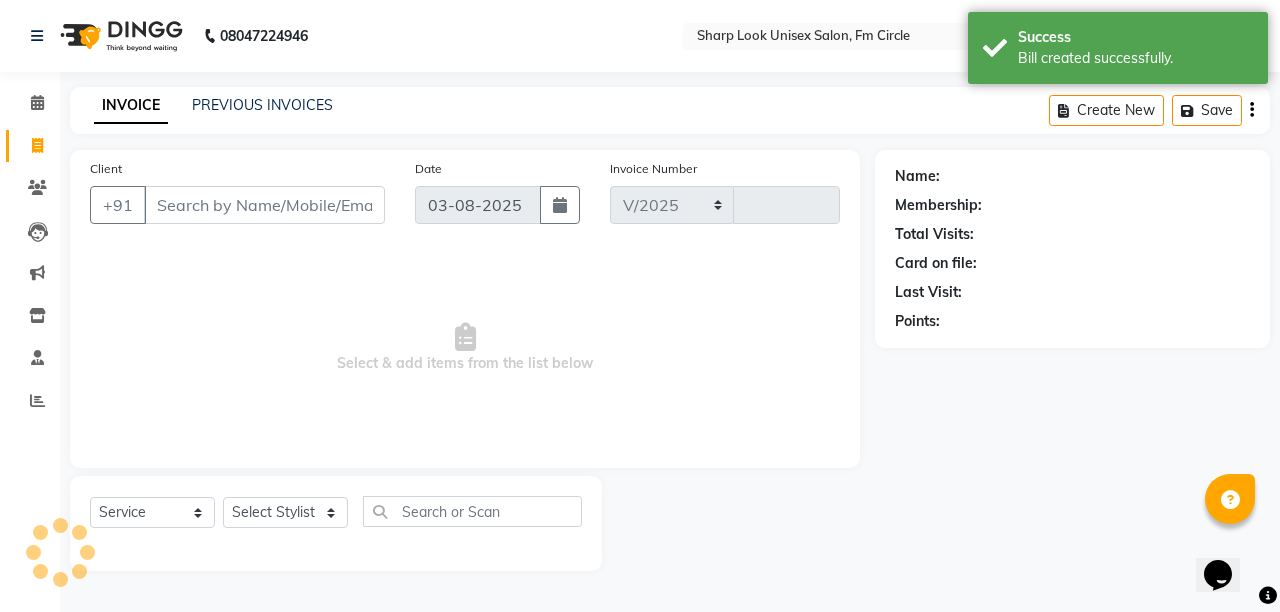 select on "804" 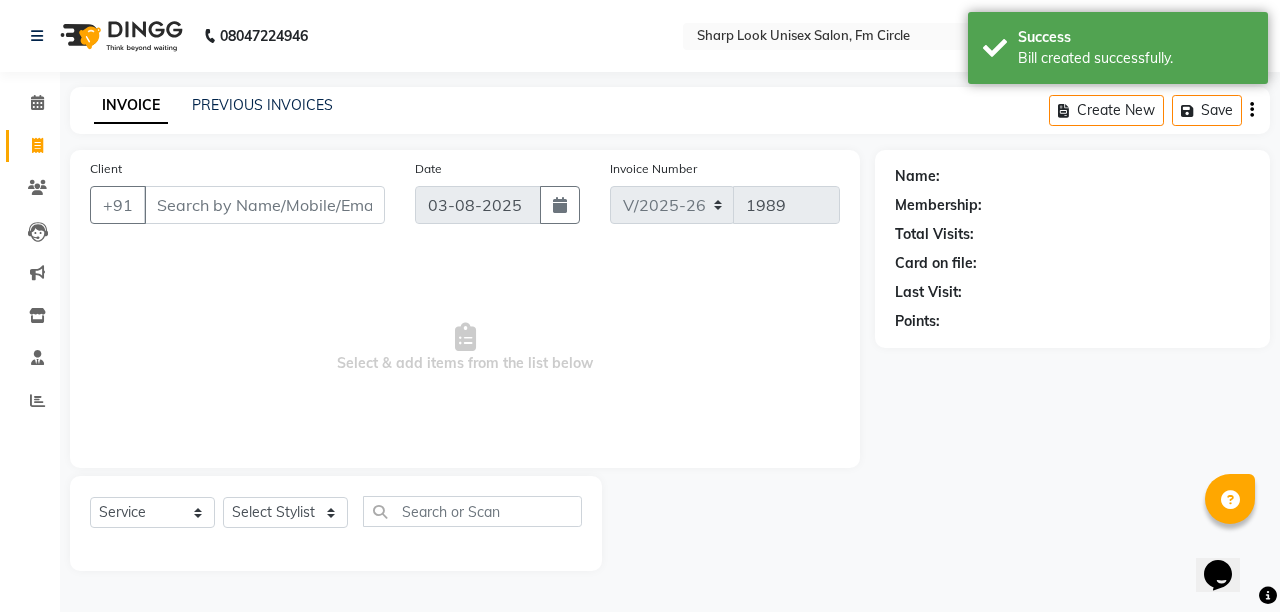 click on "Client" at bounding box center (264, 205) 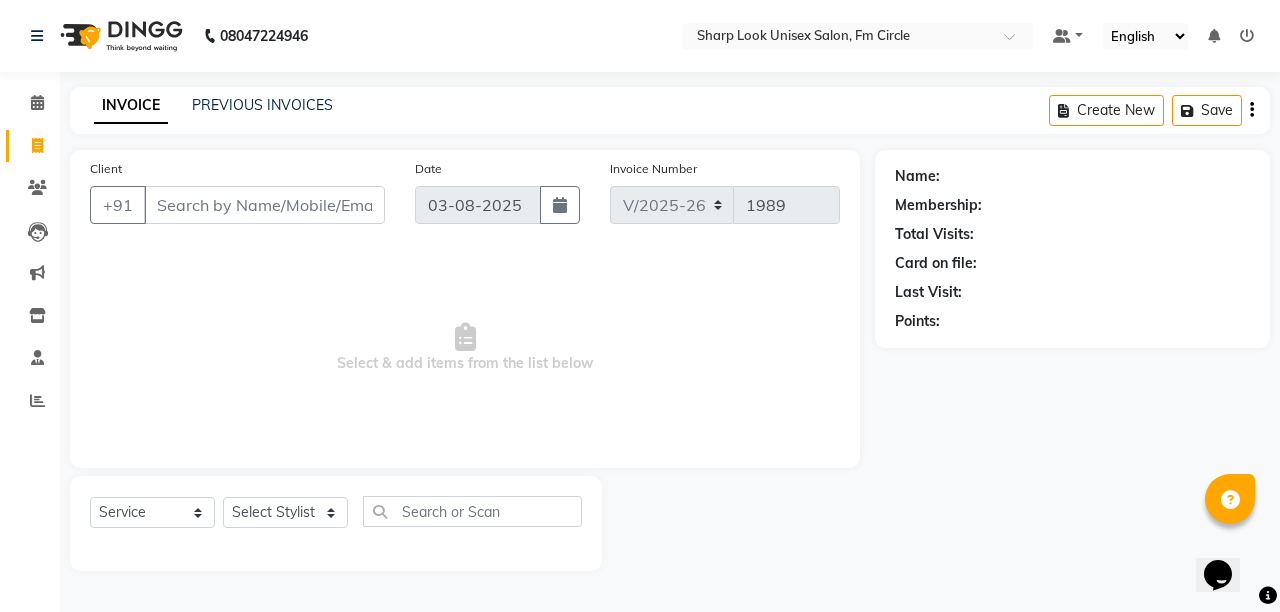 click on "Client" at bounding box center (264, 205) 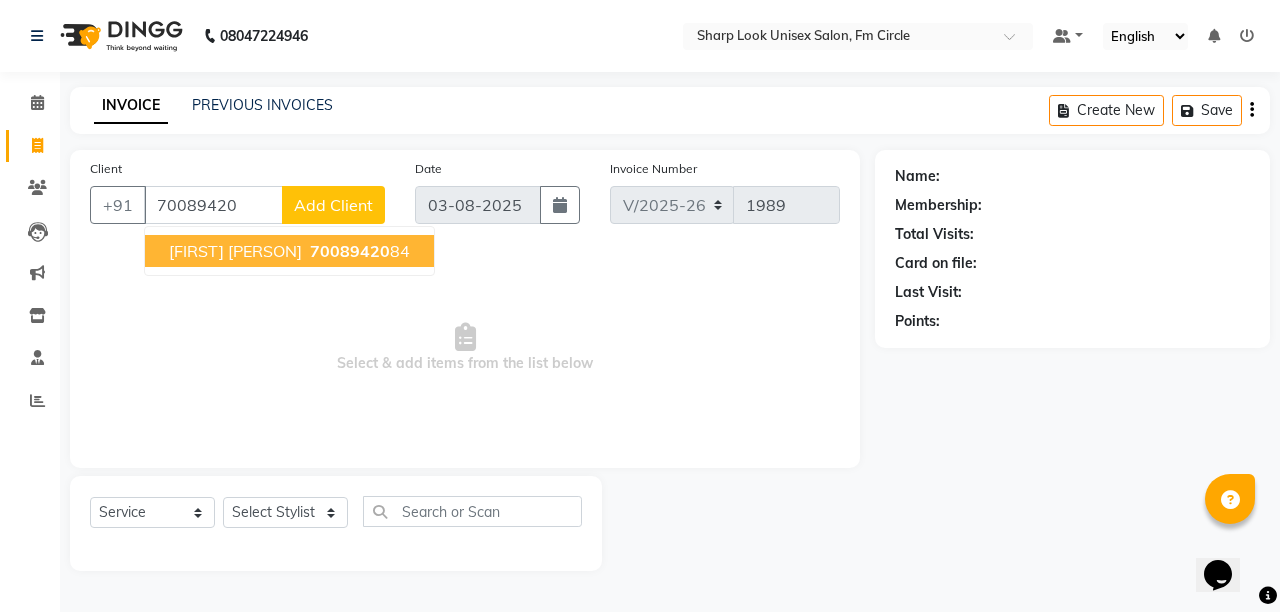 click on "[FIRST] [PERSON]" at bounding box center (235, 251) 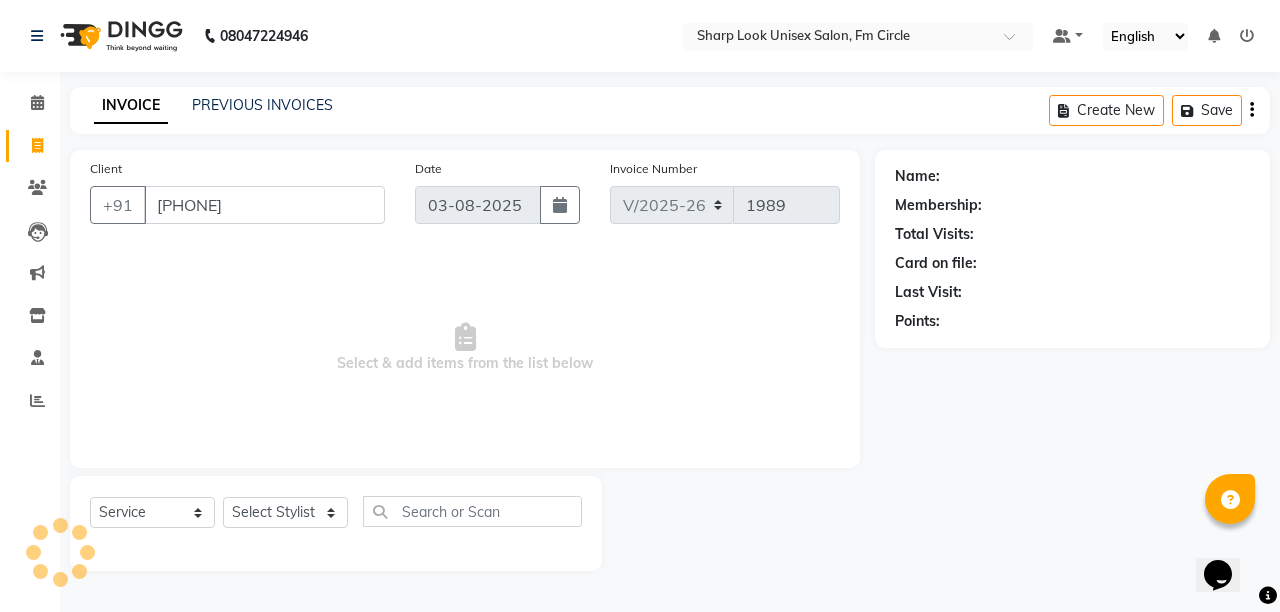 type on "[PHONE]" 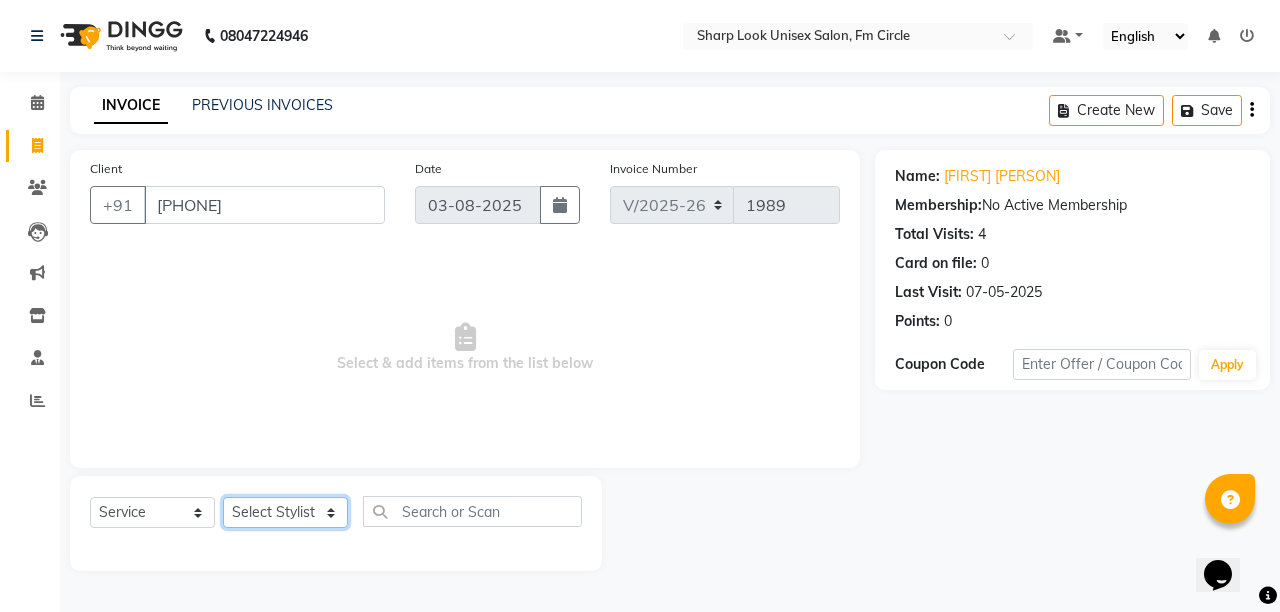 click on "Select Stylist Admin [PERSON] [PERSON] [PERSON] [PERSON] [PERSON] [PERSON]" 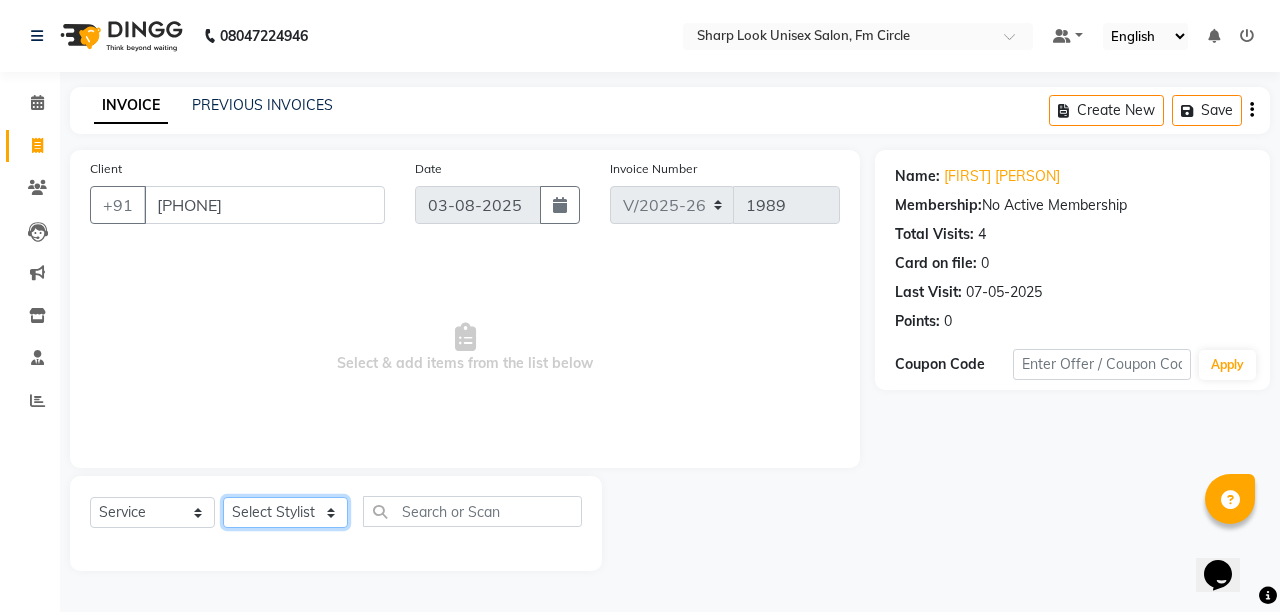 select on "87379" 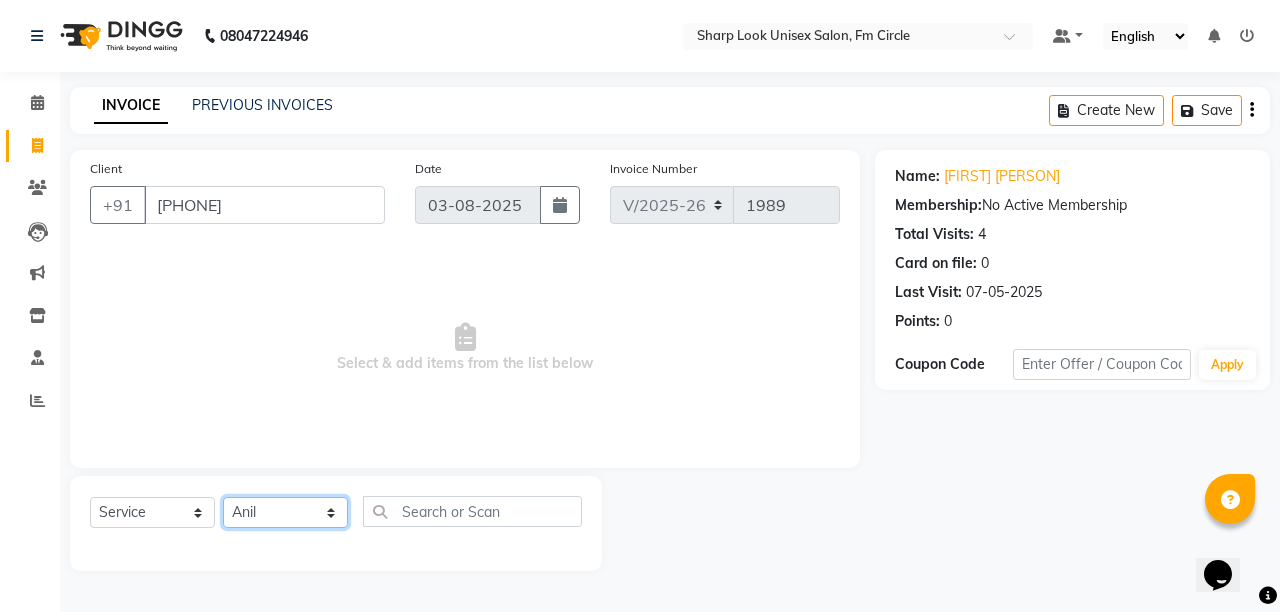 click on "Select Stylist Admin [PERSON] [PERSON] [PERSON] [PERSON] [PERSON] [PERSON]" 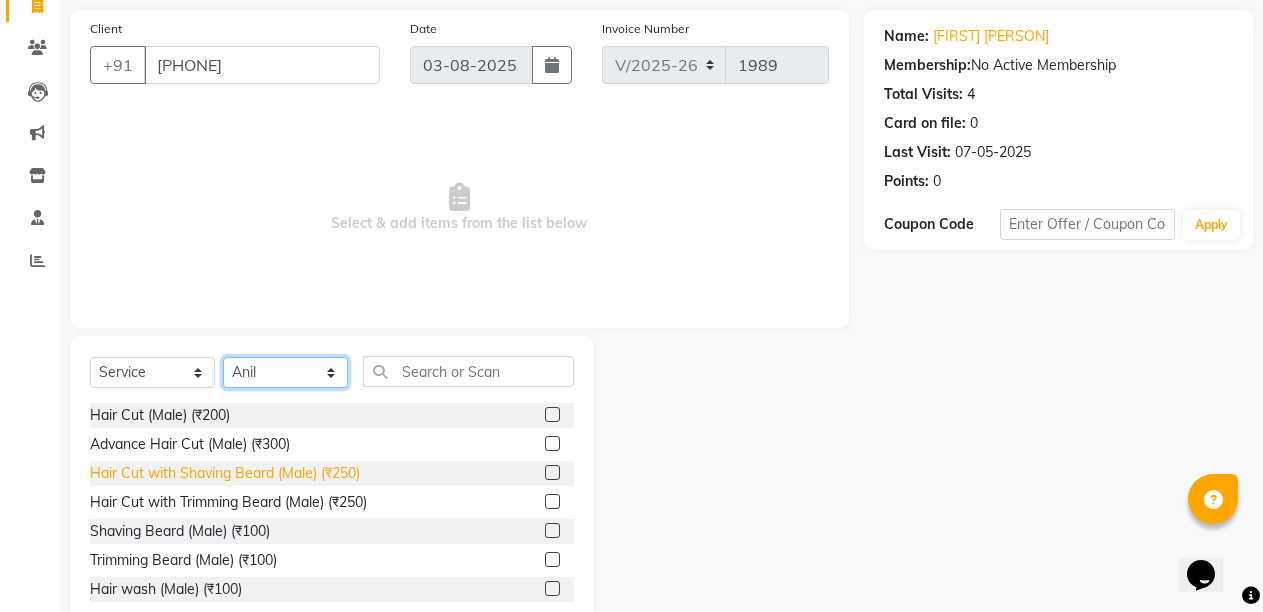 scroll, scrollTop: 189, scrollLeft: 0, axis: vertical 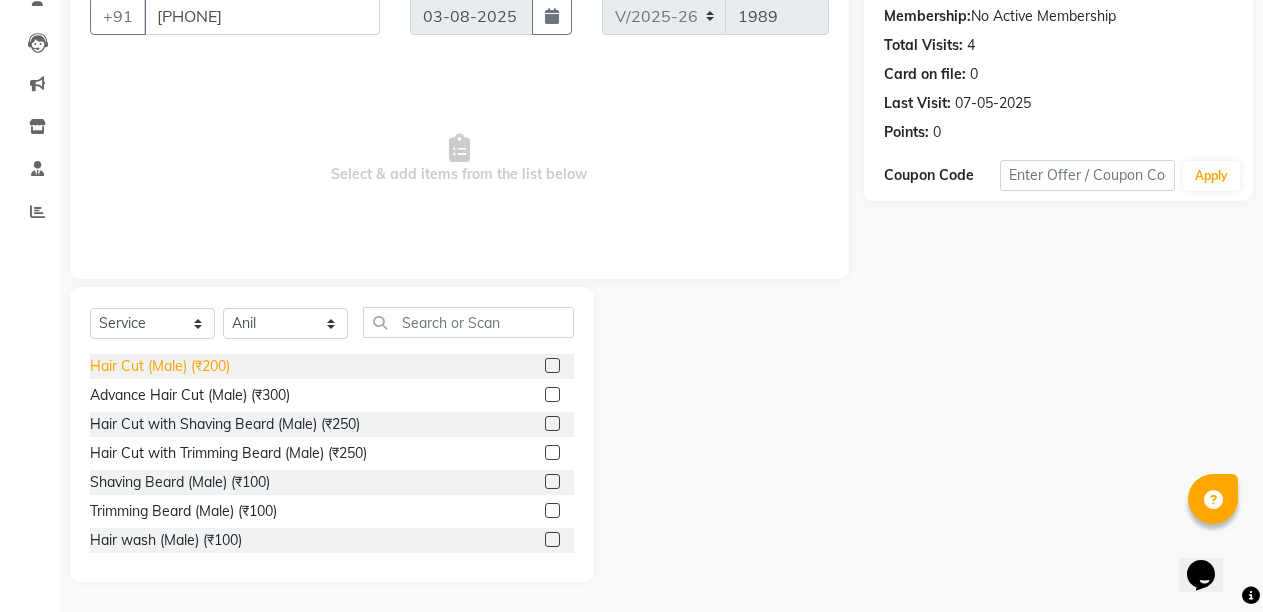click on "Hair Cut (Male) (₹200)" 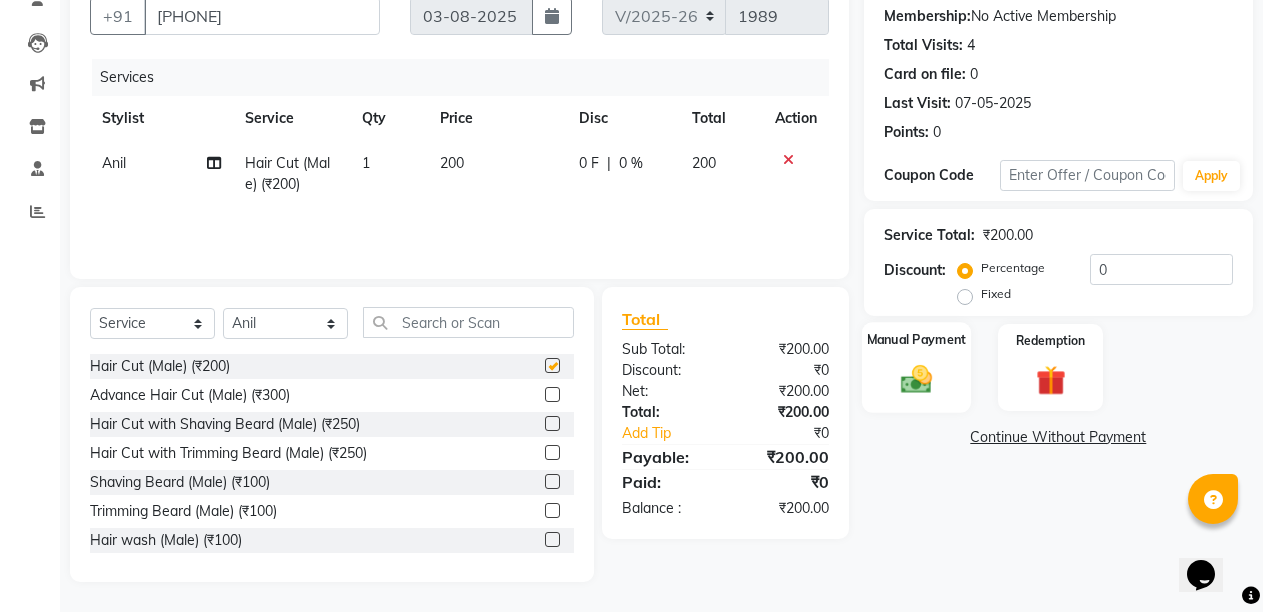 checkbox on "false" 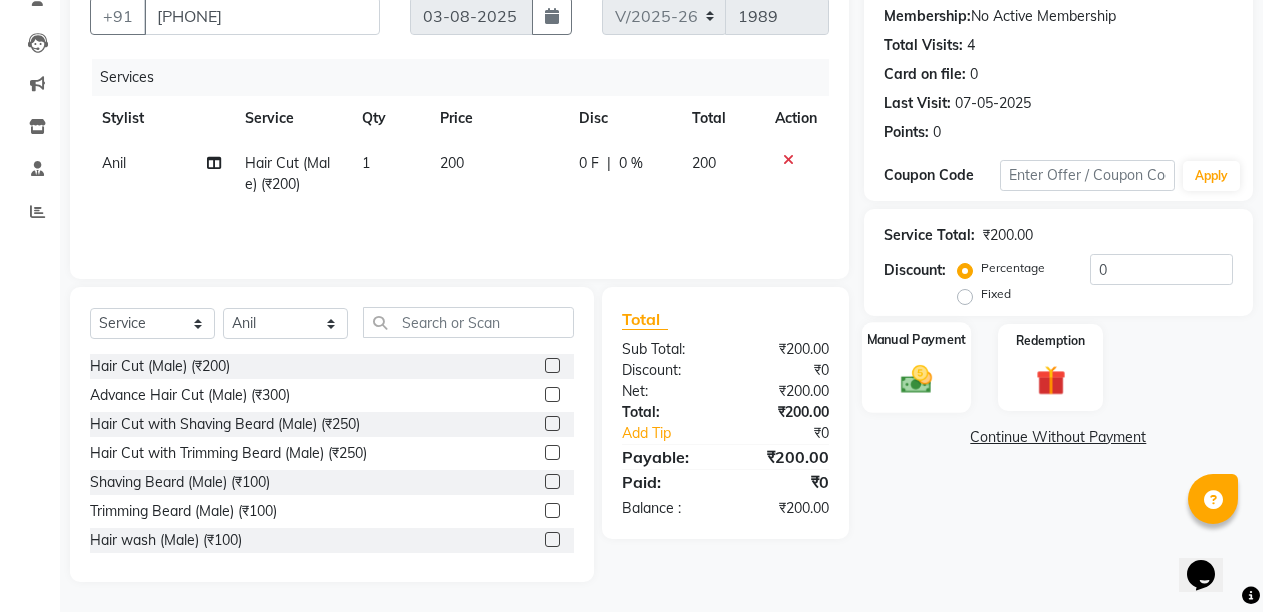 click on "Manual Payment" 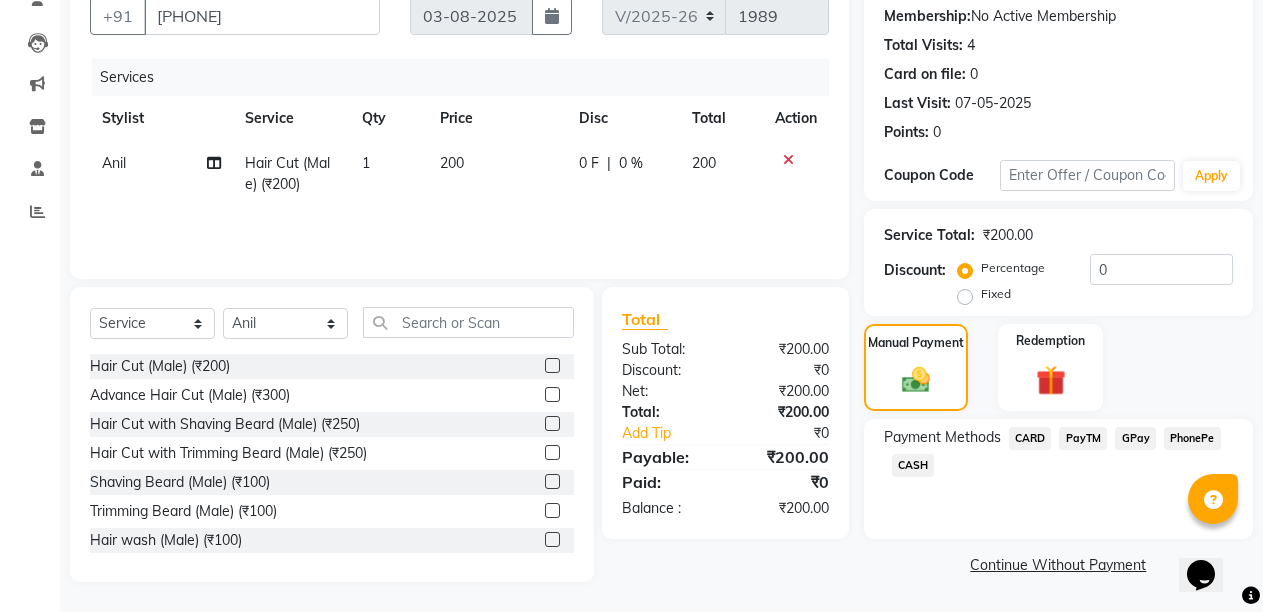click on "PayTM" 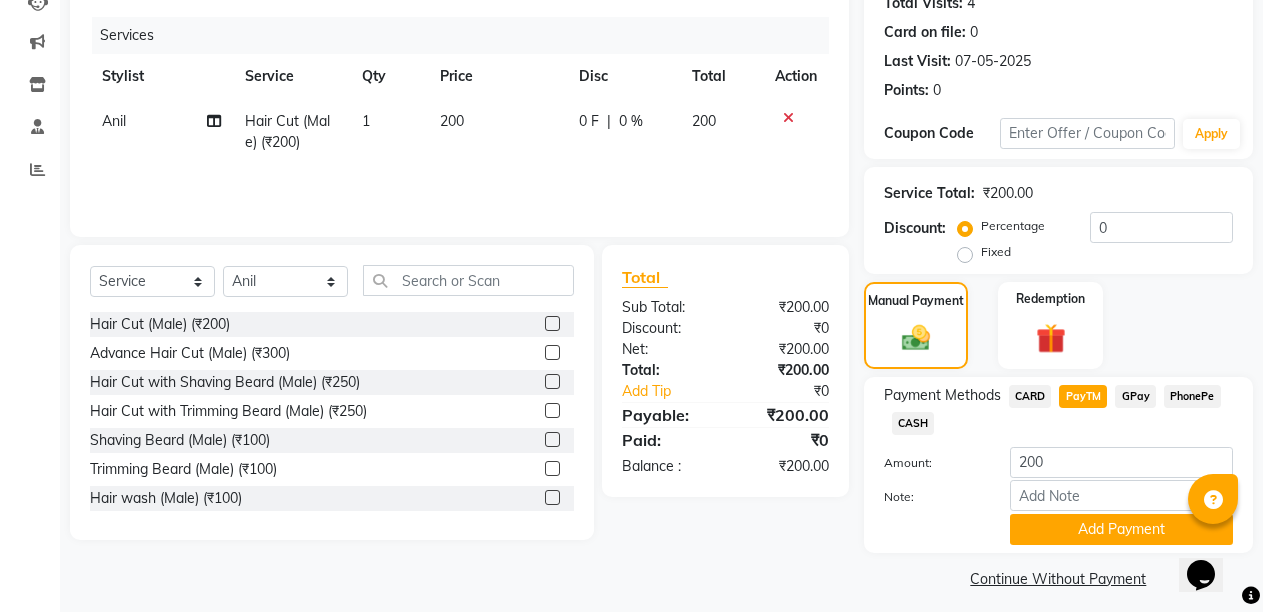 scroll, scrollTop: 243, scrollLeft: 0, axis: vertical 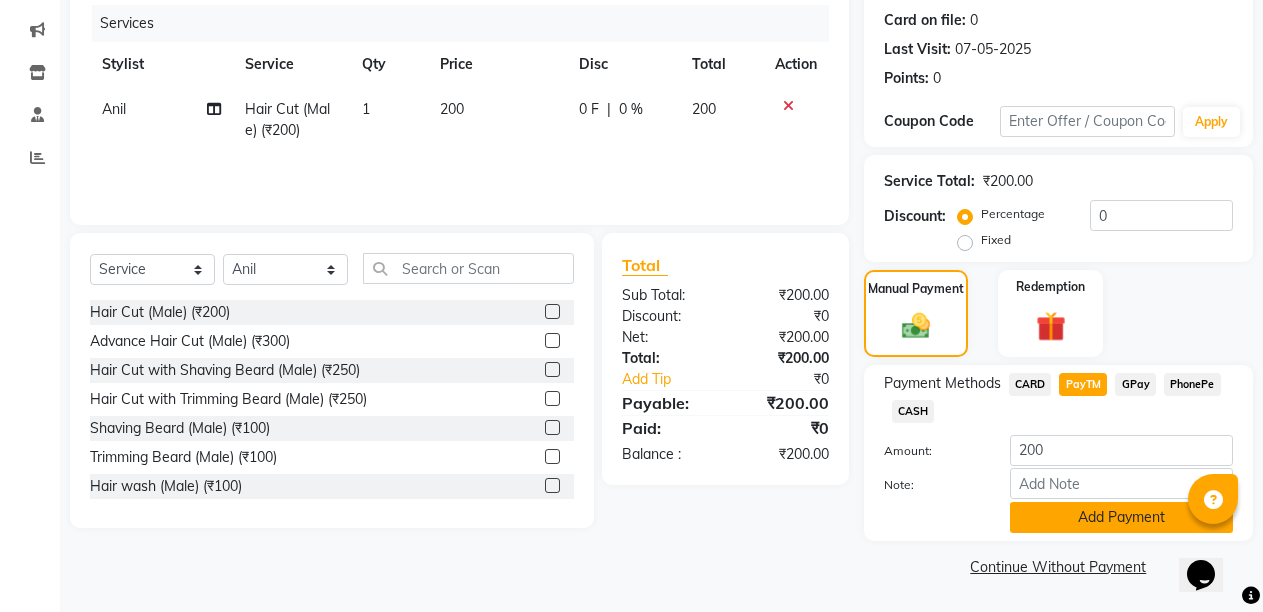 click on "Add Payment" 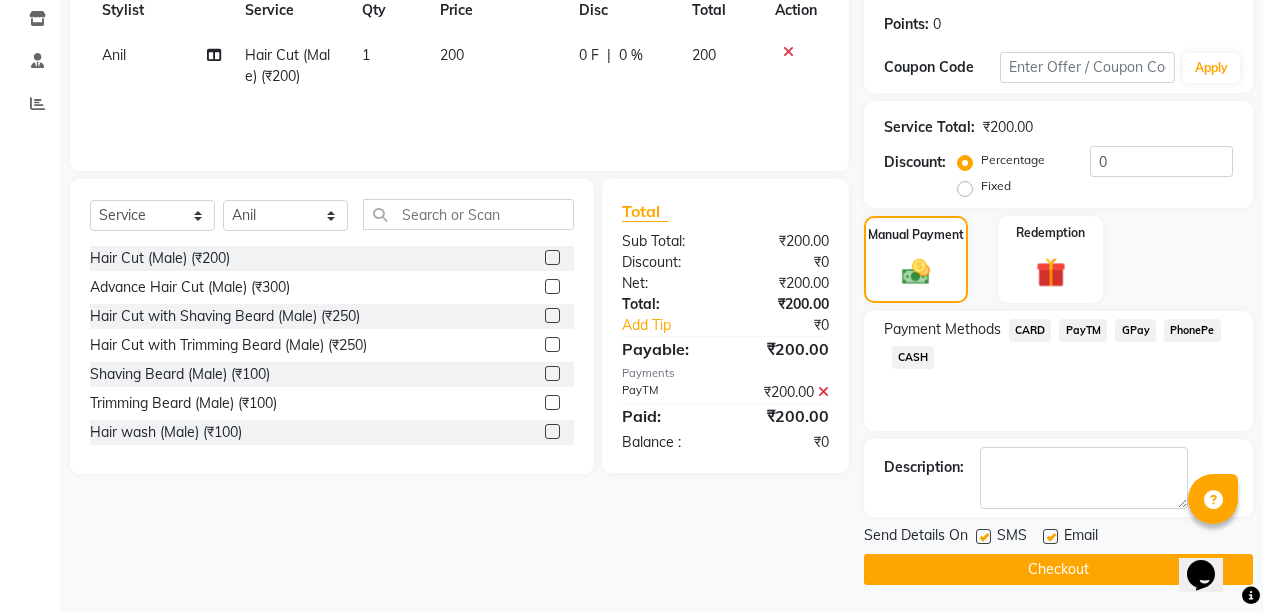 scroll, scrollTop: 300, scrollLeft: 0, axis: vertical 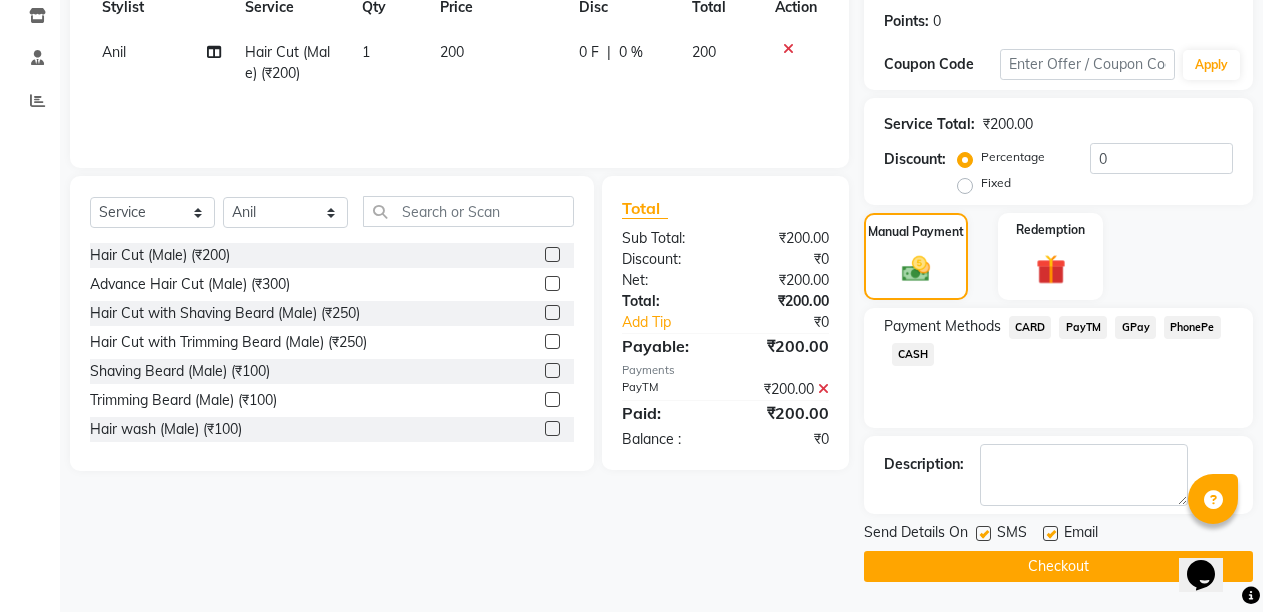 drag, startPoint x: 1050, startPoint y: 538, endPoint x: 1053, endPoint y: 550, distance: 12.369317 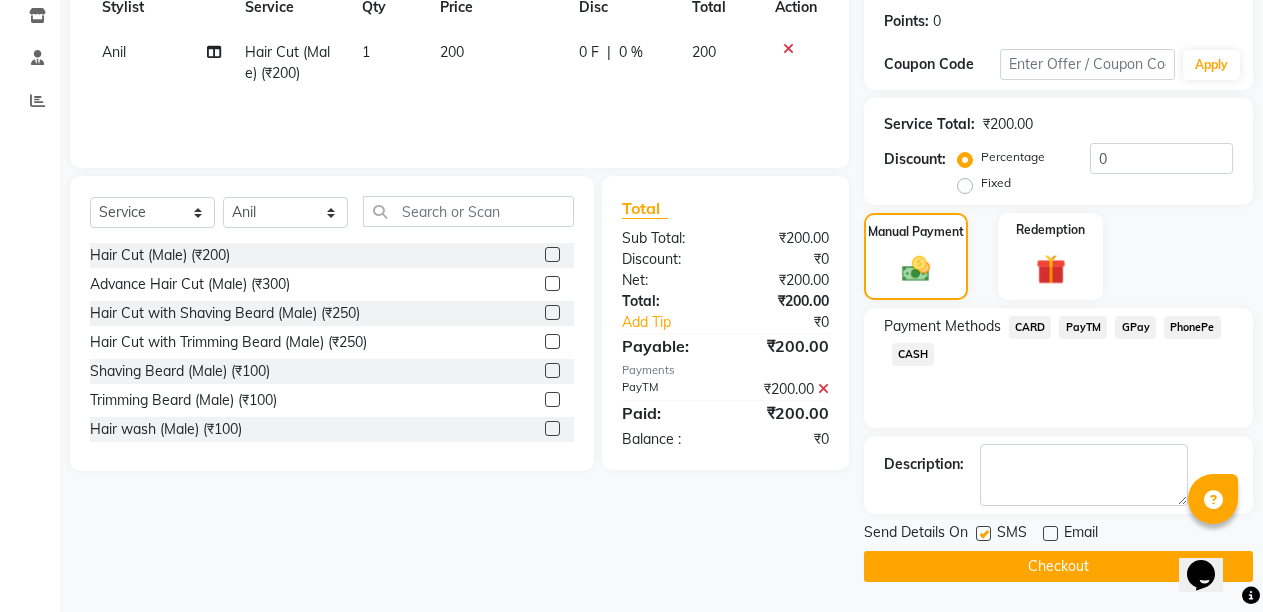 click on "Checkout" 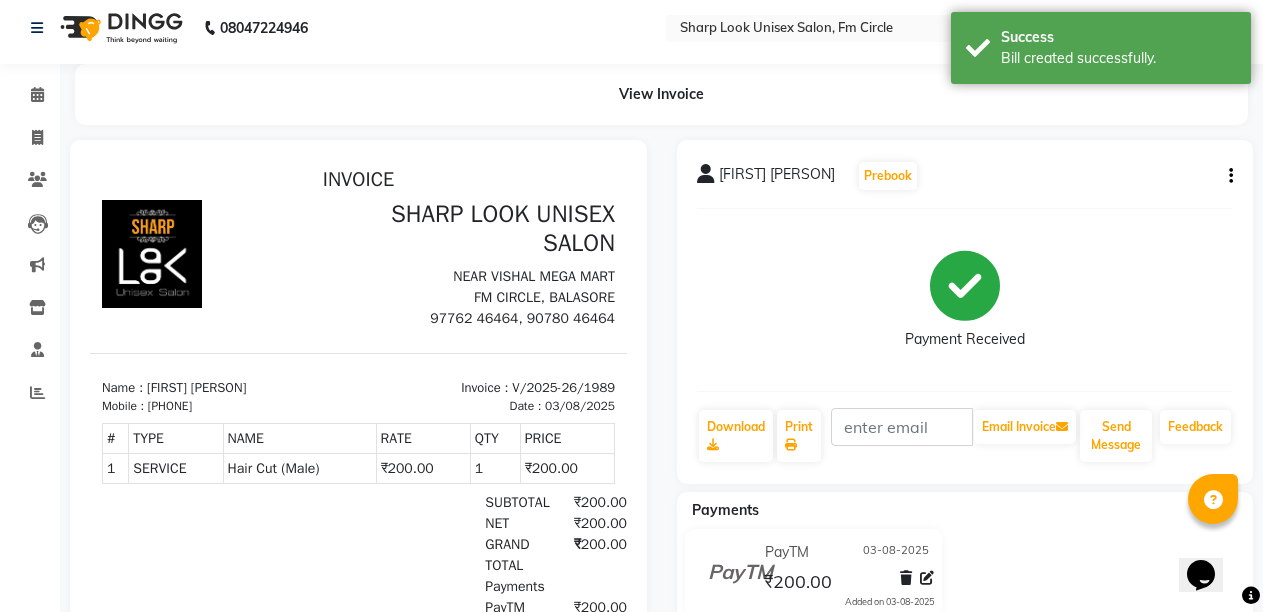 scroll, scrollTop: 0, scrollLeft: 0, axis: both 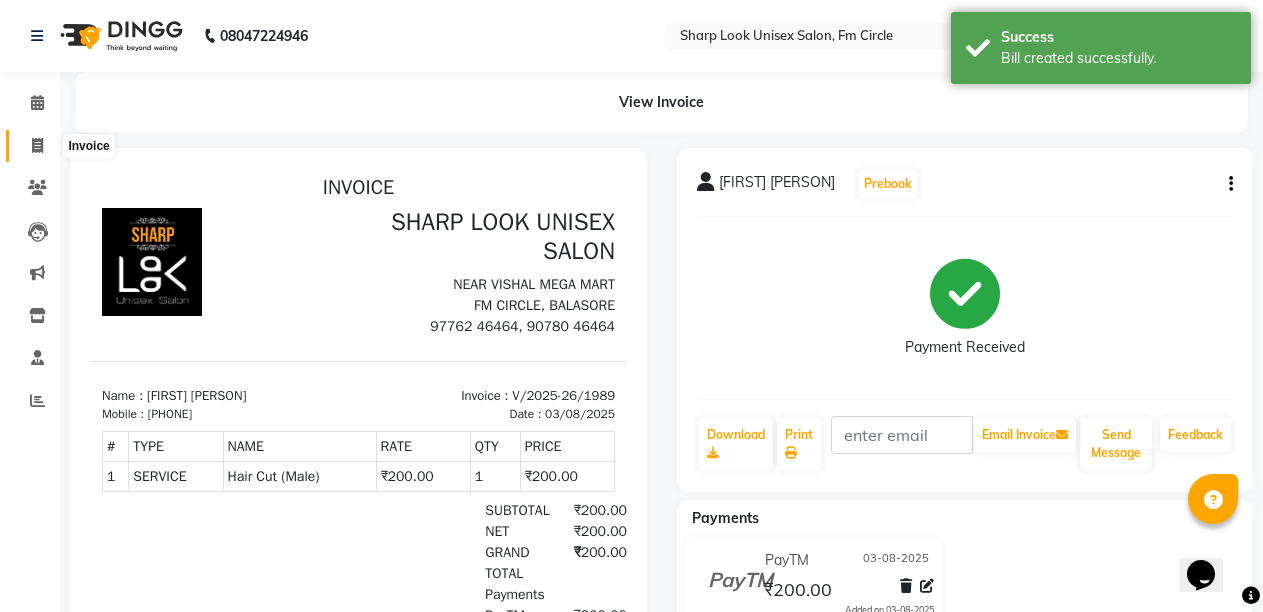 click 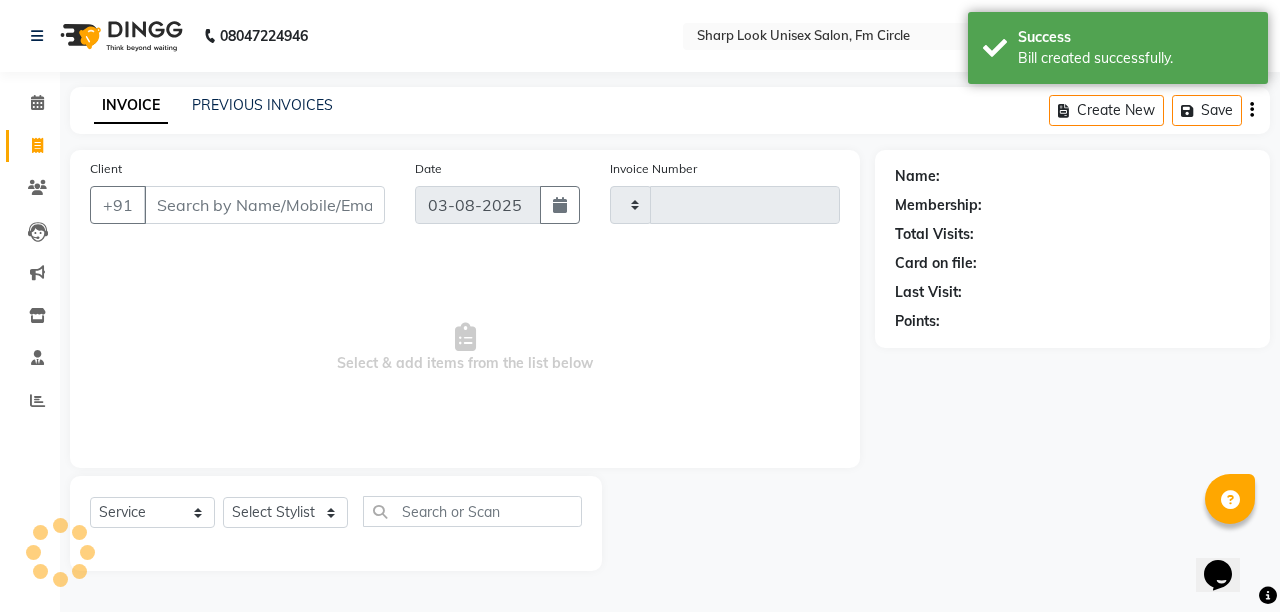 type on "1990" 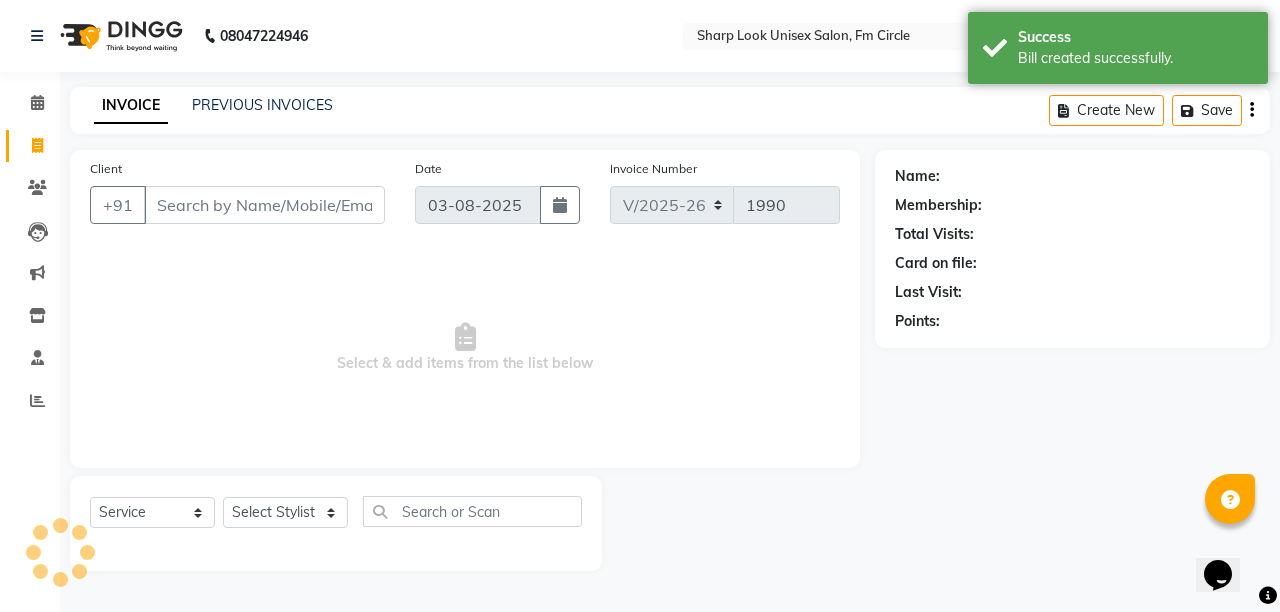 click on "Client" at bounding box center (264, 205) 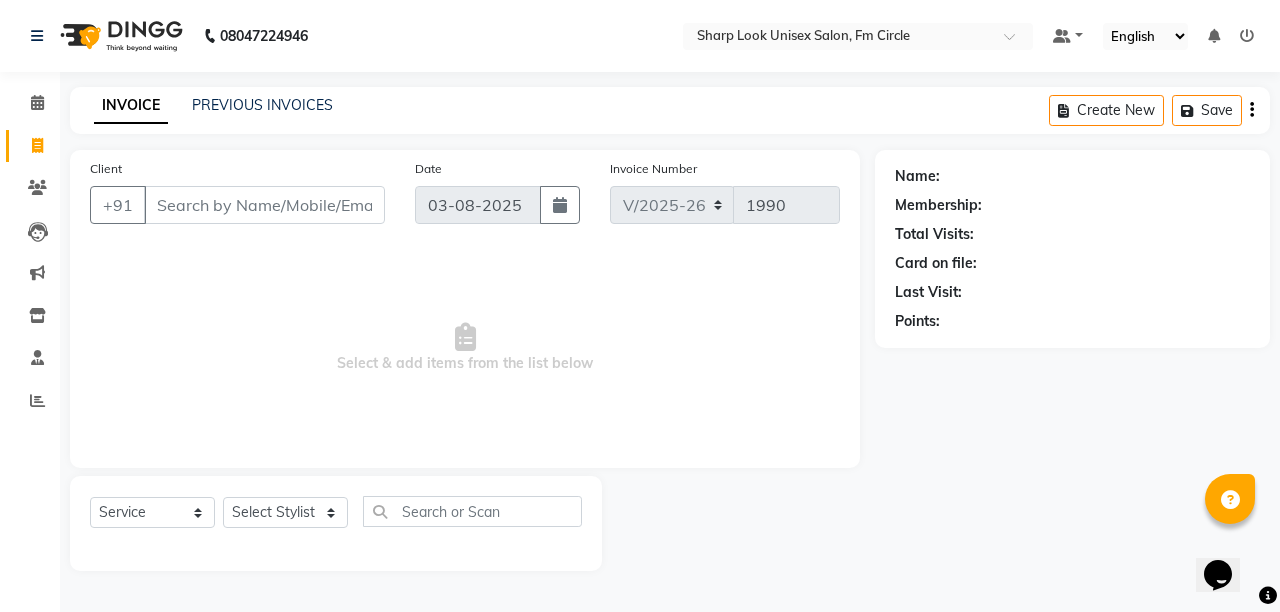 click on "Client" at bounding box center [264, 205] 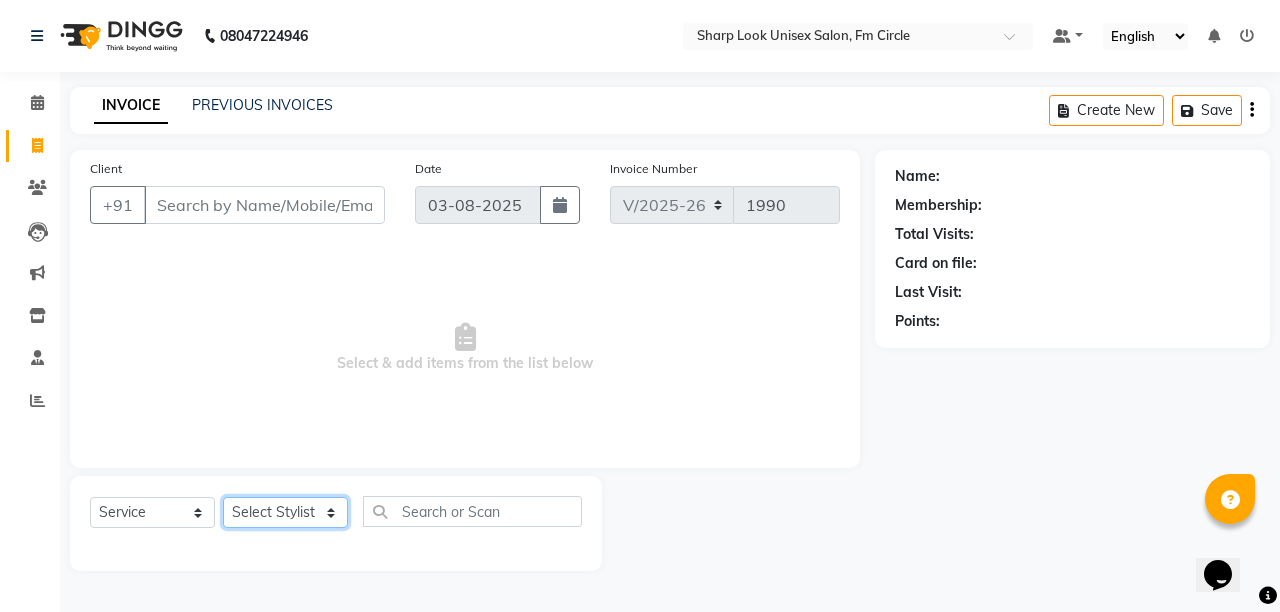 click on "Select Stylist Admin [PERSON] [PERSON] [PERSON] [PERSON] [PERSON] [PERSON]" 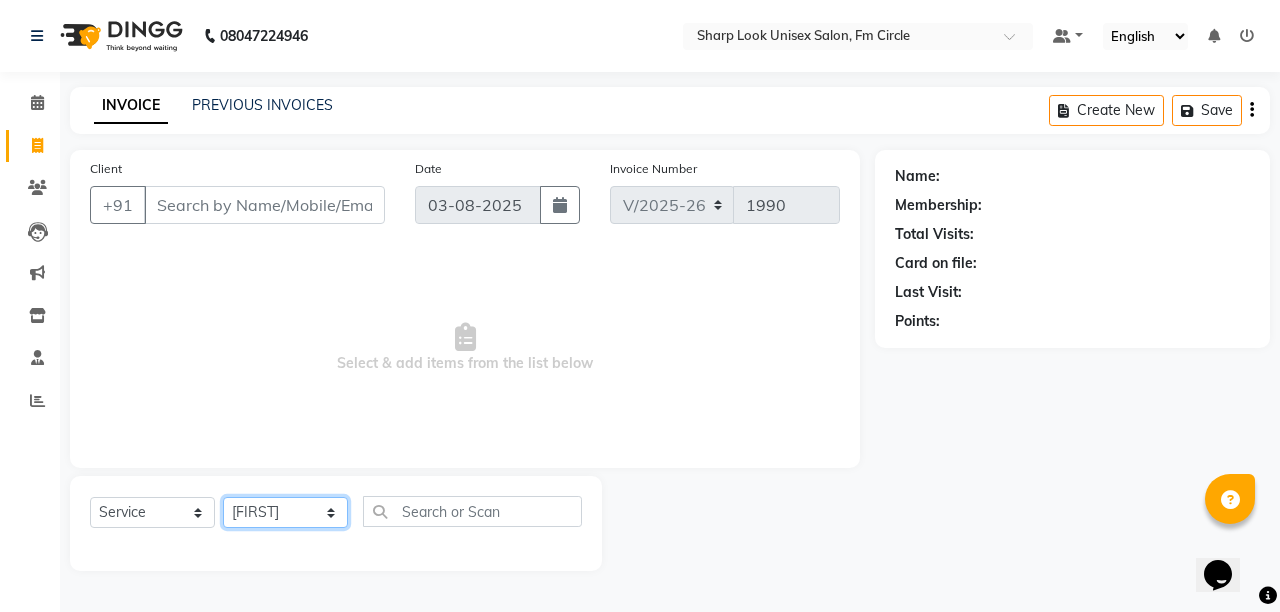 click on "Select Stylist Admin [PERSON] [PERSON] [PERSON] [PERSON] [PERSON] [PERSON]" 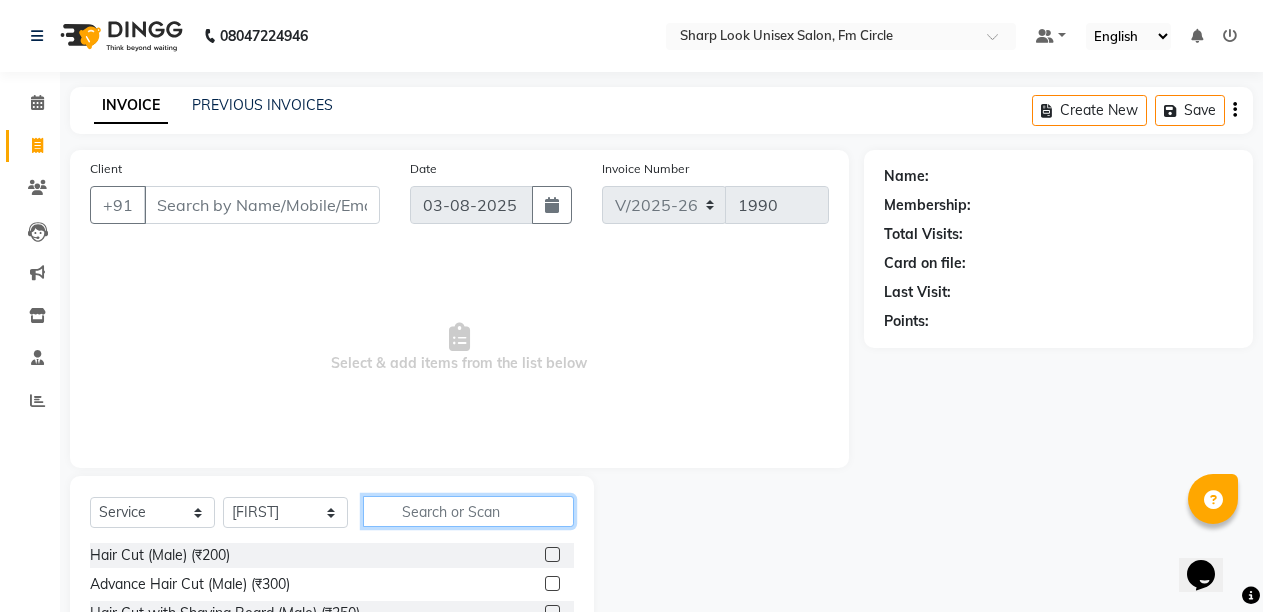 click 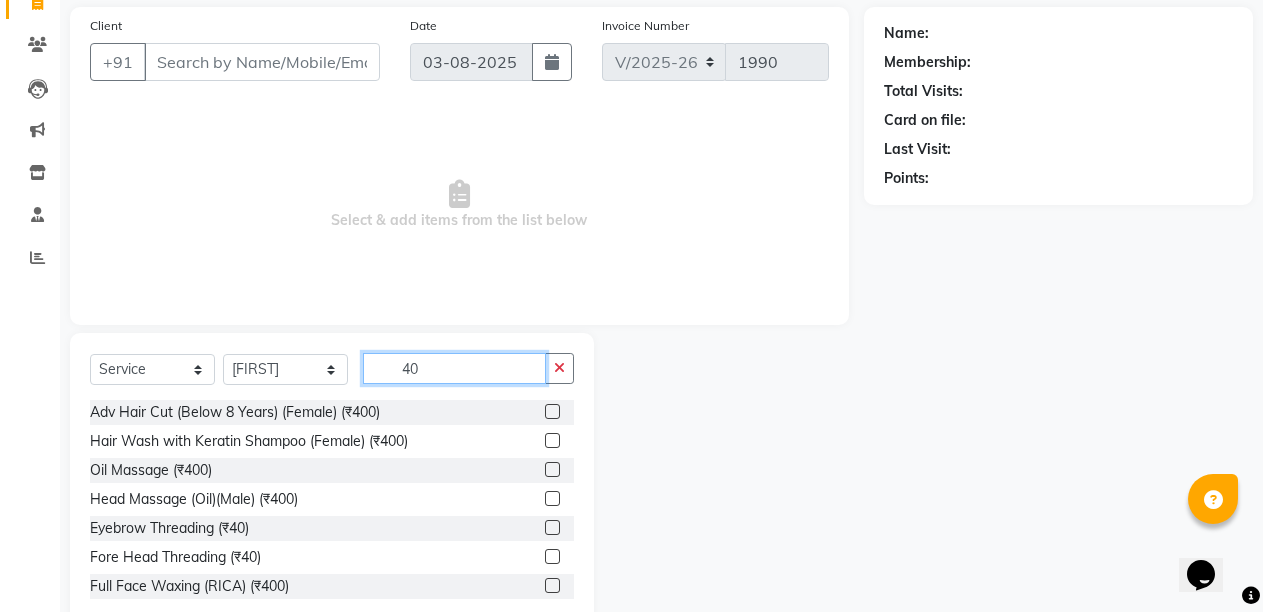 scroll, scrollTop: 189, scrollLeft: 0, axis: vertical 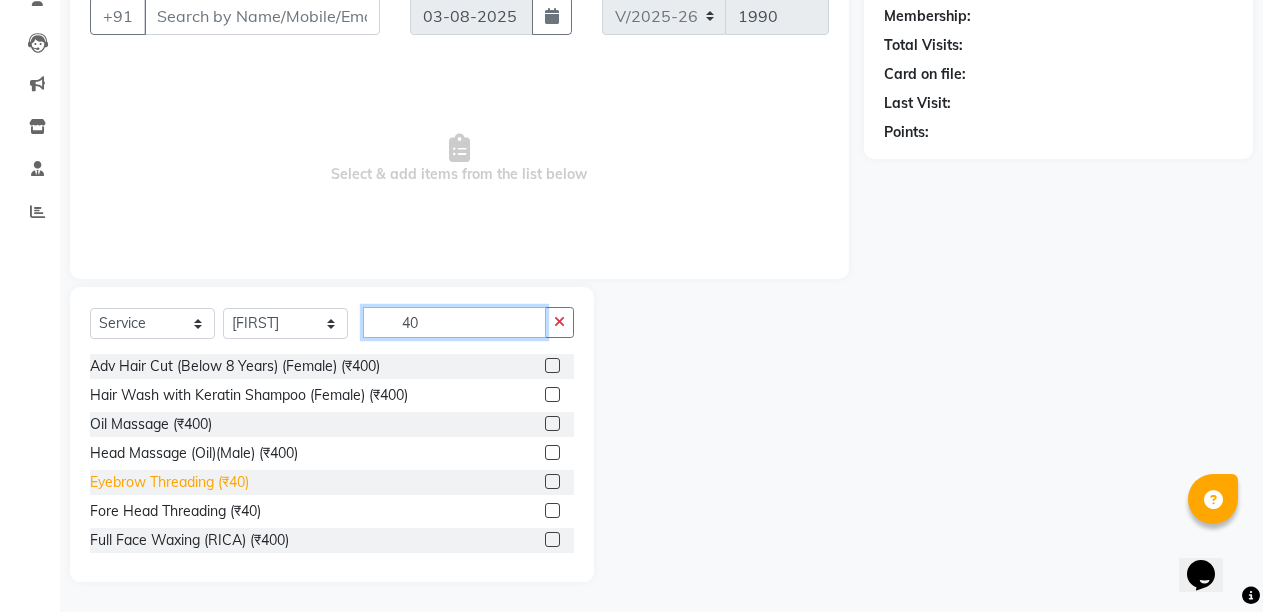type on "40" 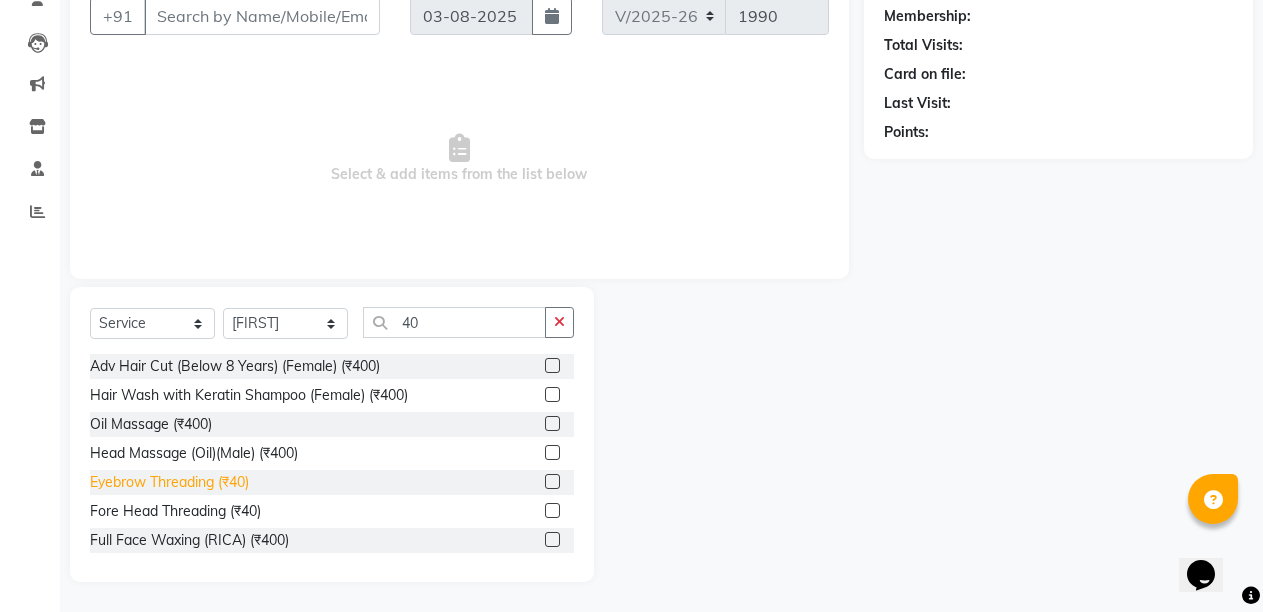 click on "Eyebrow Threading (₹40)" 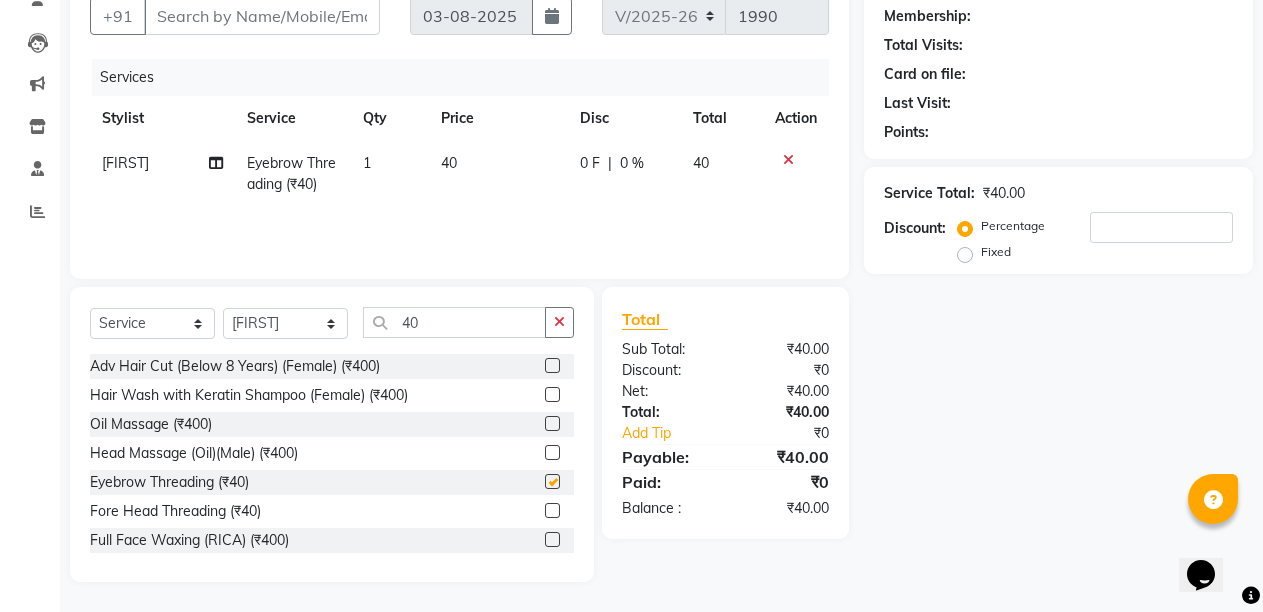checkbox on "false" 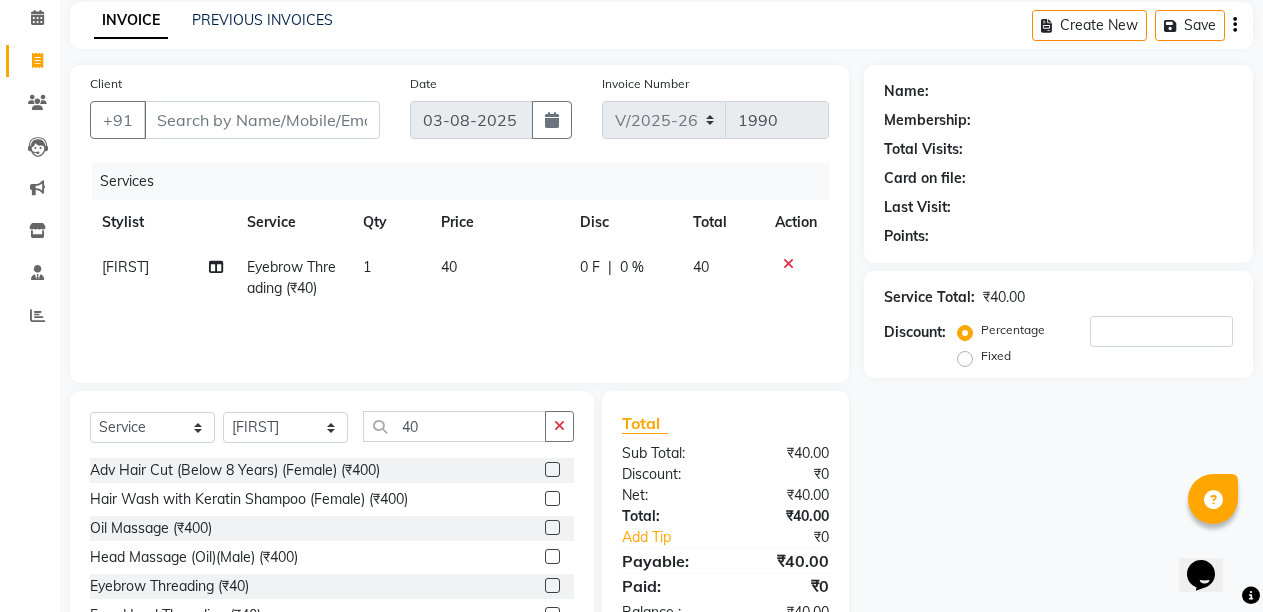 scroll, scrollTop: 0, scrollLeft: 0, axis: both 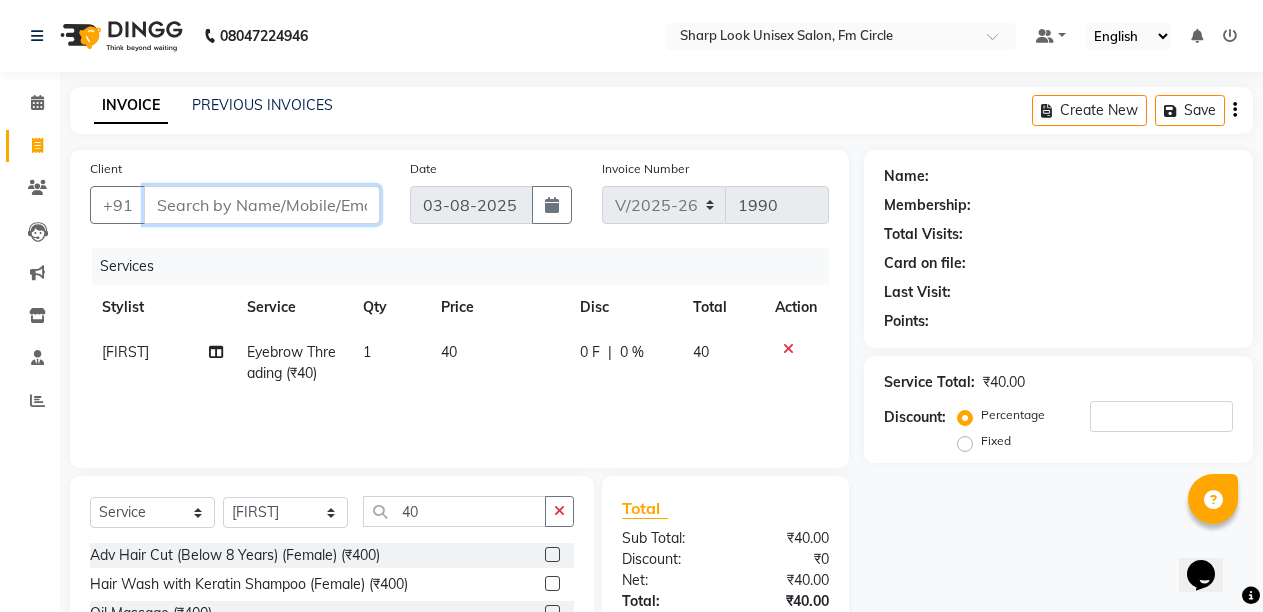 click on "Client" at bounding box center [262, 205] 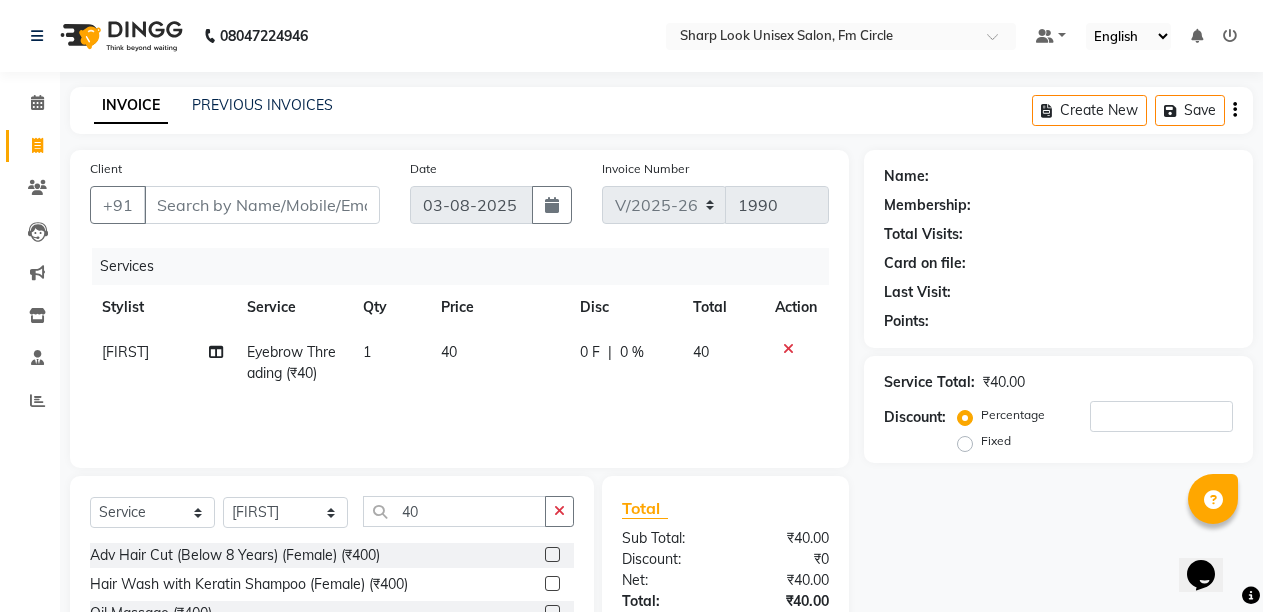 click 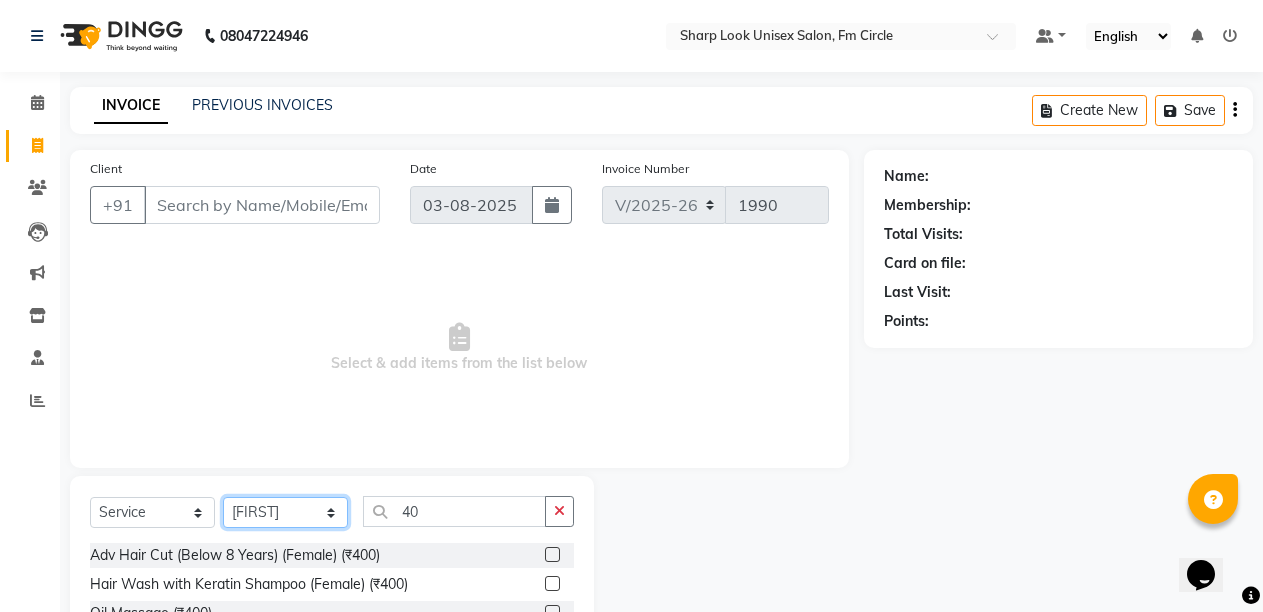 click on "Select Stylist Admin [PERSON] [PERSON] [PERSON] [PERSON] [PERSON] [PERSON]" 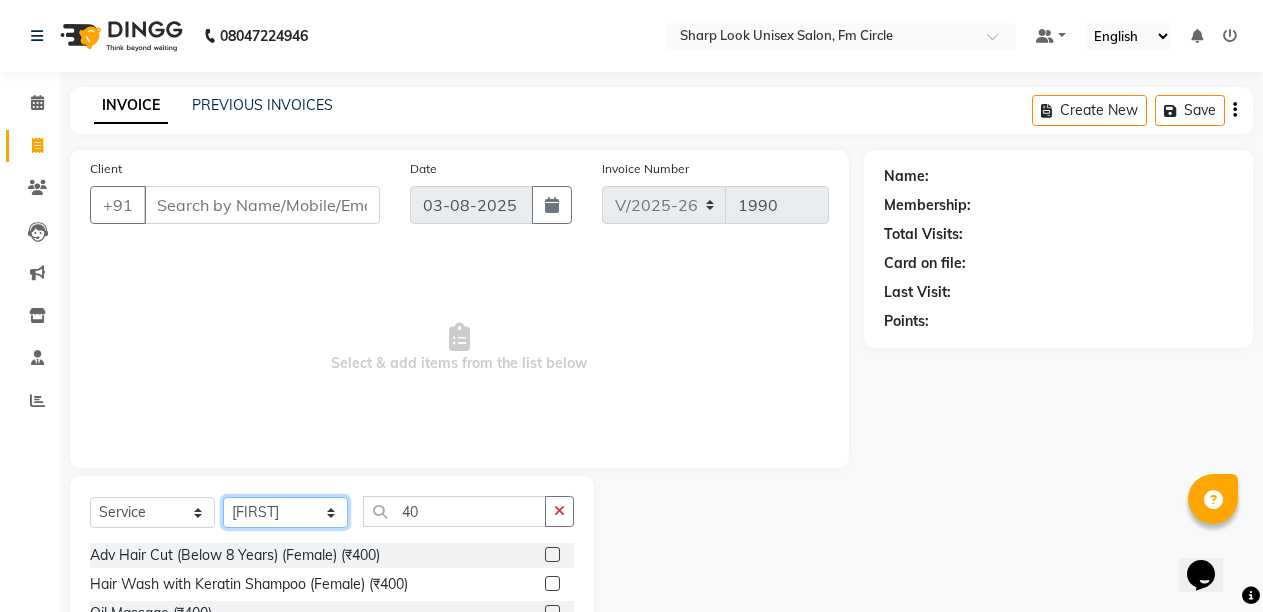 select 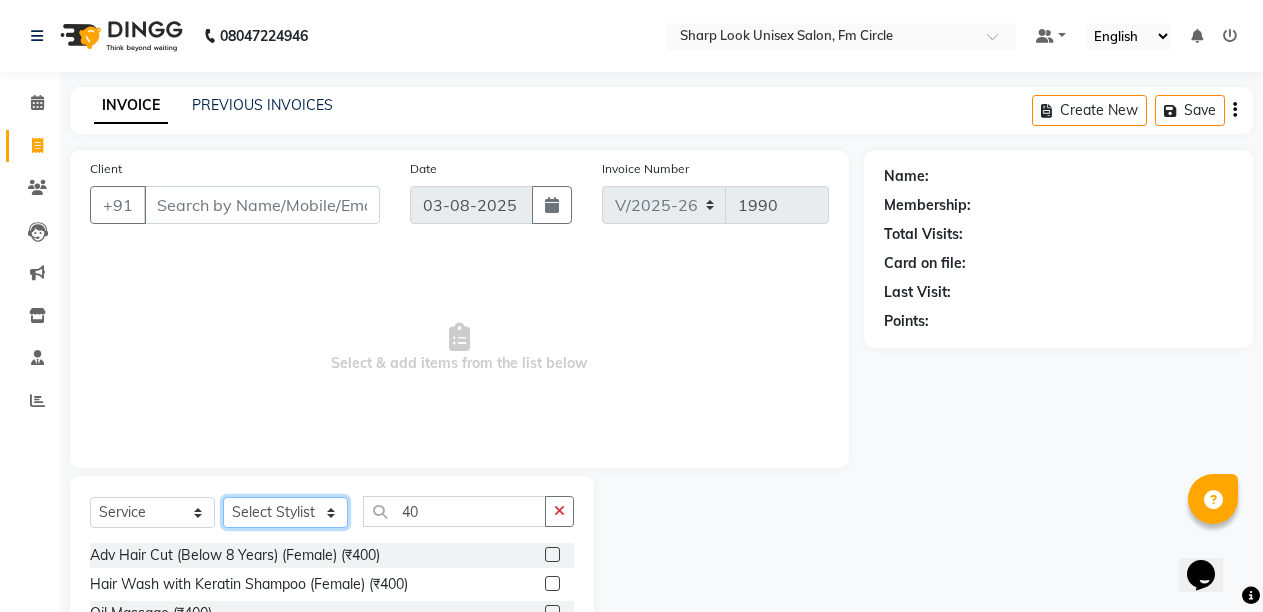click on "Select Stylist Admin [PERSON] [PERSON] [PERSON] [PERSON] [PERSON] [PERSON]" 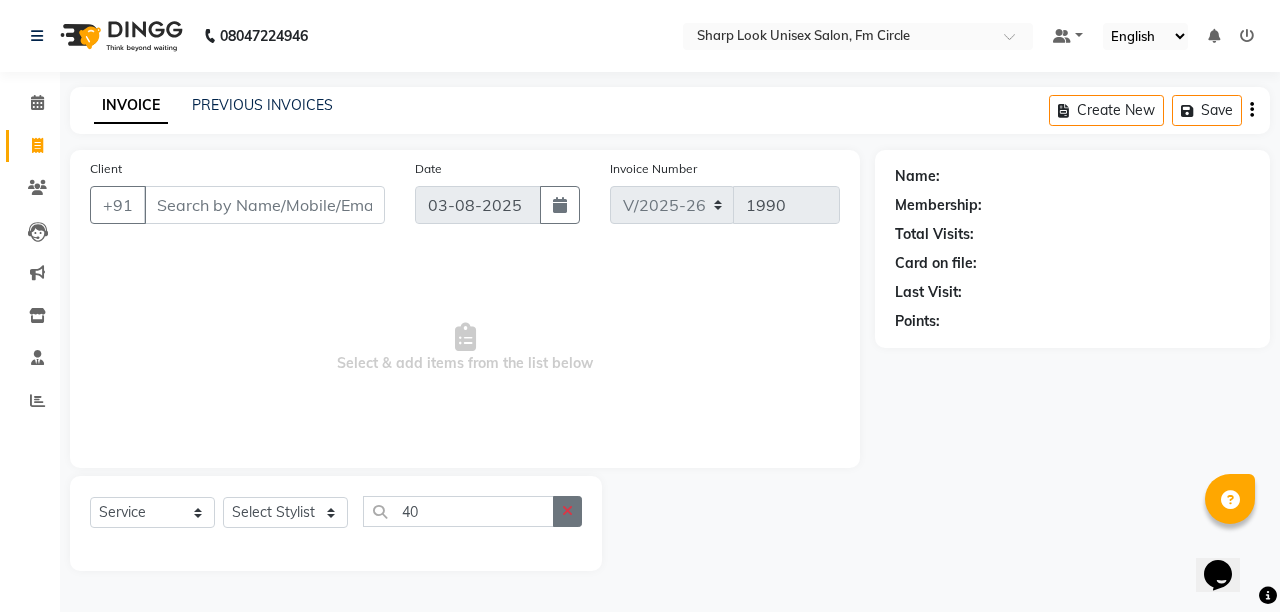 click 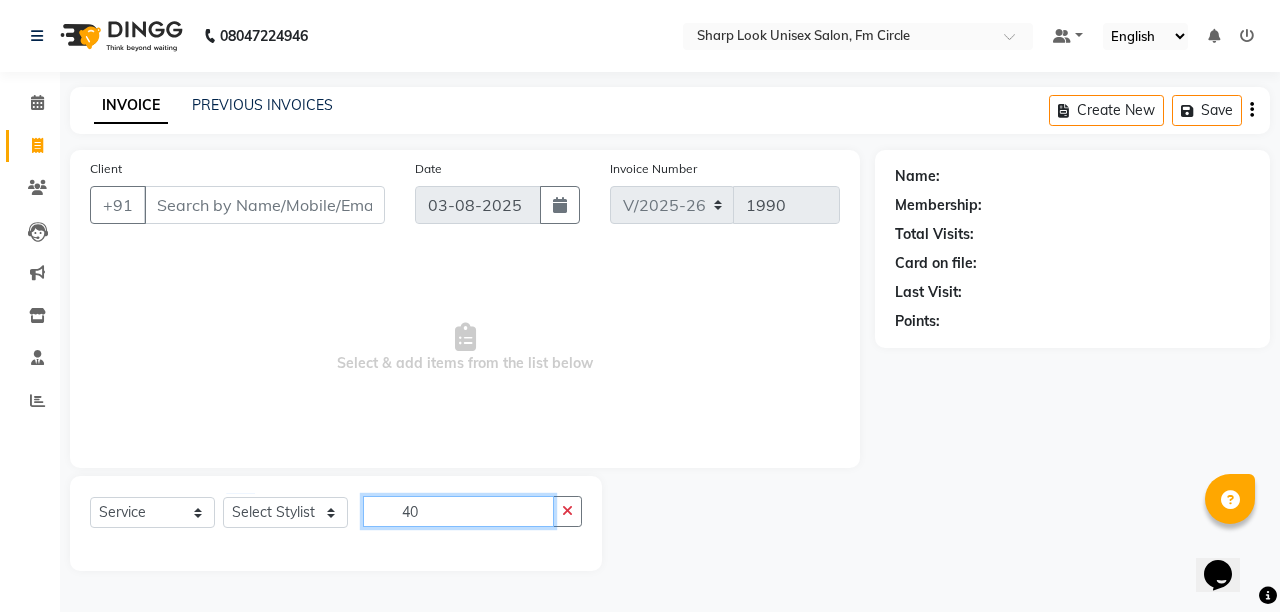 type 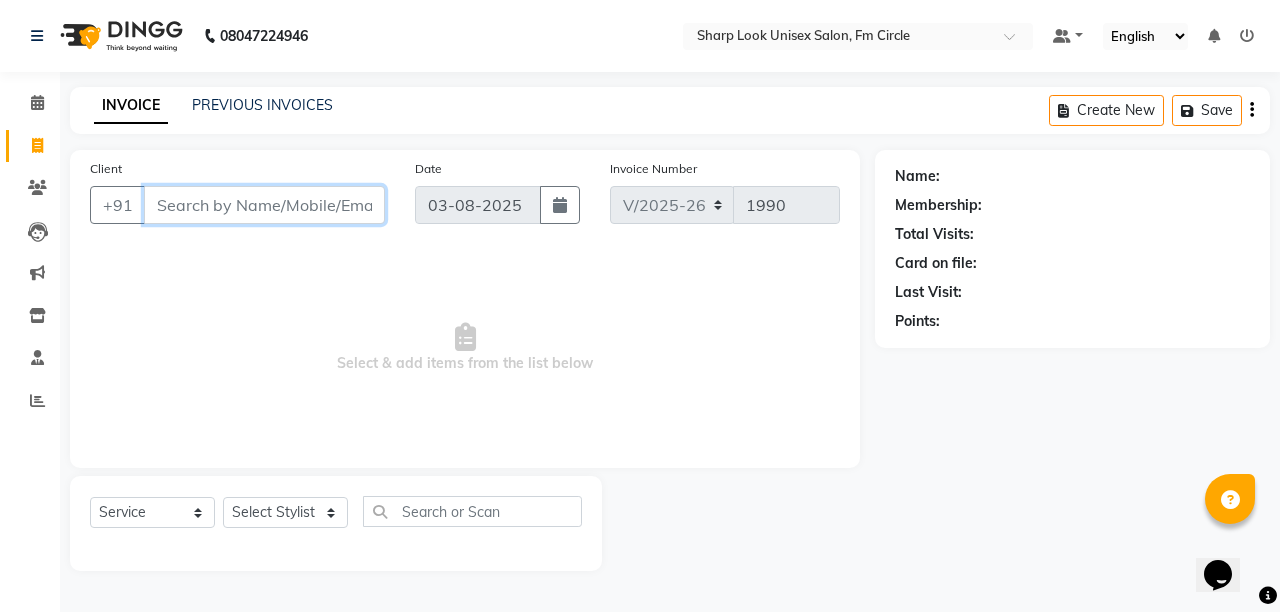 click on "Client" at bounding box center (264, 205) 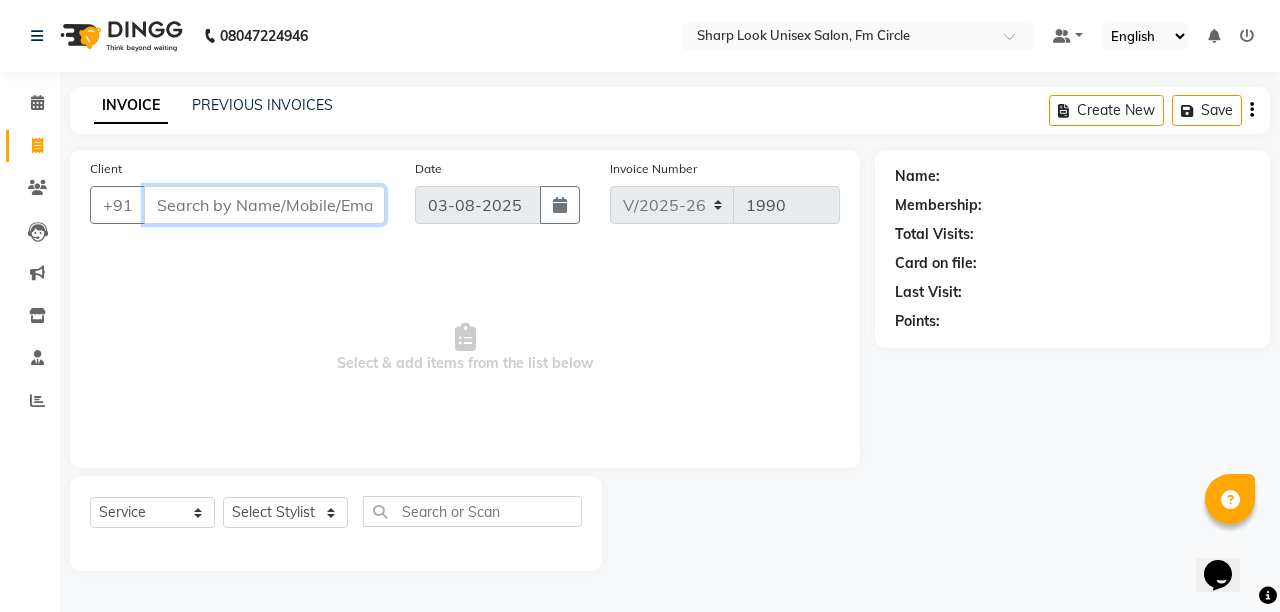 click on "Client" at bounding box center (264, 205) 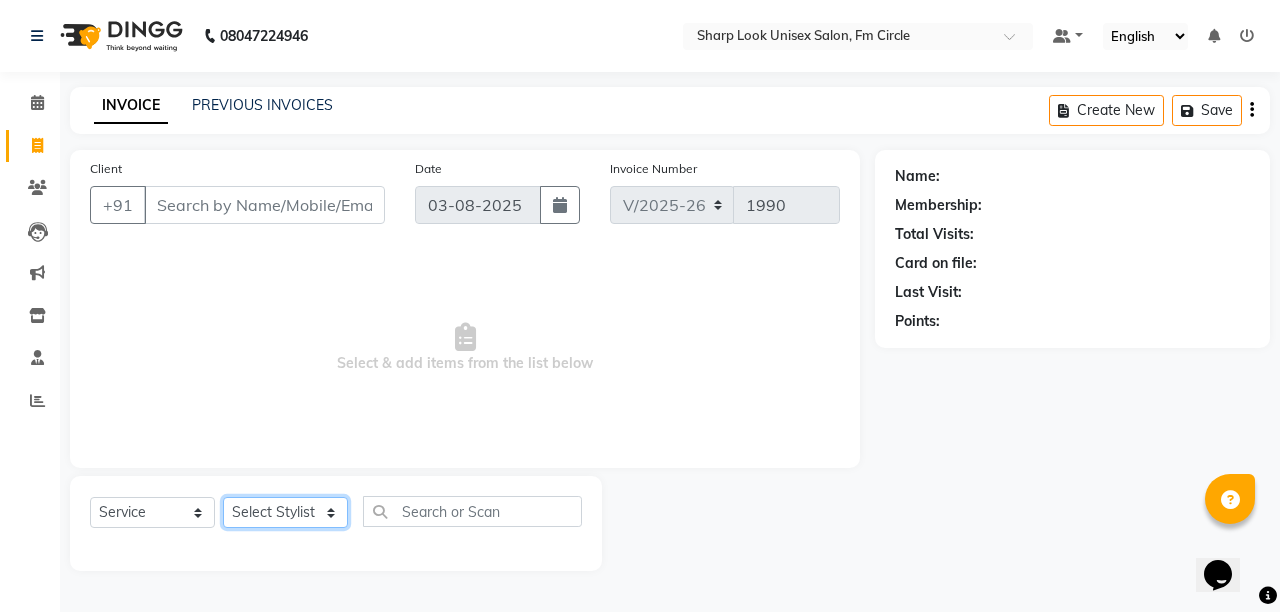 click on "Select Stylist Admin [PERSON] [PERSON] [PERSON] [PERSON] [PERSON] [PERSON]" 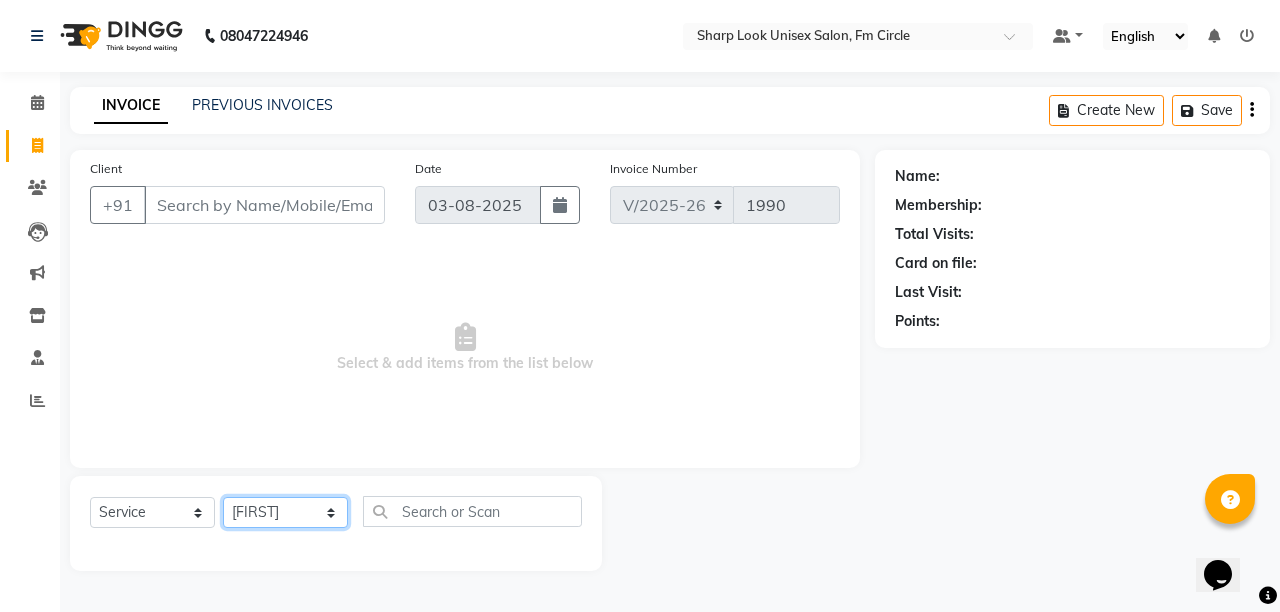 click on "Select Stylist Admin [PERSON] [PERSON] [PERSON] [PERSON] [PERSON] [PERSON]" 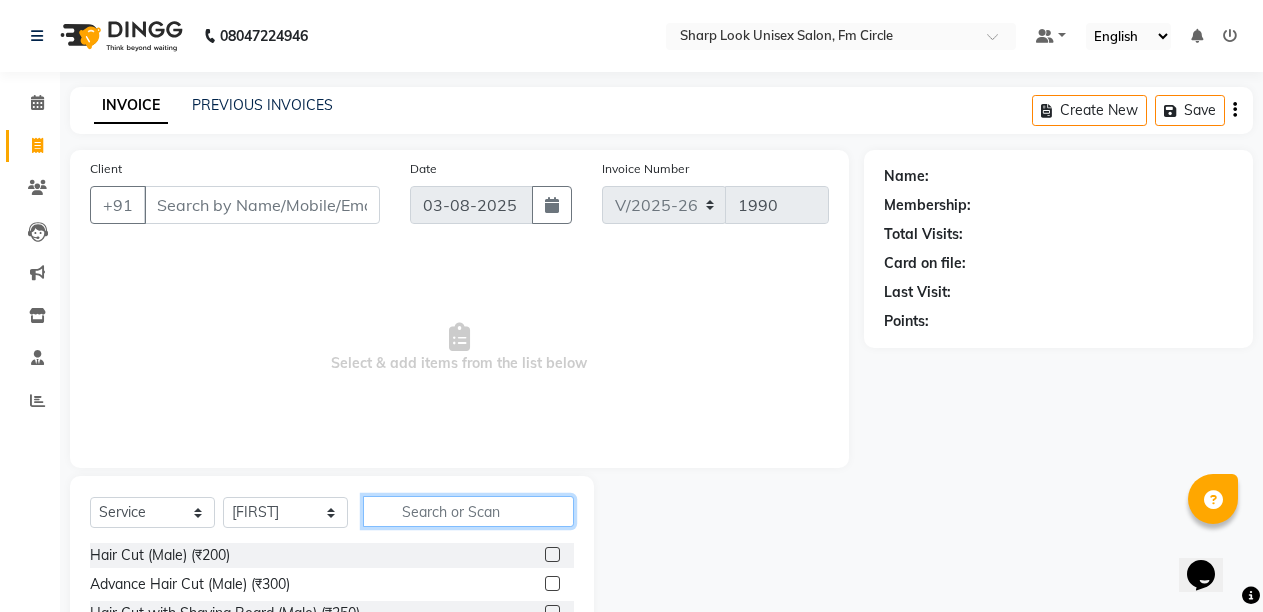 click 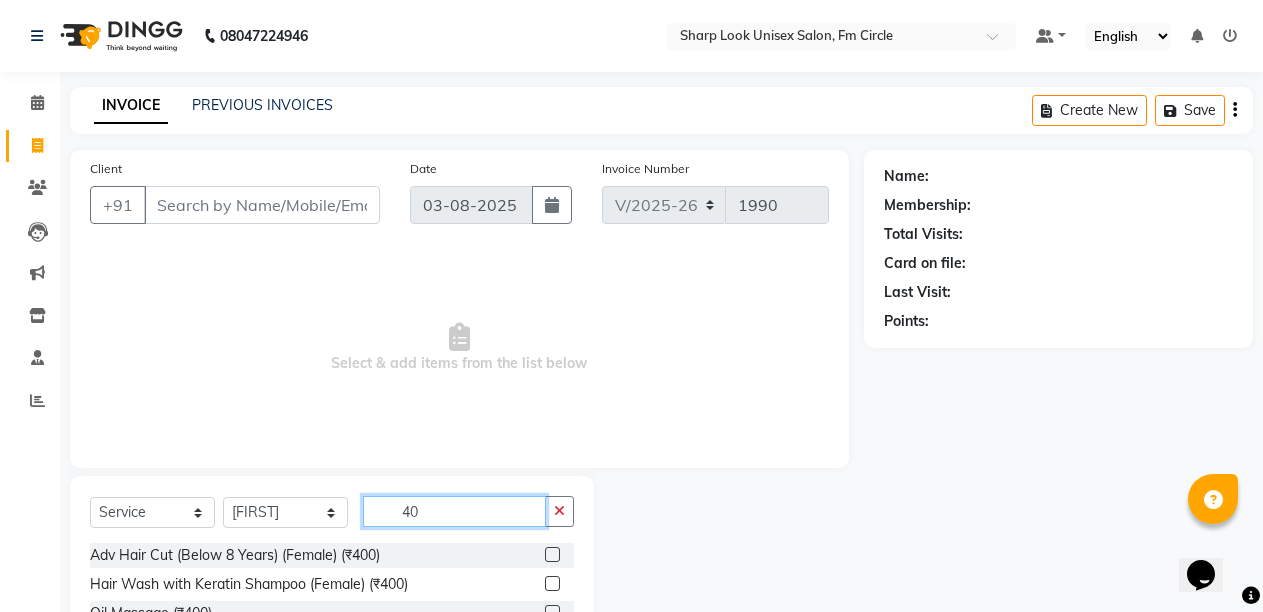 scroll, scrollTop: 100, scrollLeft: 0, axis: vertical 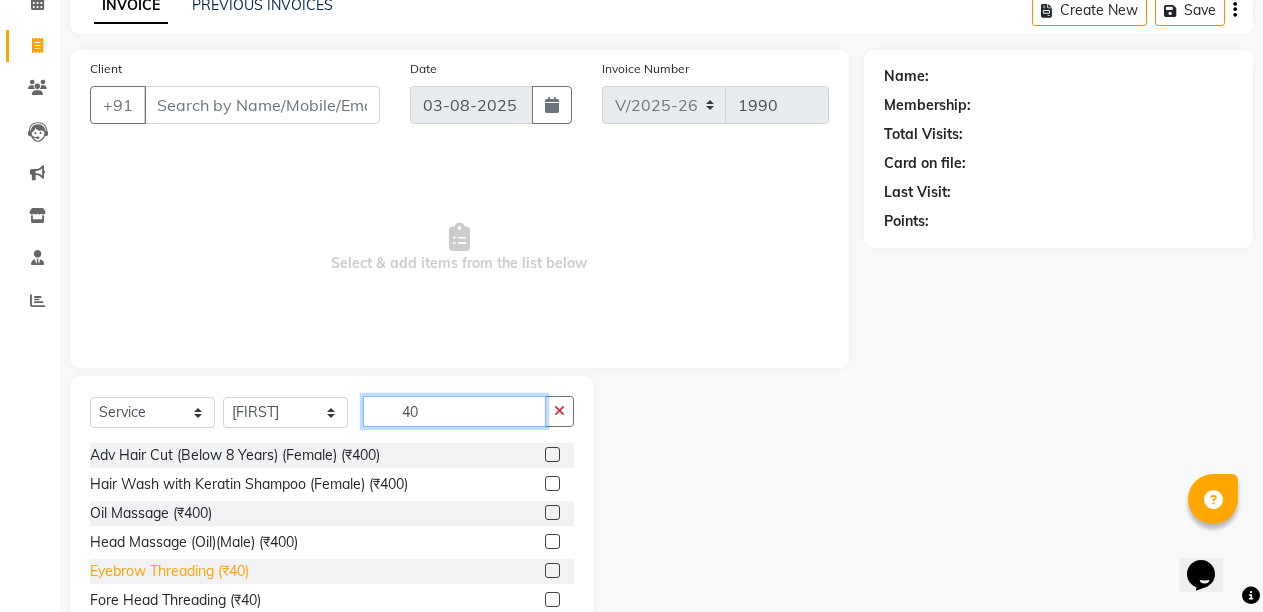 type on "40" 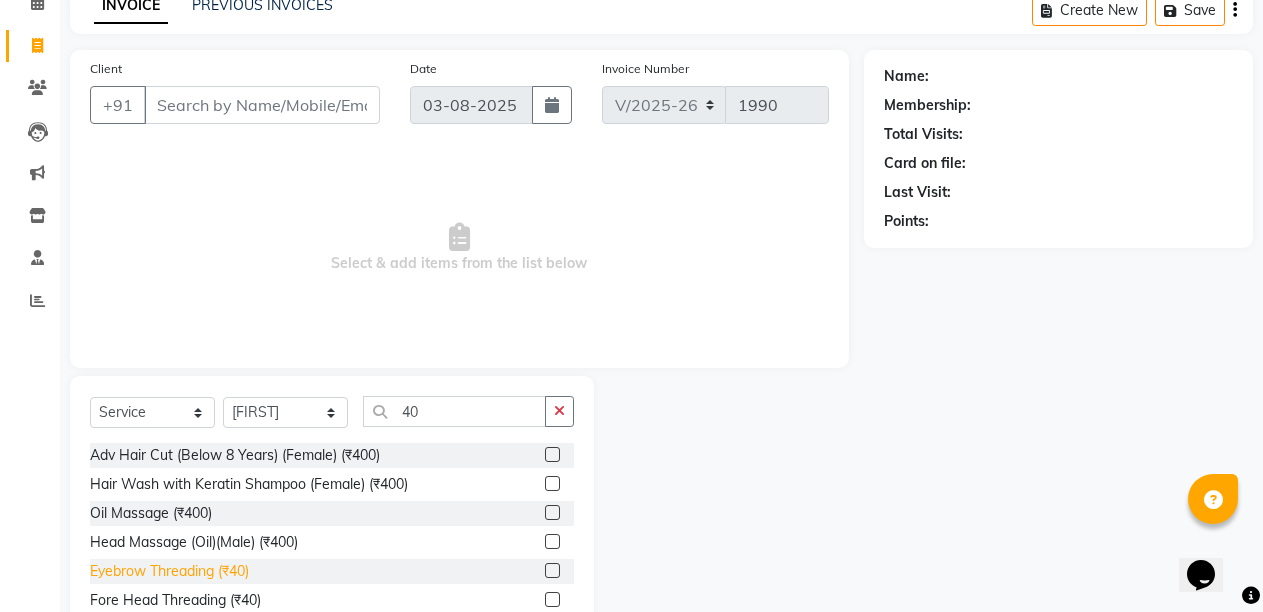 click on "Eyebrow Threading (₹40)" 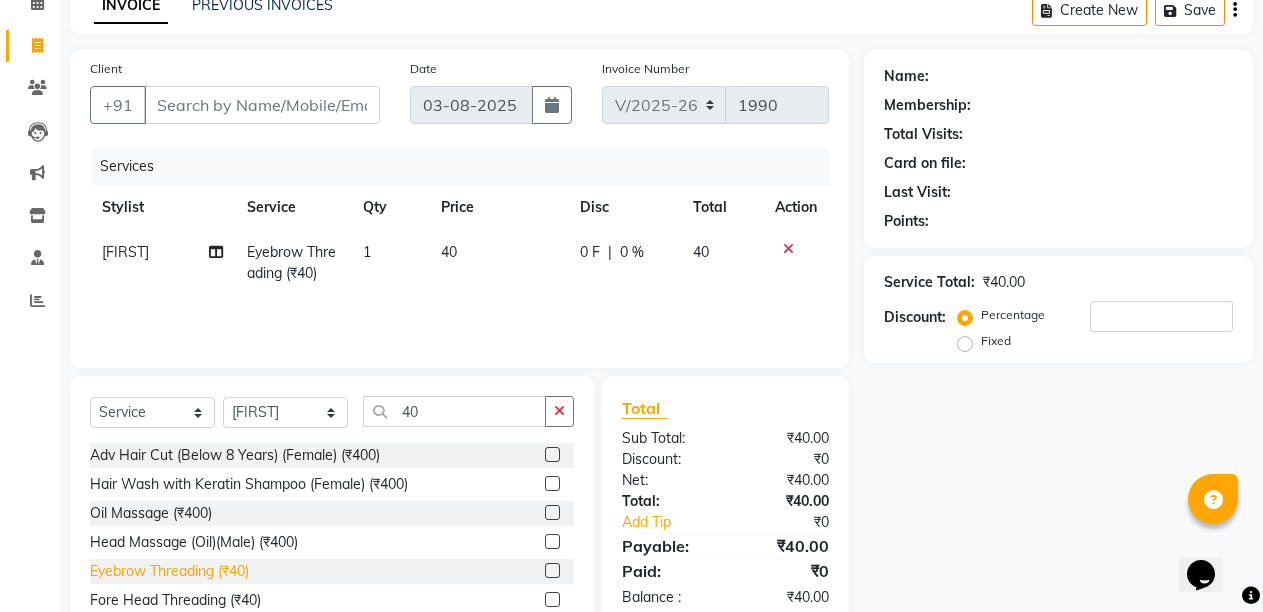 click on "Eyebrow Threading (₹40)" 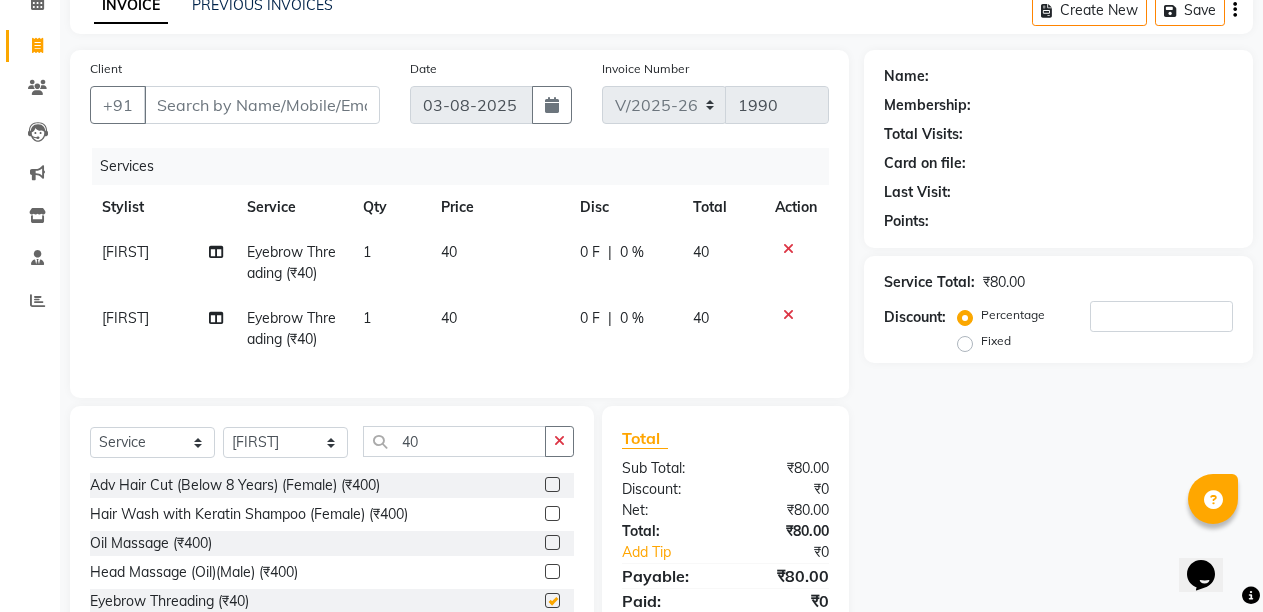 checkbox on "false" 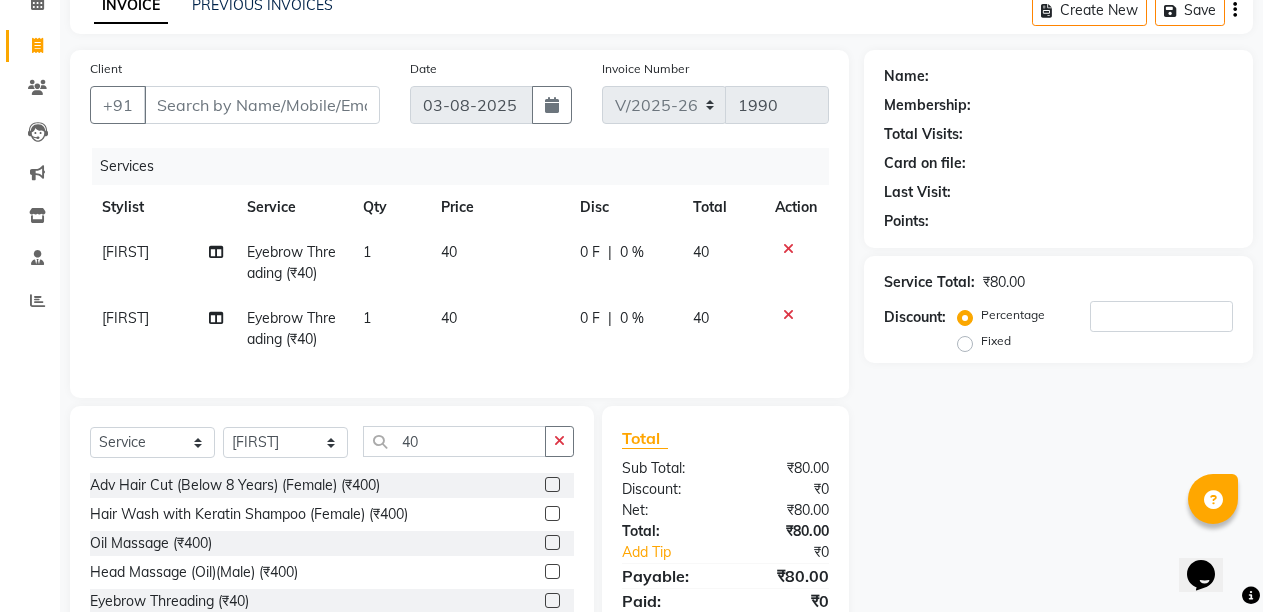click 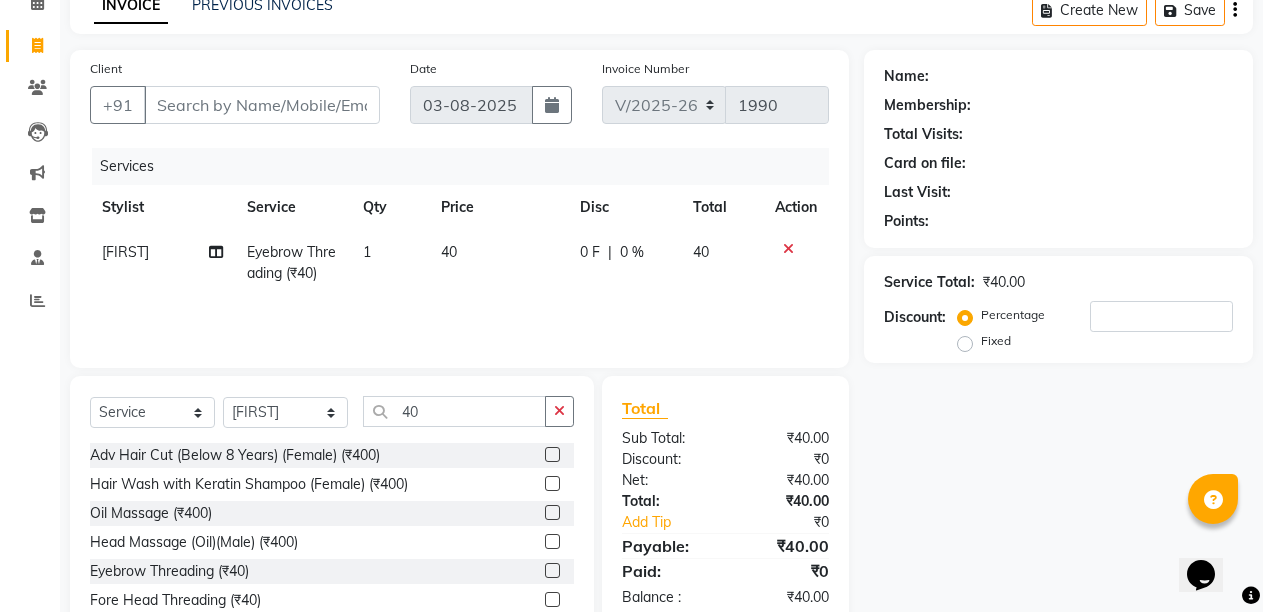 click on "1" 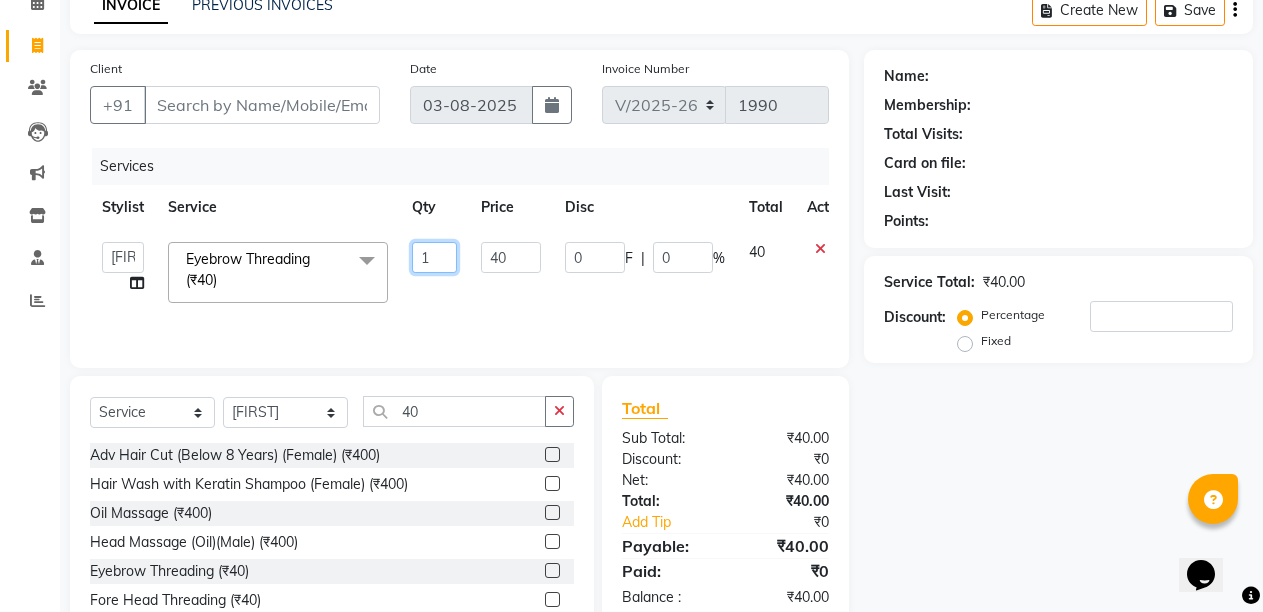 click on "1" 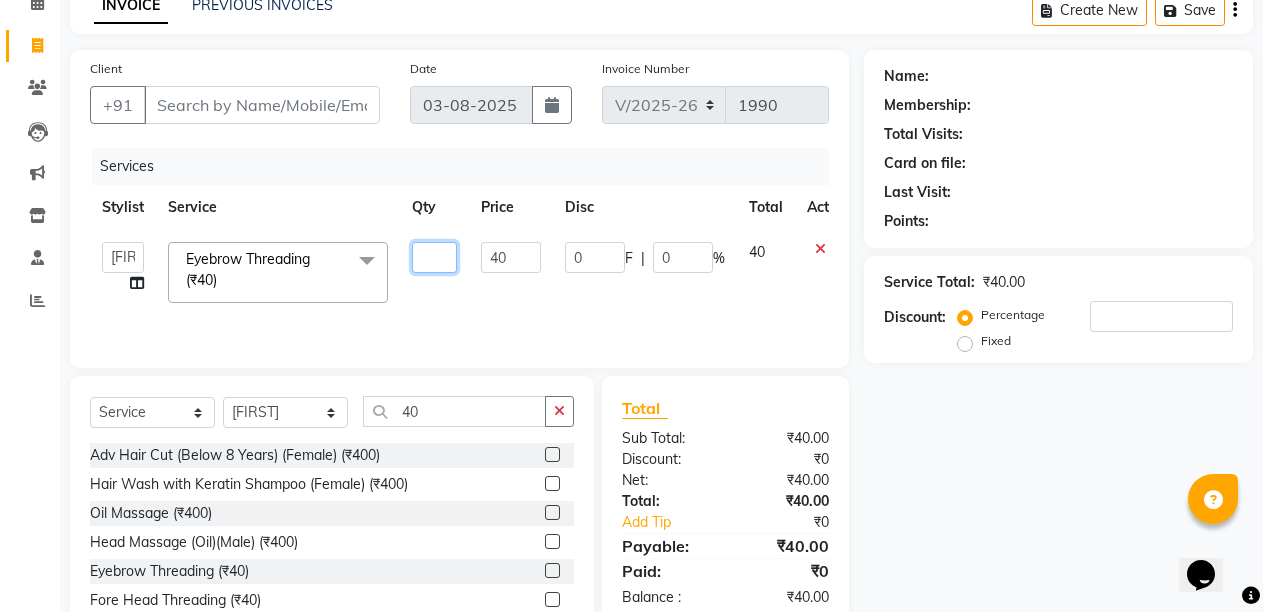 type on "2" 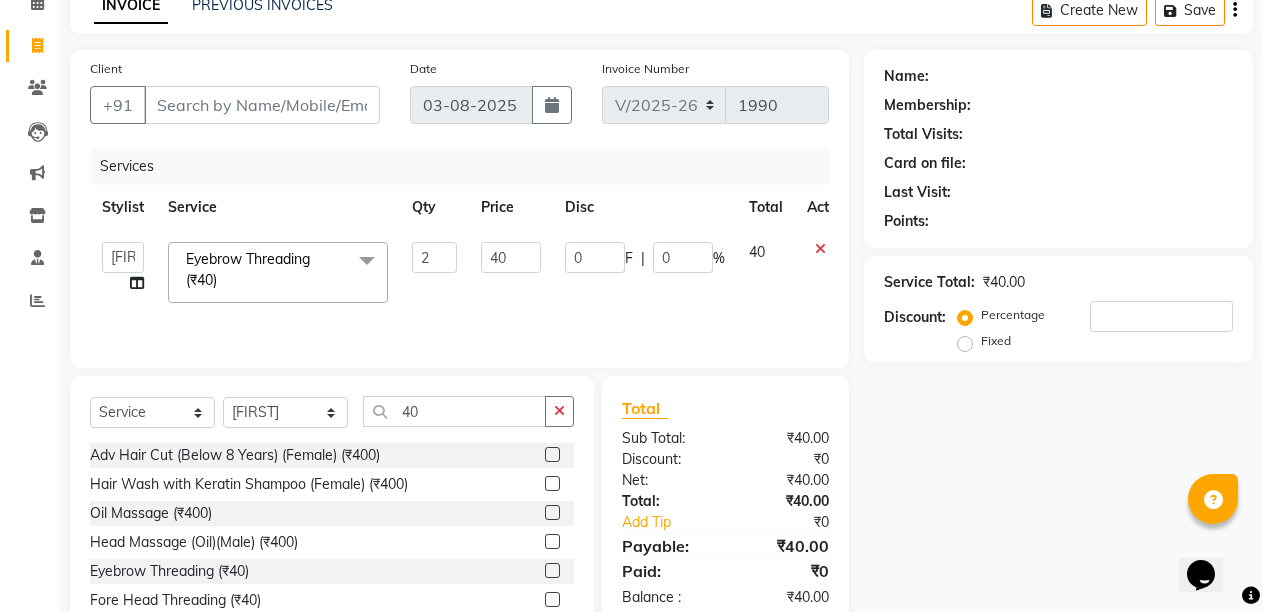 click on "Name: Membership: Total Visits: Card on file: Last Visit:  Points:  Service Total:  ₹40.00  Discount:  Percentage   Fixed" 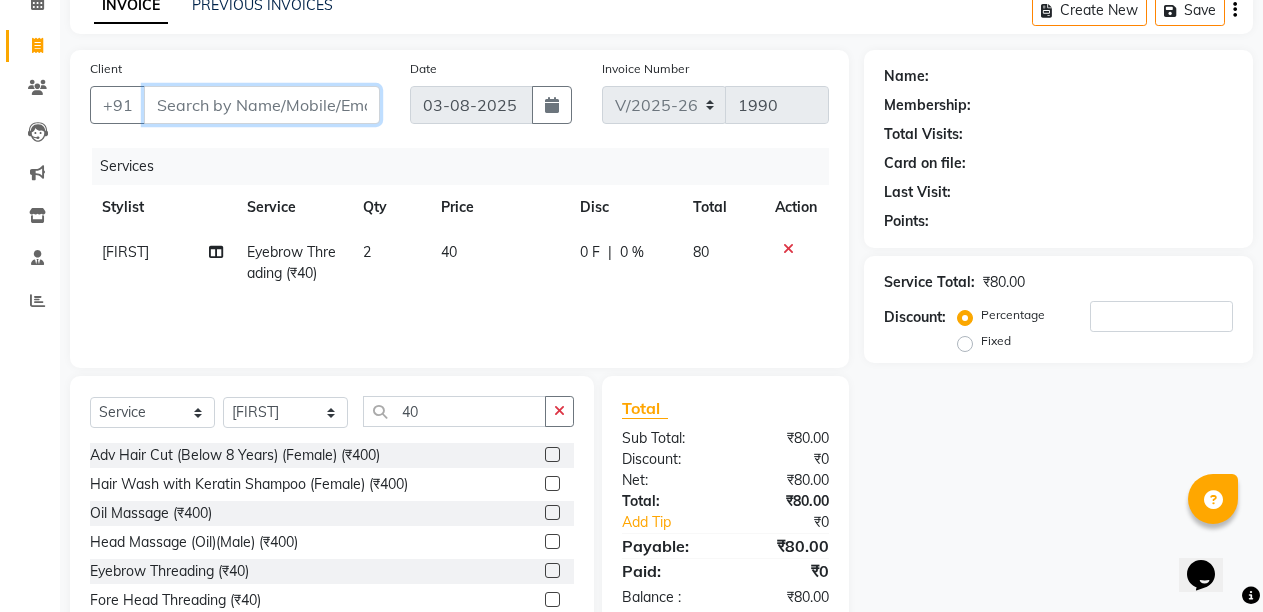 click on "Client" at bounding box center (262, 105) 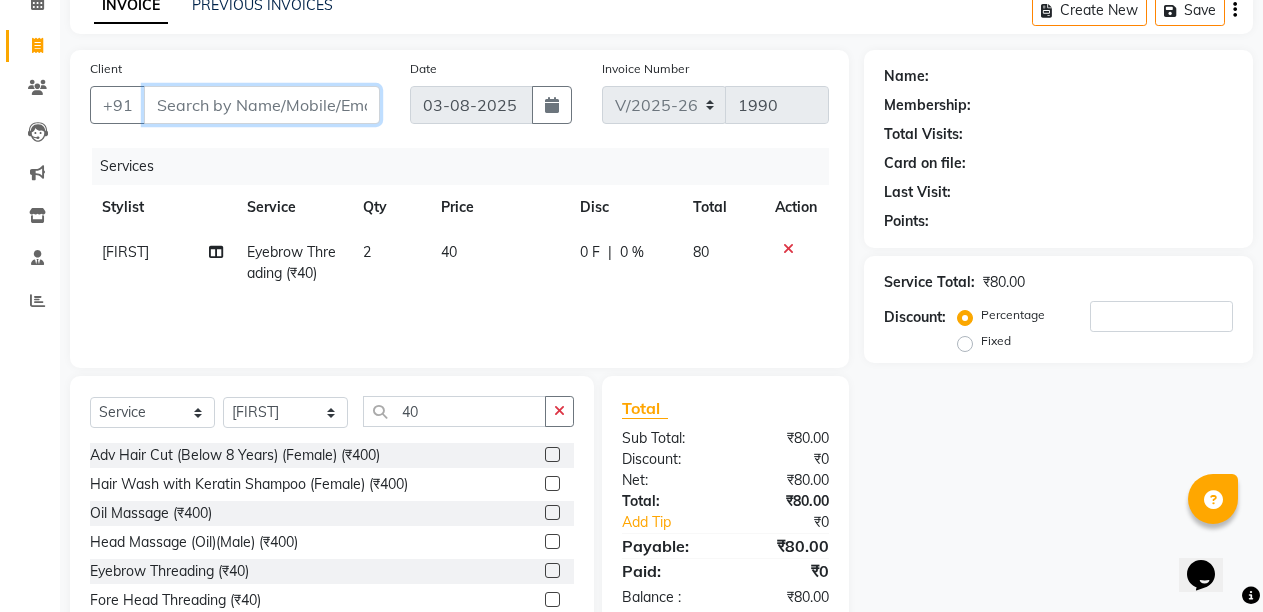 type on "6" 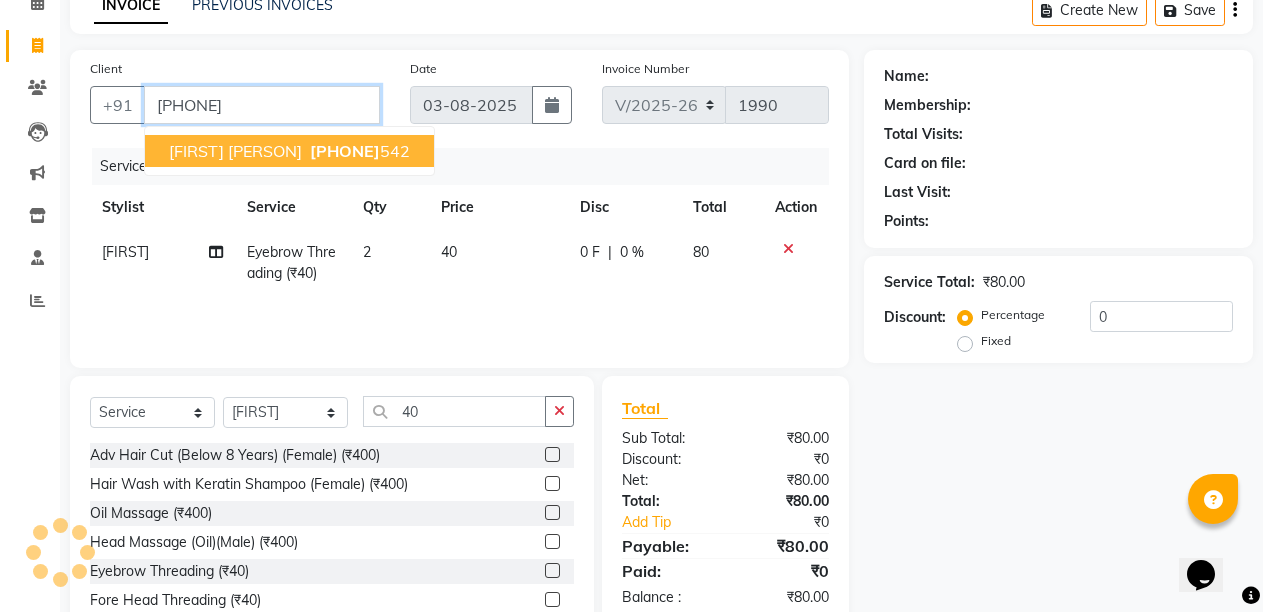 click on "[PHONE]" at bounding box center (345, 151) 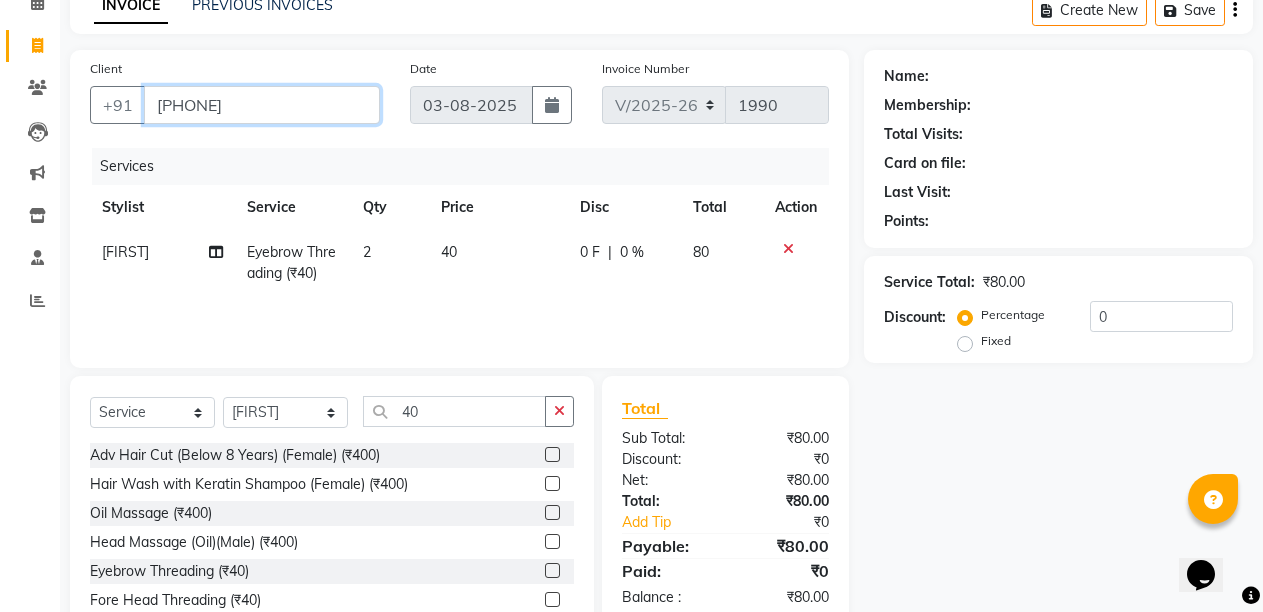 type on "[PHONE]" 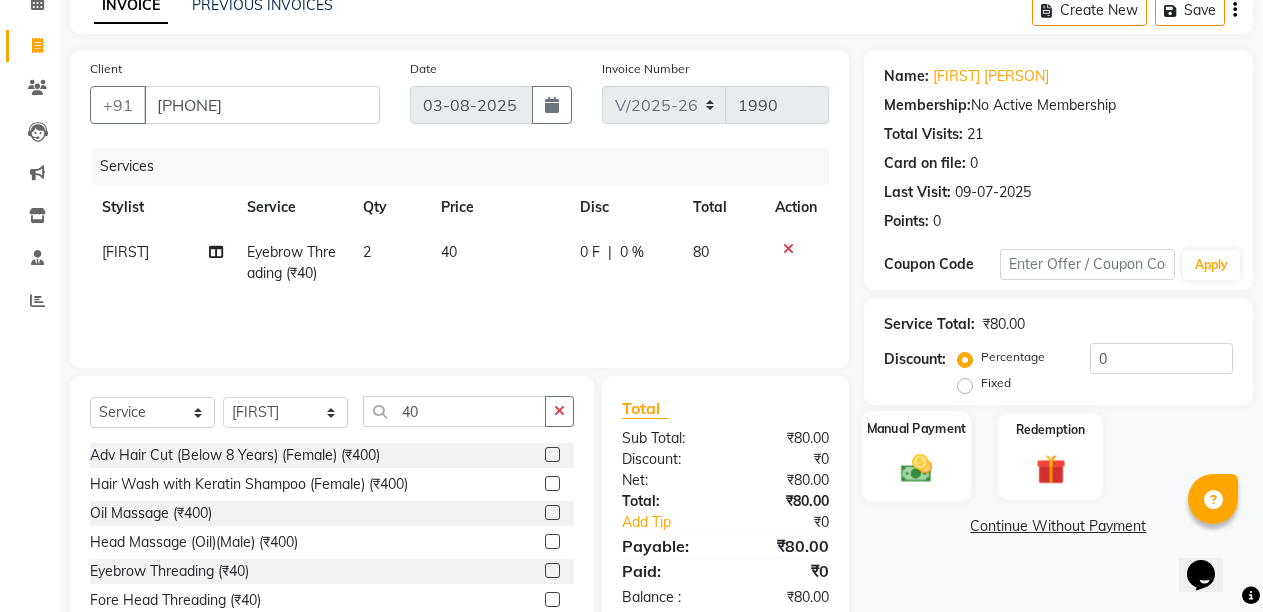 click on "Manual Payment" 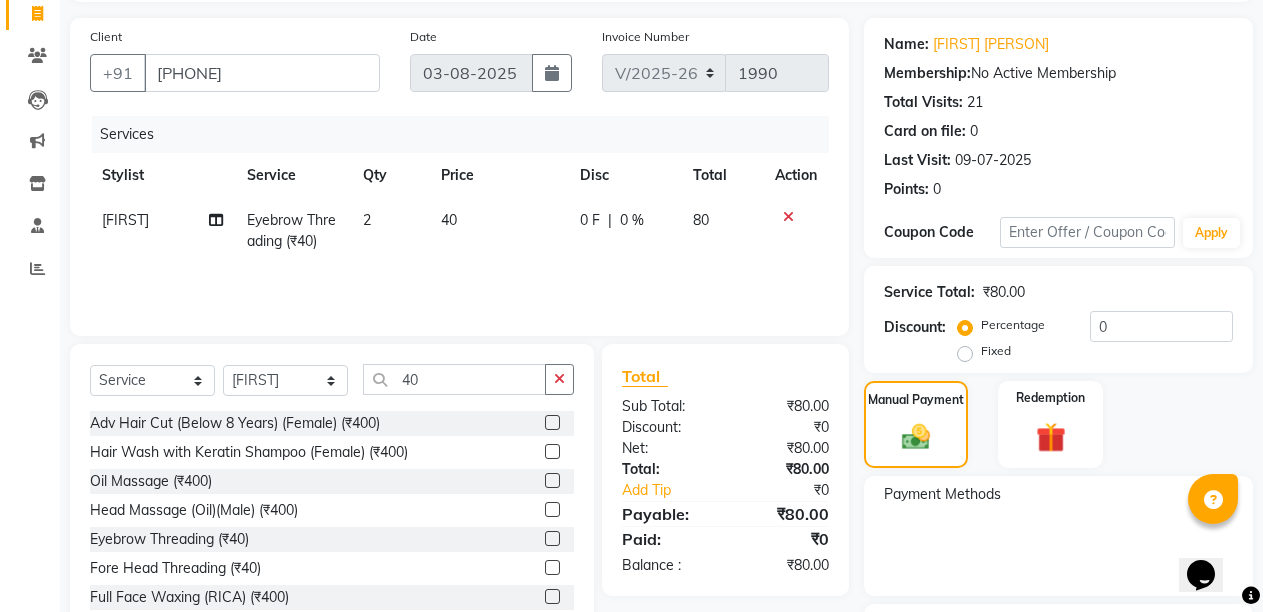 scroll, scrollTop: 0, scrollLeft: 0, axis: both 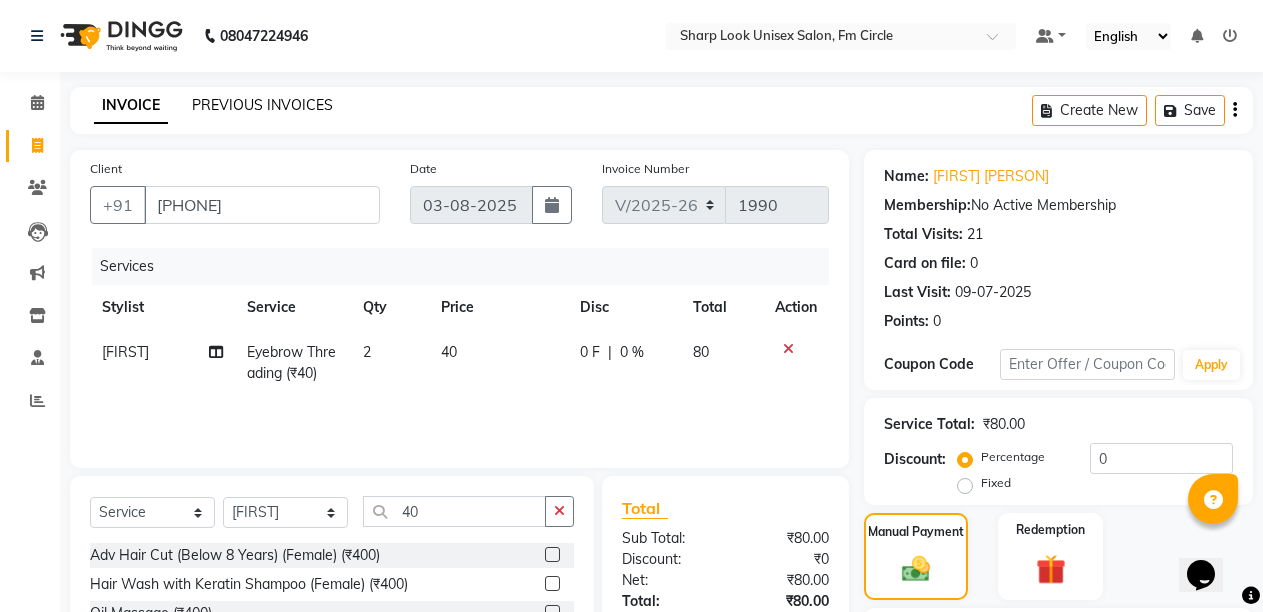 click on "PREVIOUS INVOICES" 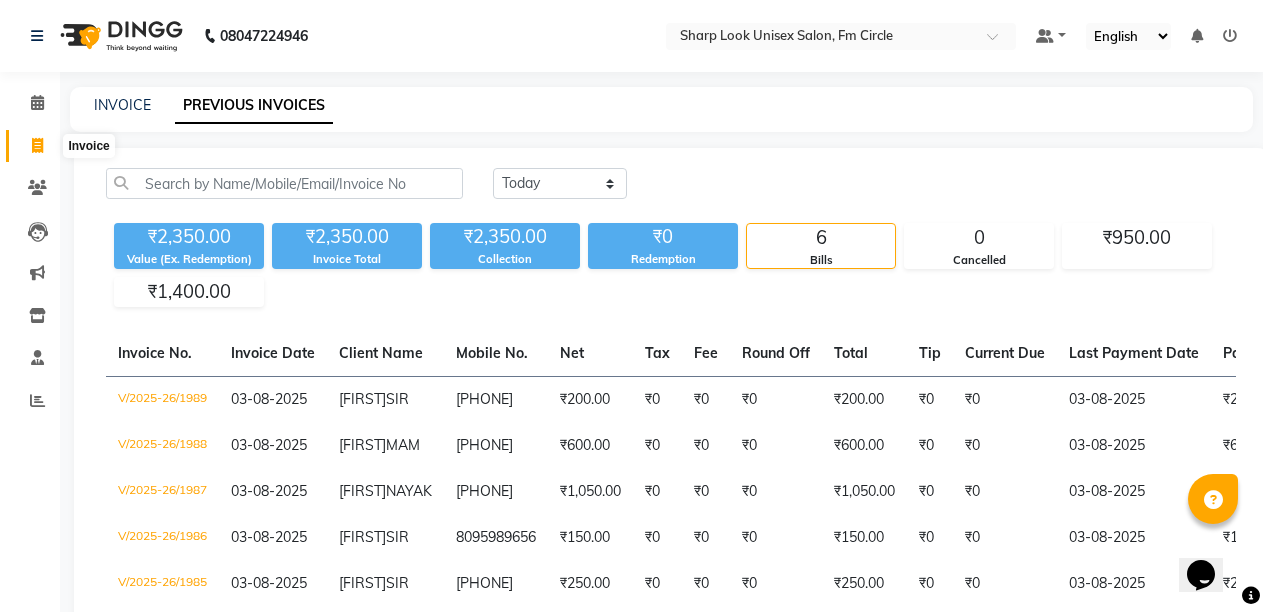 click 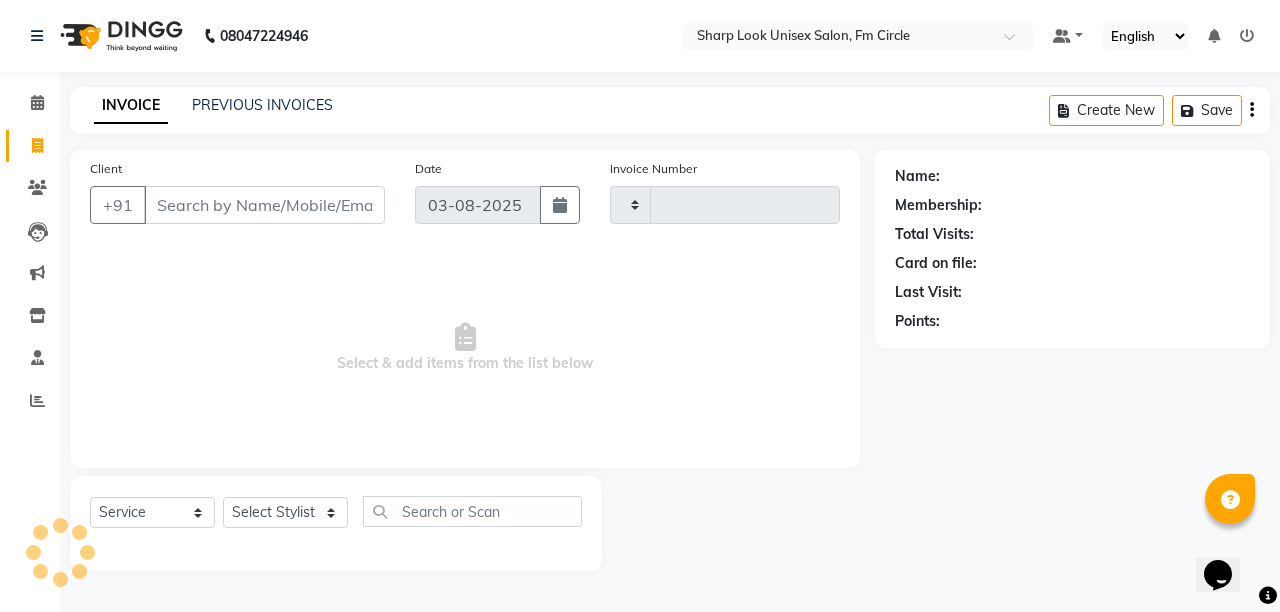type on "1990" 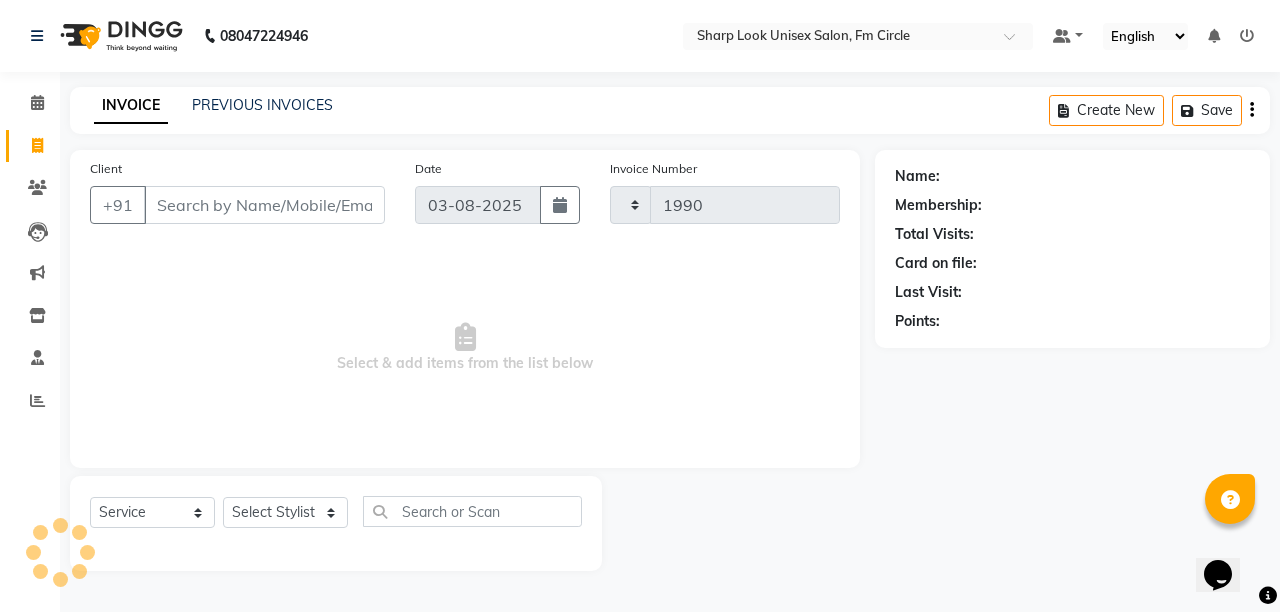 select on "804" 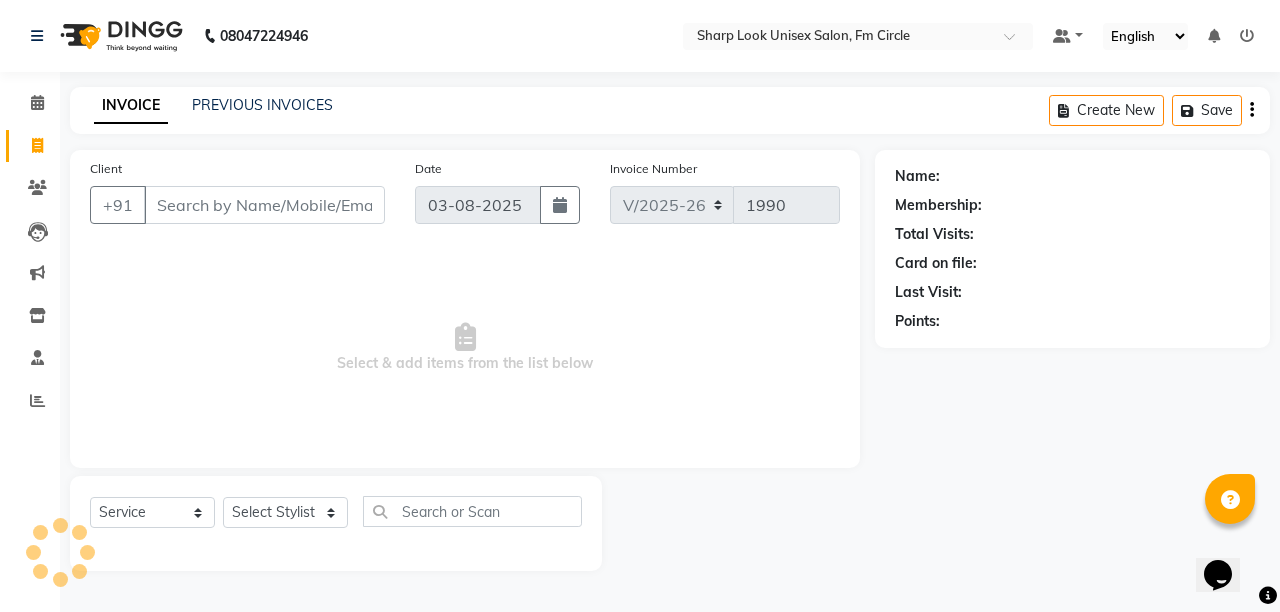 click on "Client" at bounding box center (264, 205) 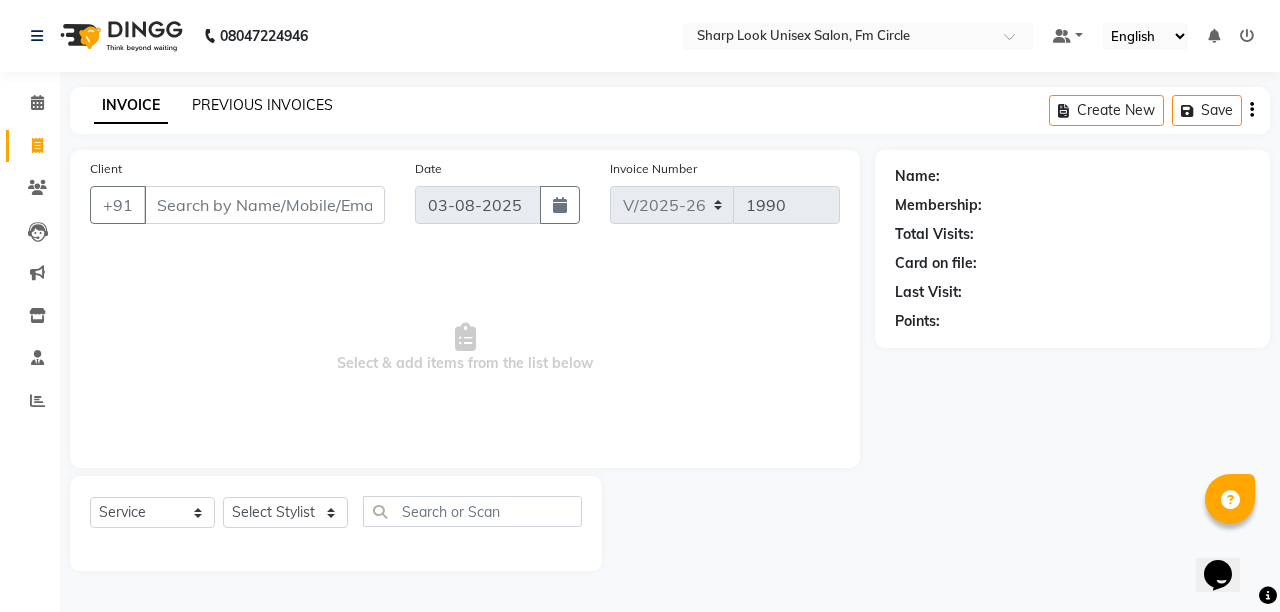 click on "PREVIOUS INVOICES" 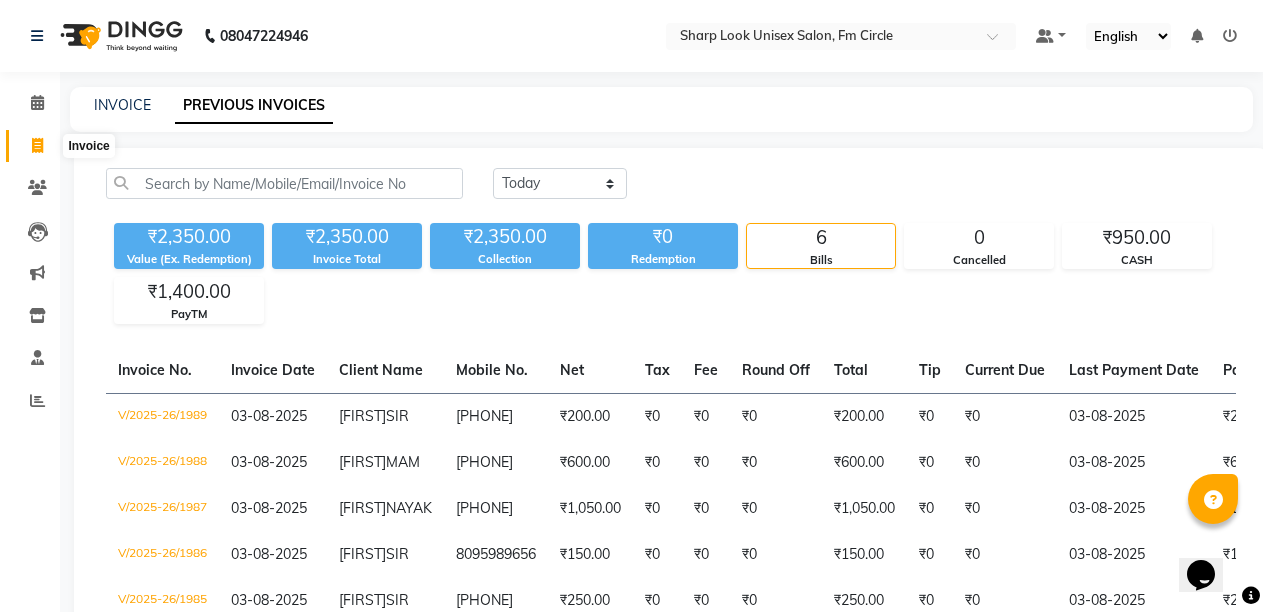 click 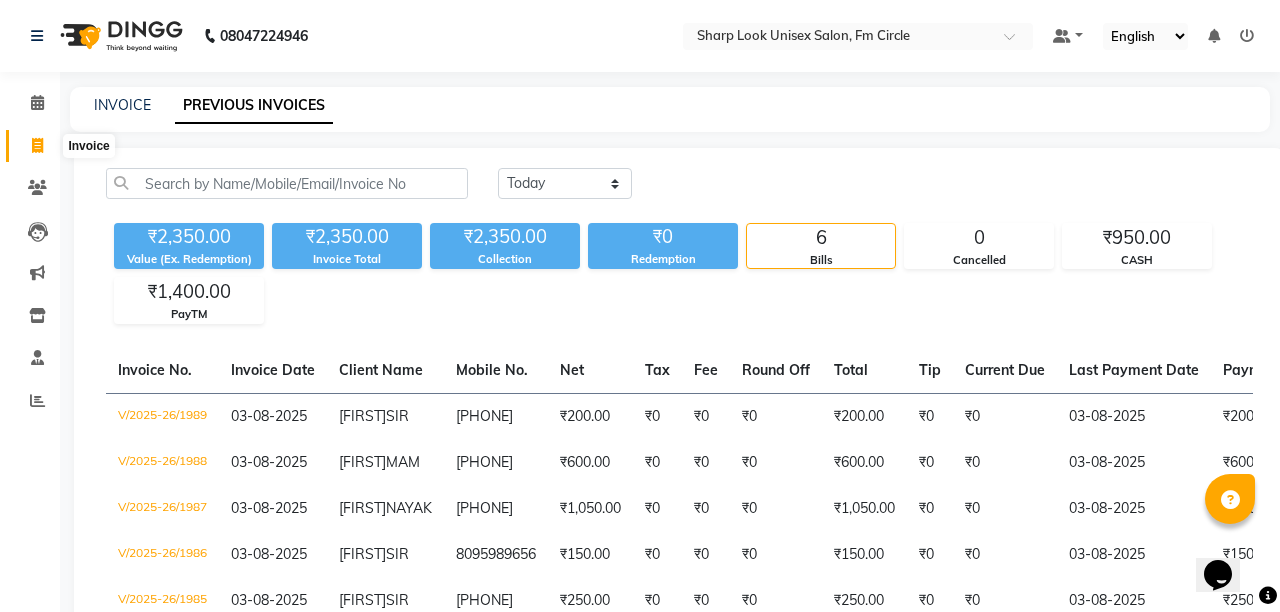 select on "service" 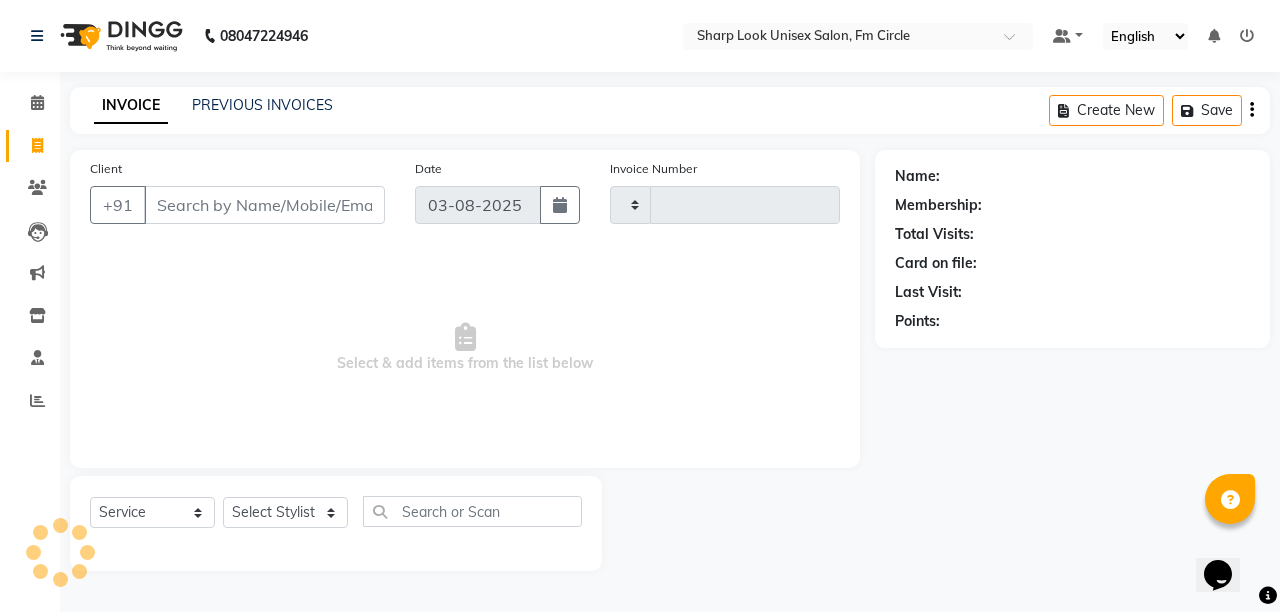 type on "1990" 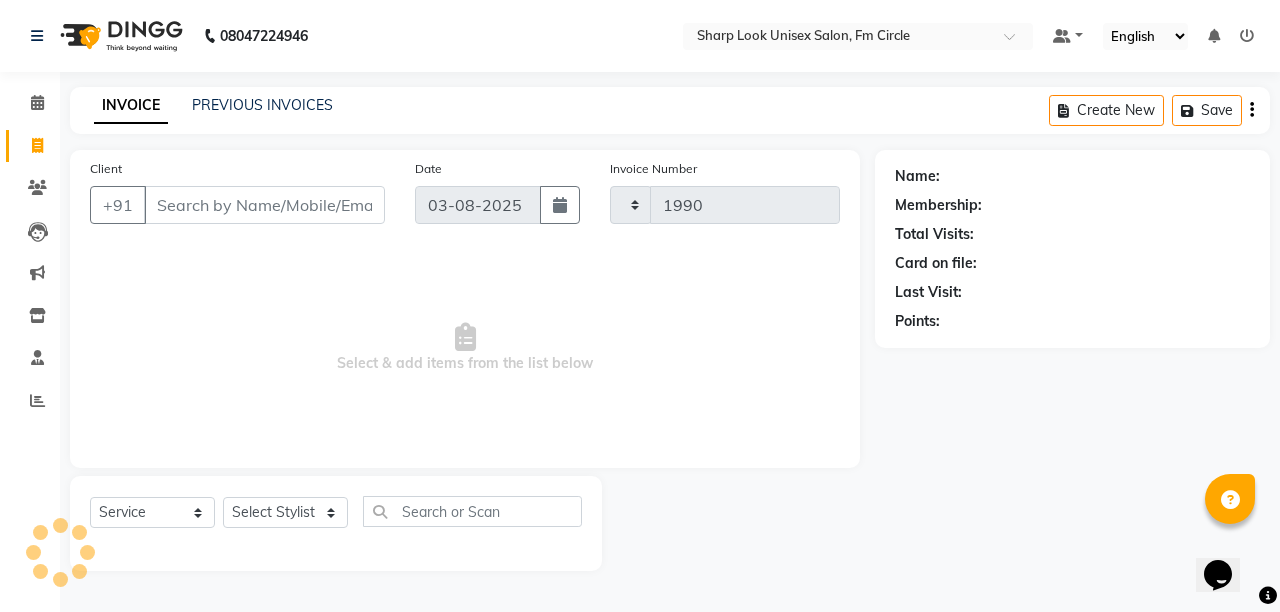 select on "804" 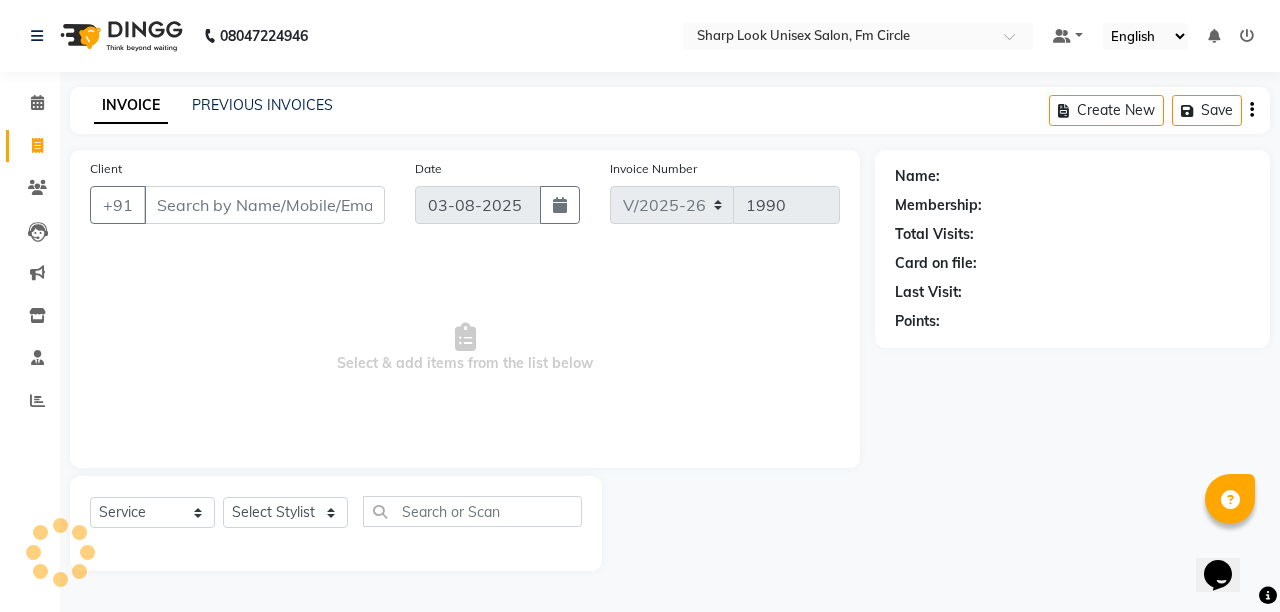 click on "Client" at bounding box center [264, 205] 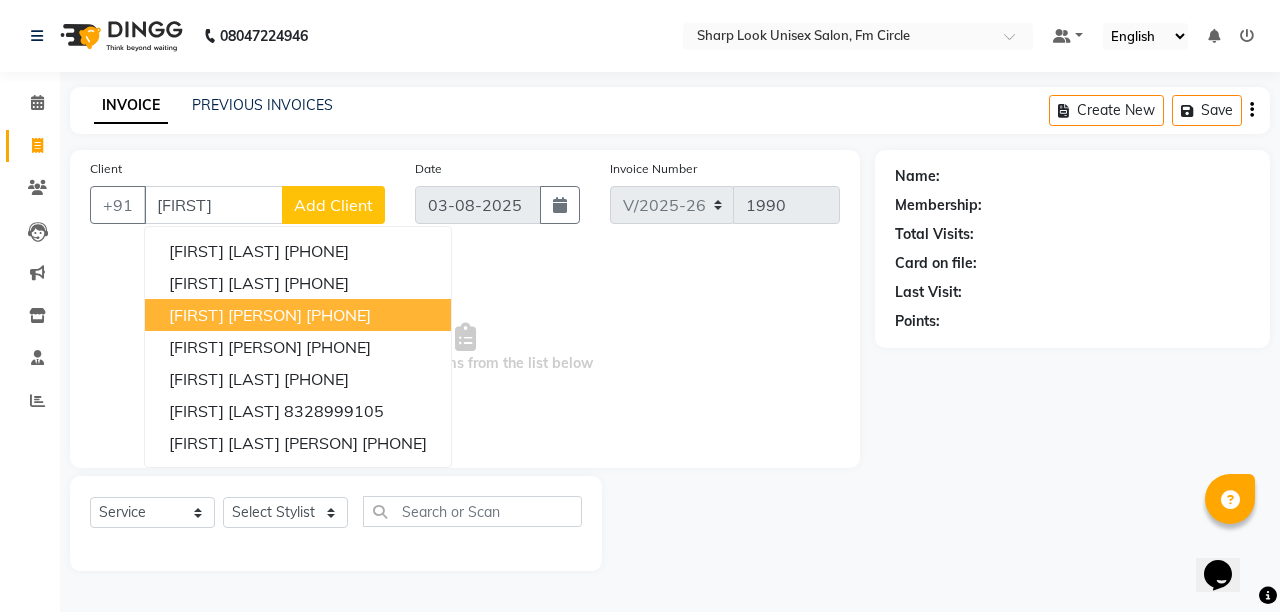 click on "[PHONE]" at bounding box center (338, 315) 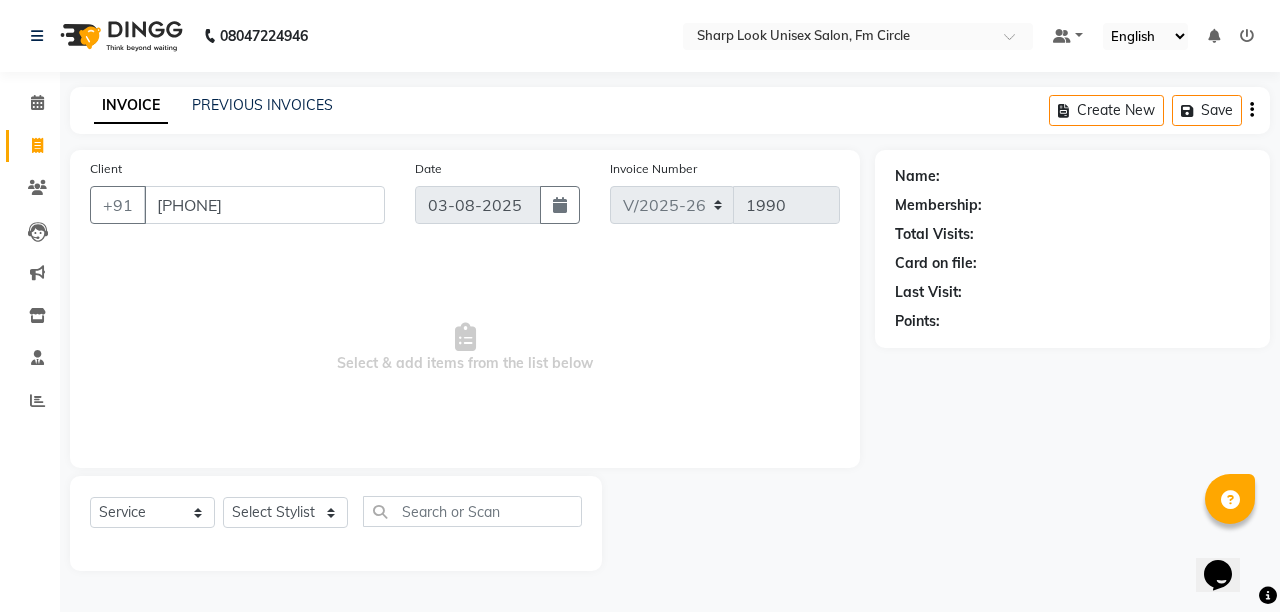 type on "[PHONE]" 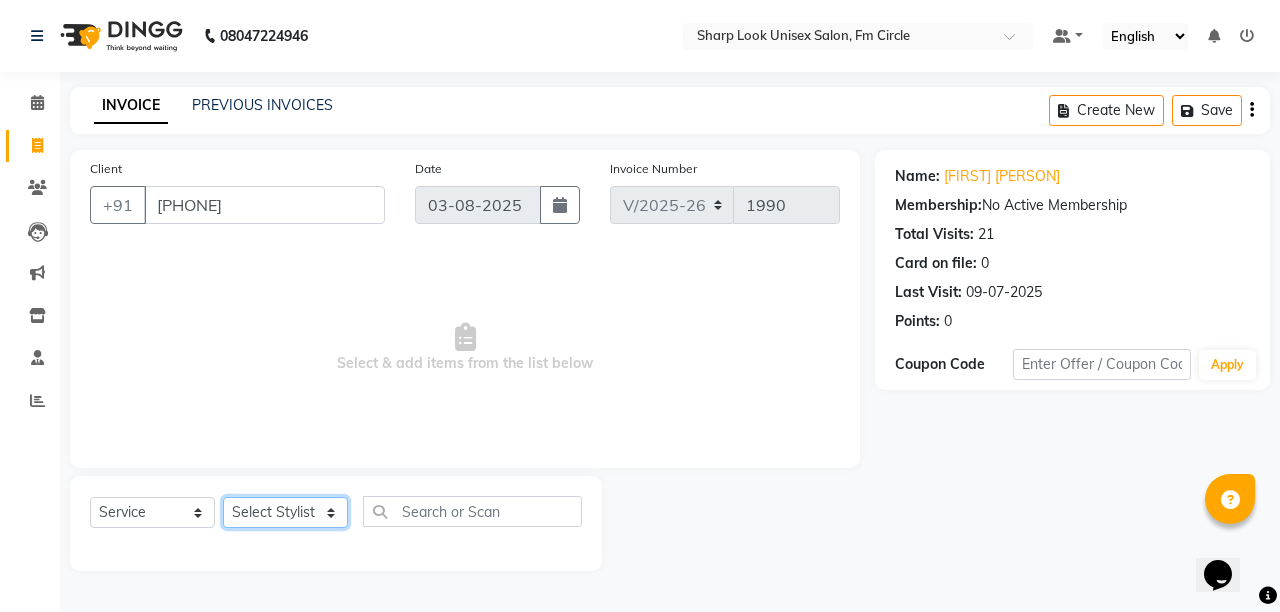 click on "Select Stylist Admin [PERSON] [PERSON] [PERSON] [PERSON] [PERSON] [PERSON]" 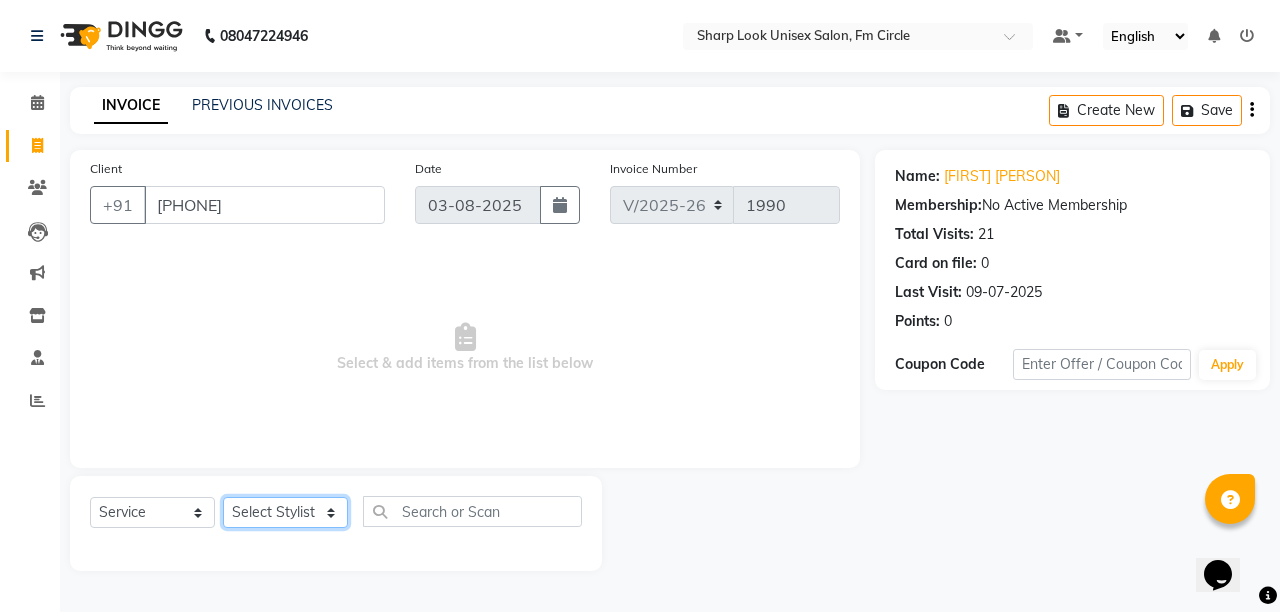 select on "80321" 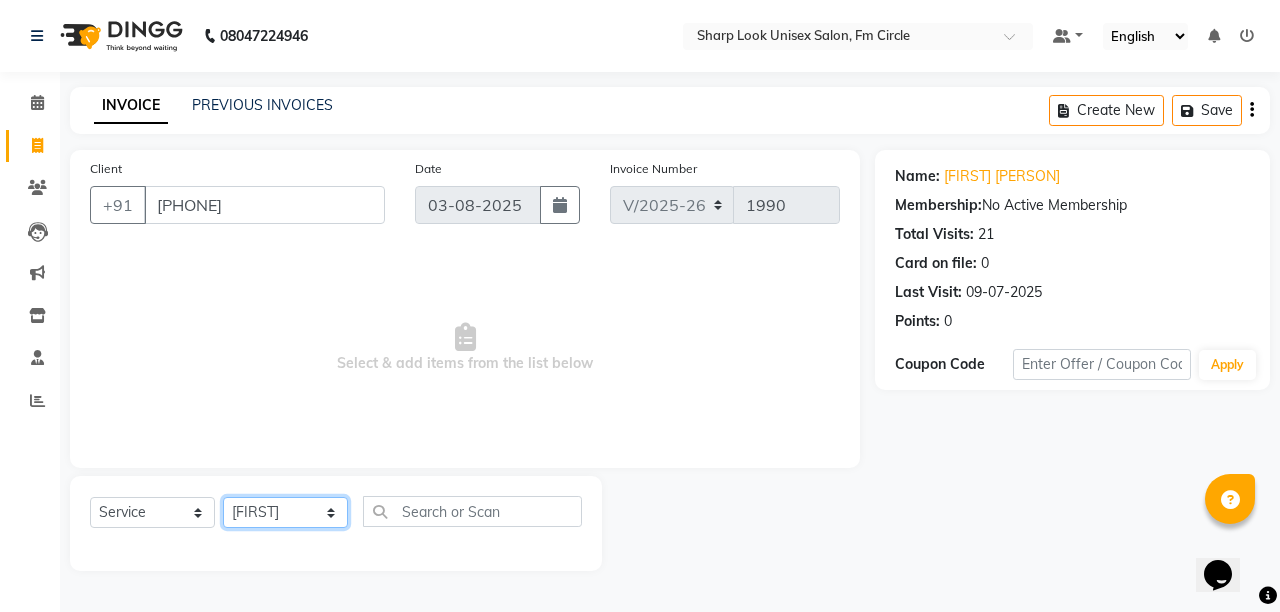 click on "Select Stylist Admin [PERSON] [PERSON] [PERSON] [PERSON] [PERSON] [PERSON]" 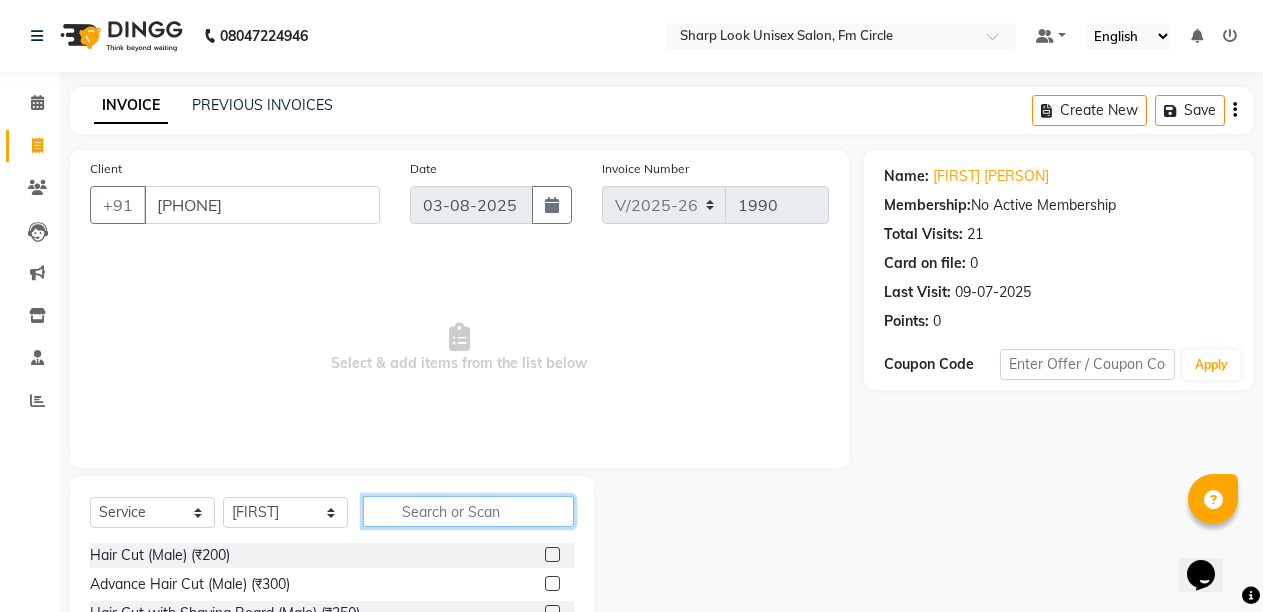 click 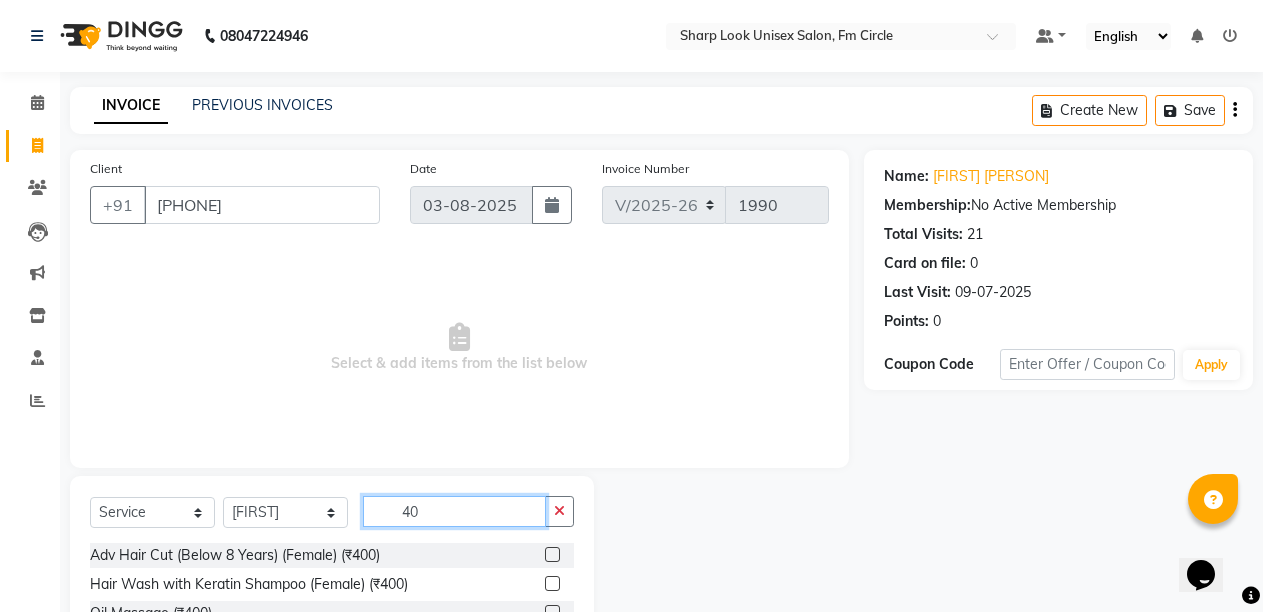 scroll, scrollTop: 189, scrollLeft: 0, axis: vertical 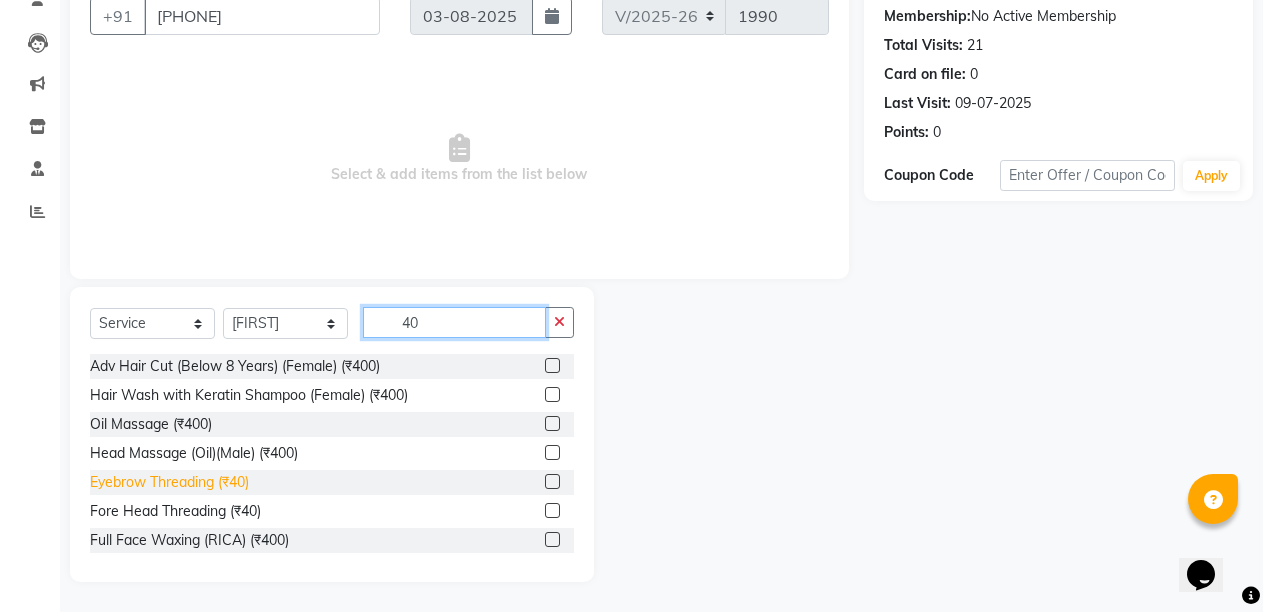 type on "40" 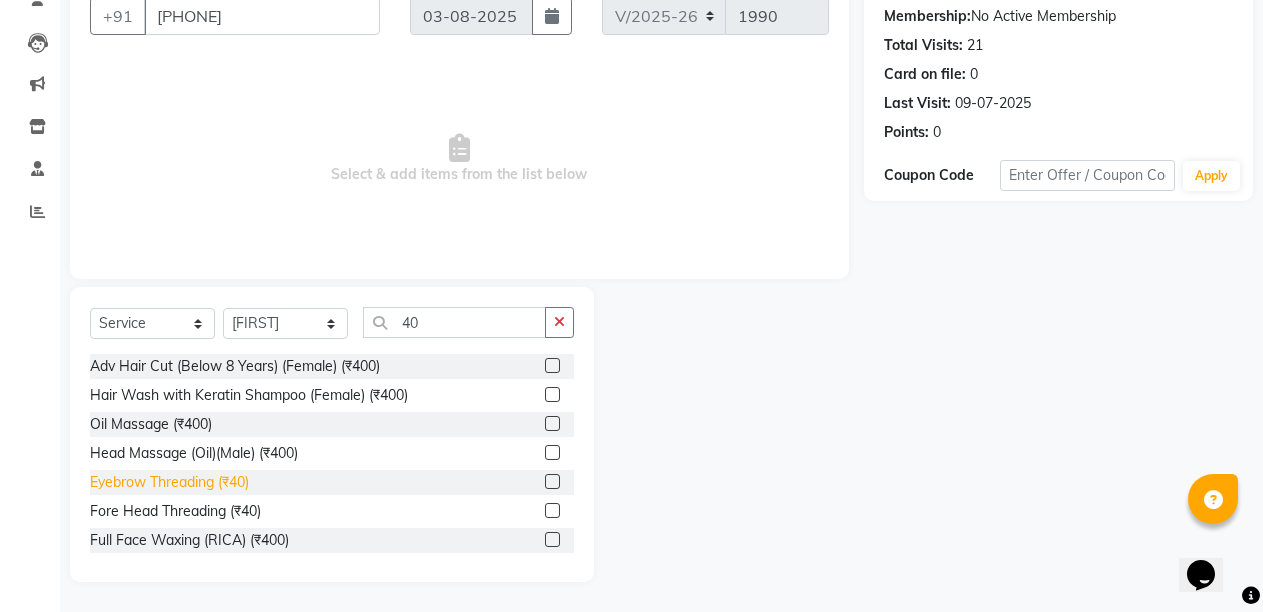 click on "Eyebrow Threading (₹40)" 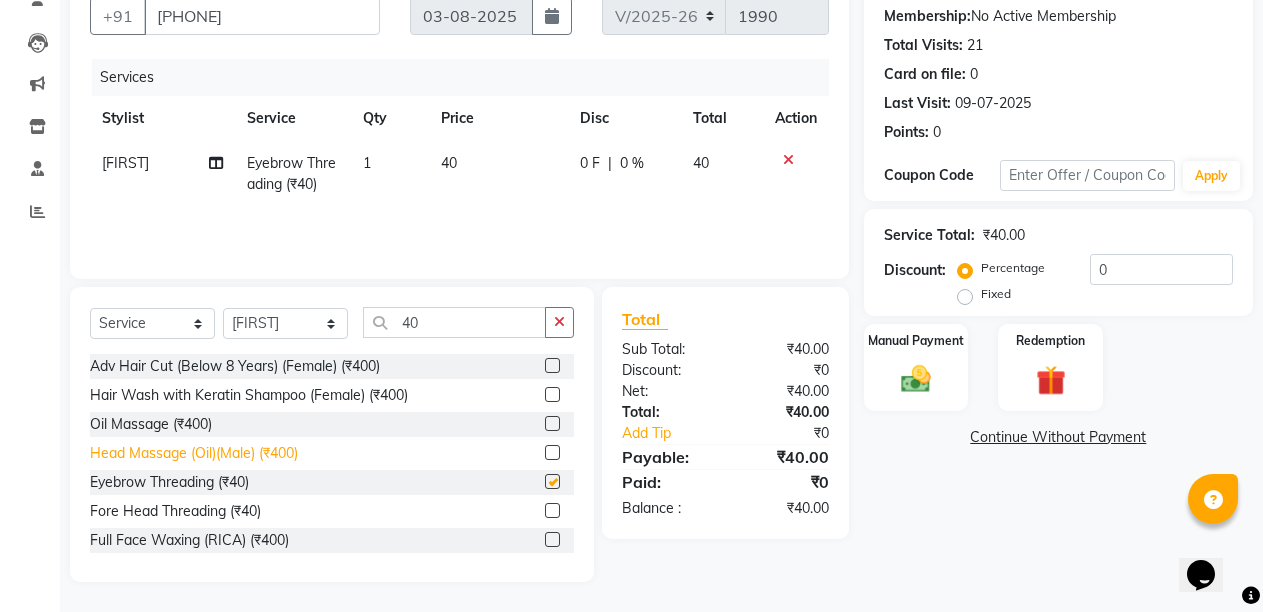 checkbox on "false" 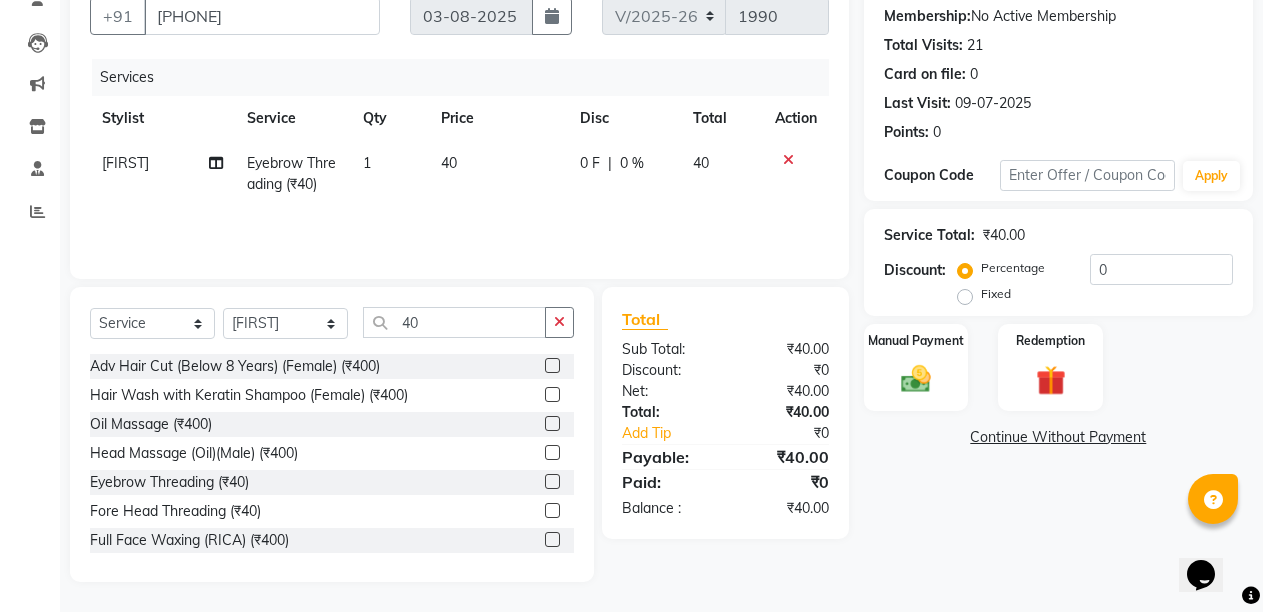 click on "1" 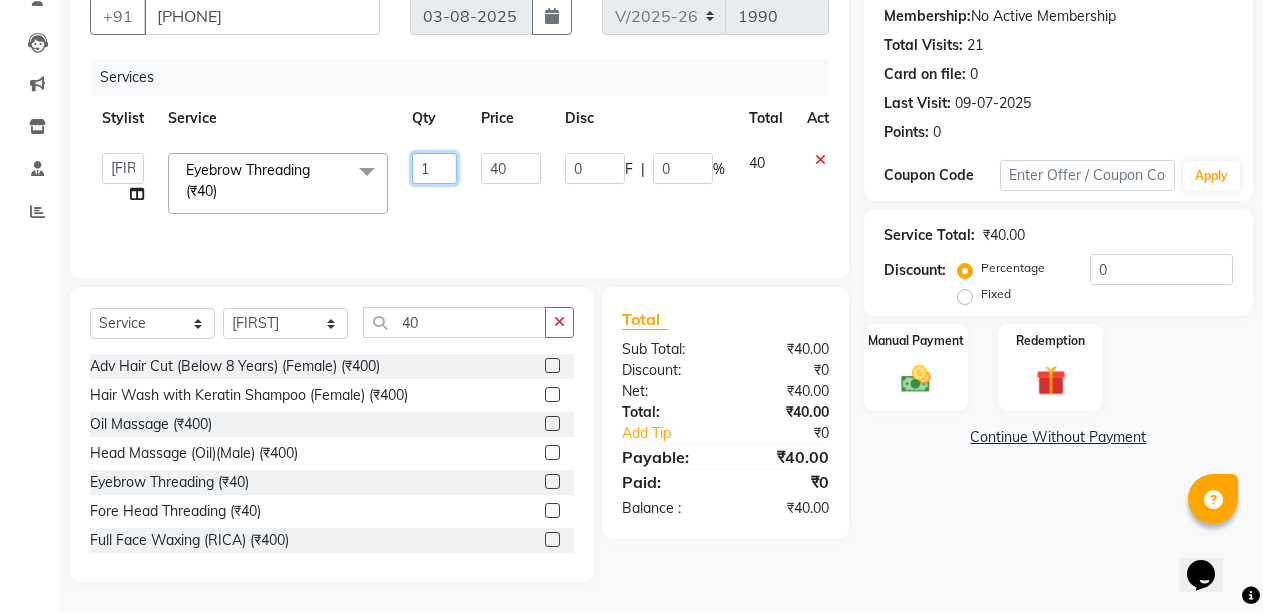 click on "1" 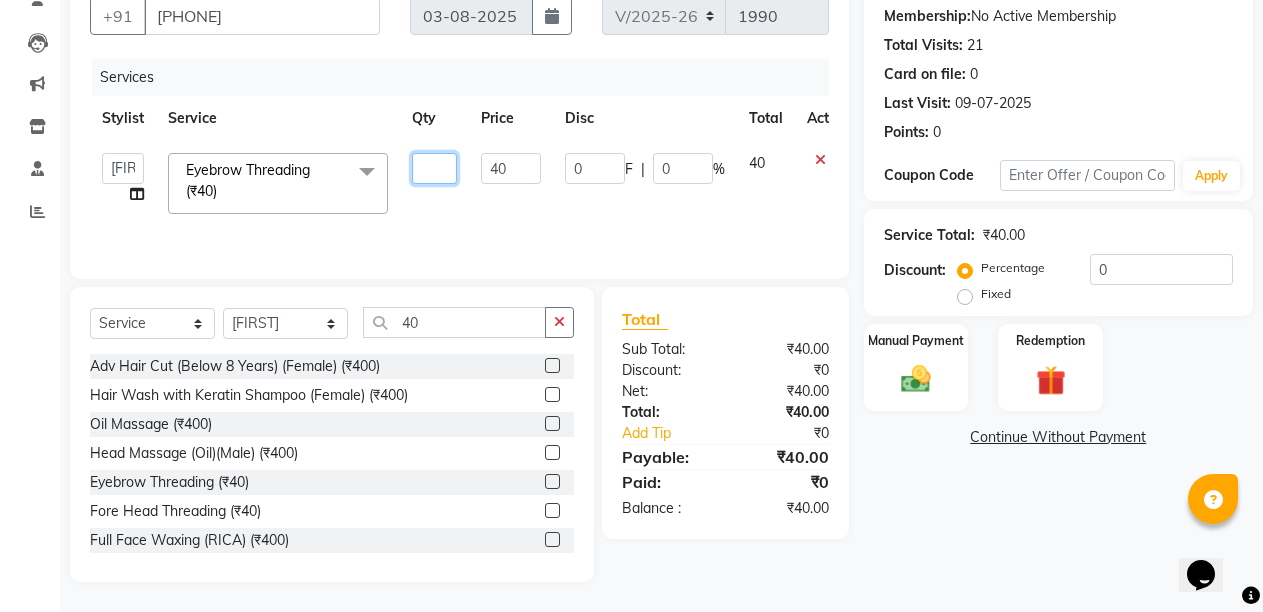 type on "2" 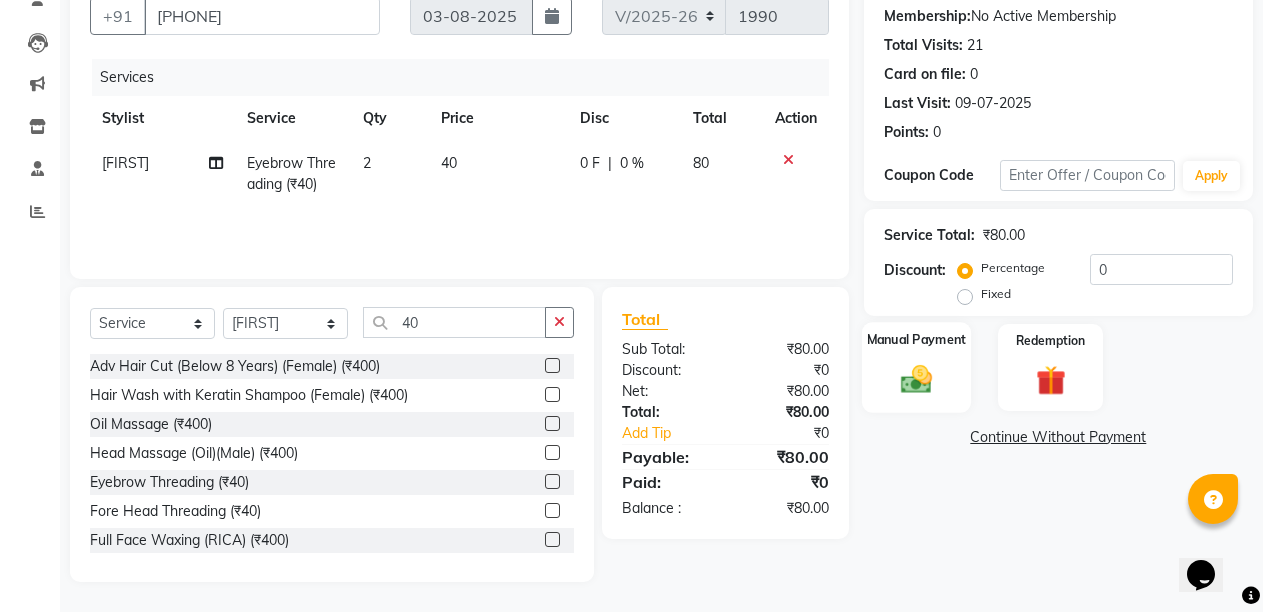 click 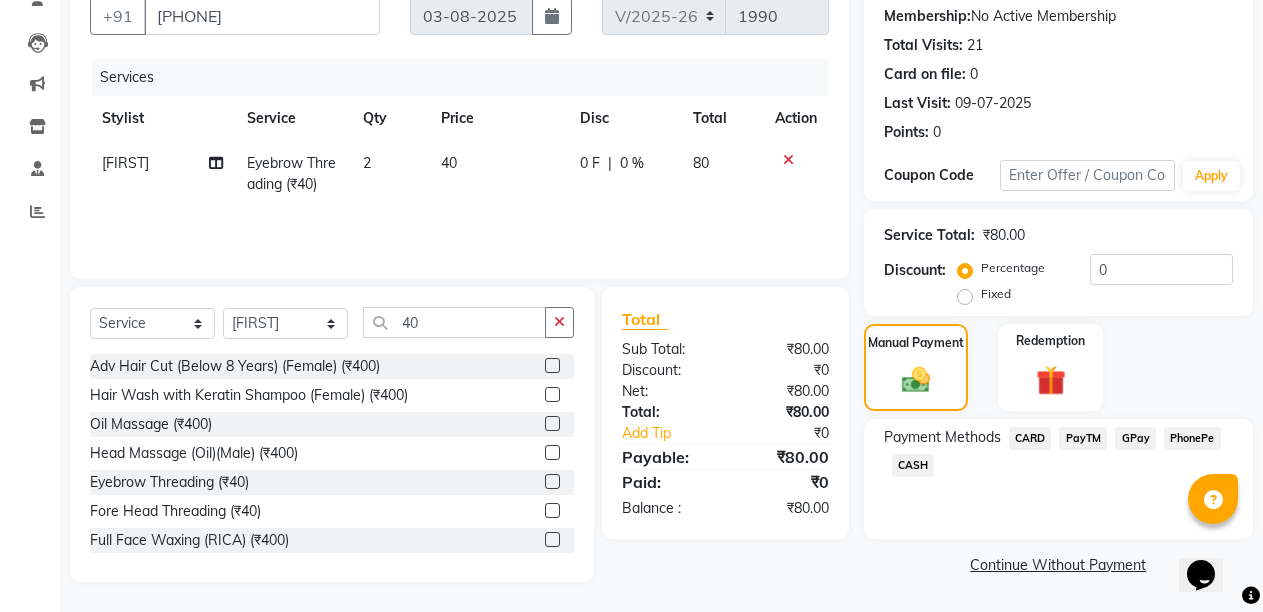 click on "PayTM" 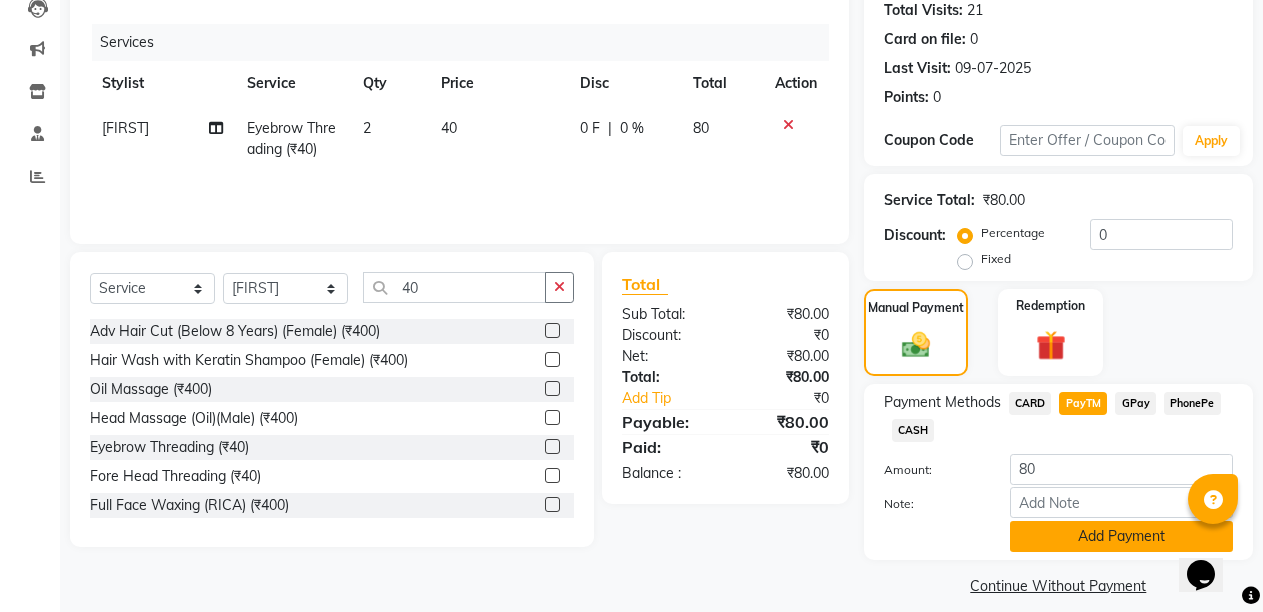 scroll, scrollTop: 243, scrollLeft: 0, axis: vertical 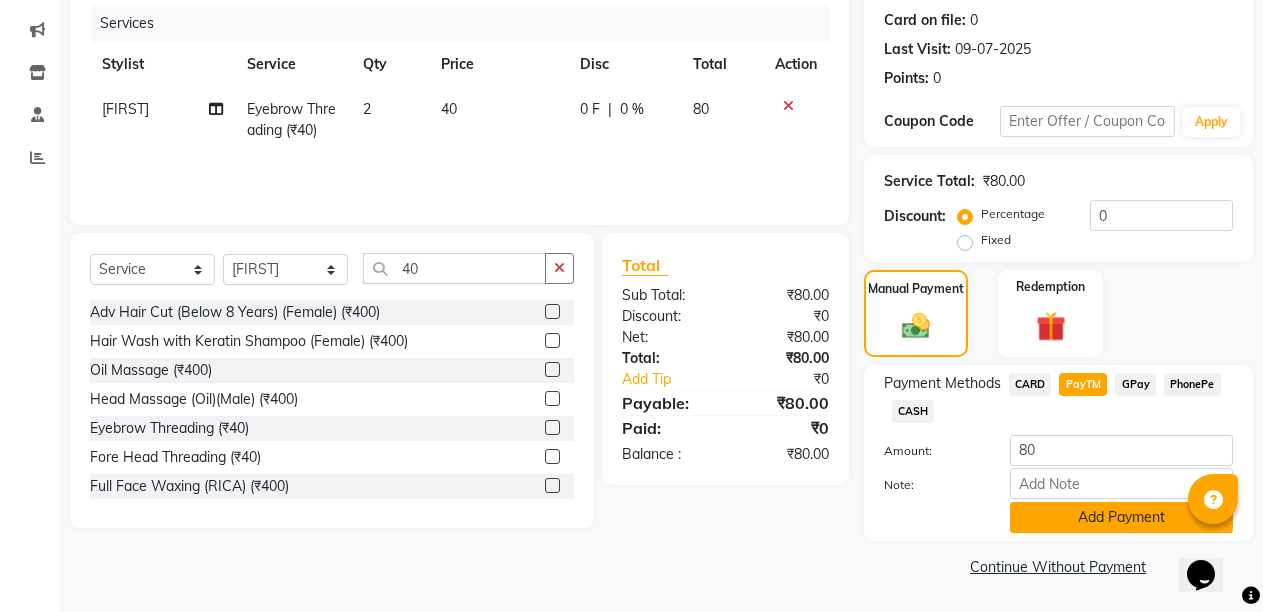 click on "Add Payment" 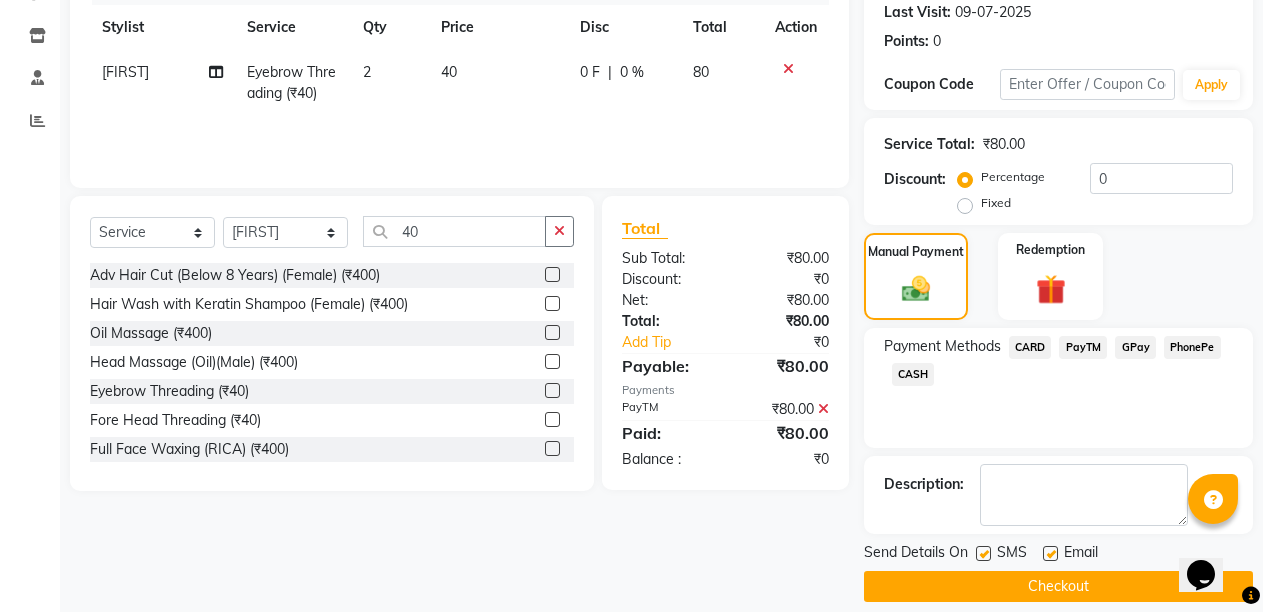 scroll, scrollTop: 300, scrollLeft: 0, axis: vertical 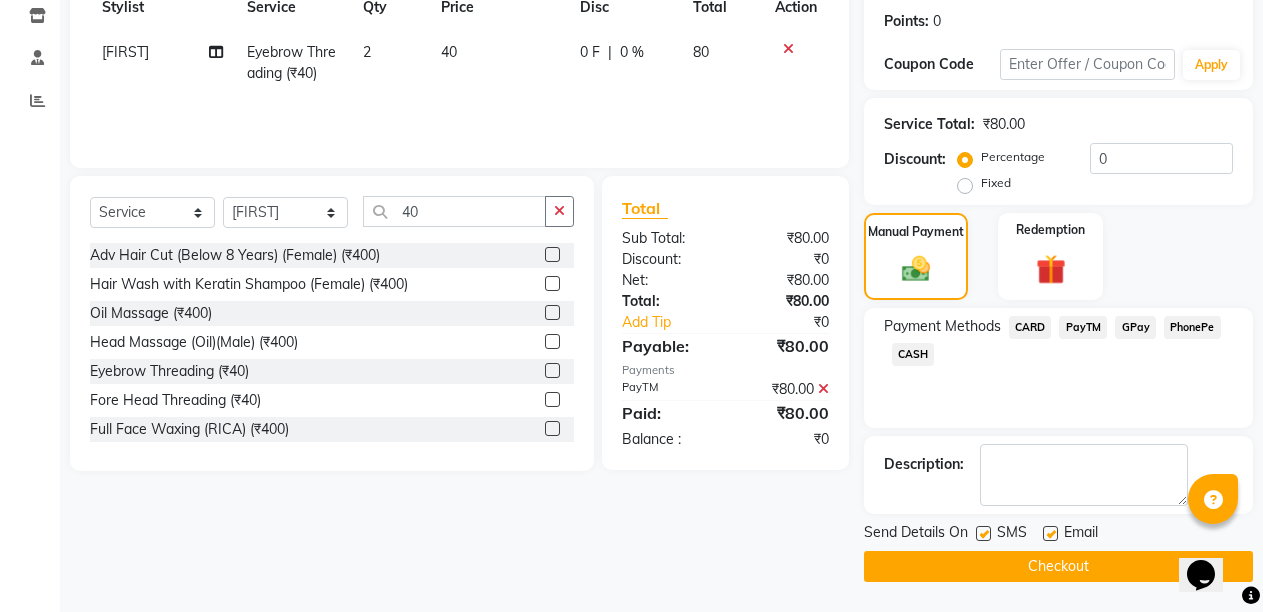 drag, startPoint x: 1046, startPoint y: 531, endPoint x: 1007, endPoint y: 611, distance: 89 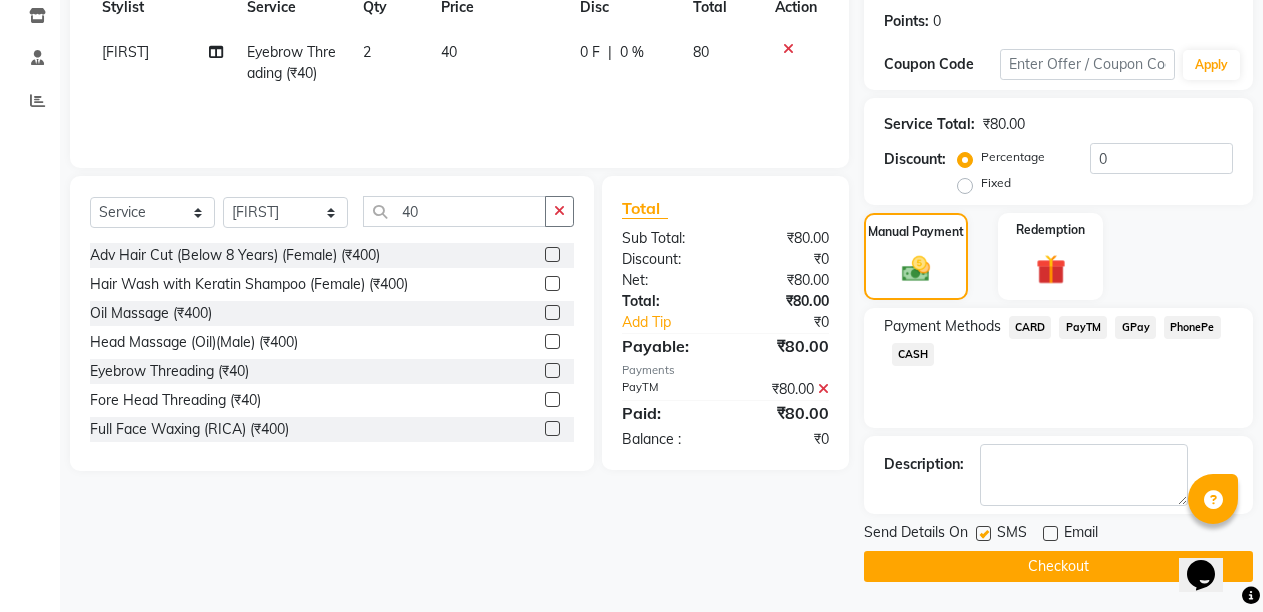 click on "Checkout" 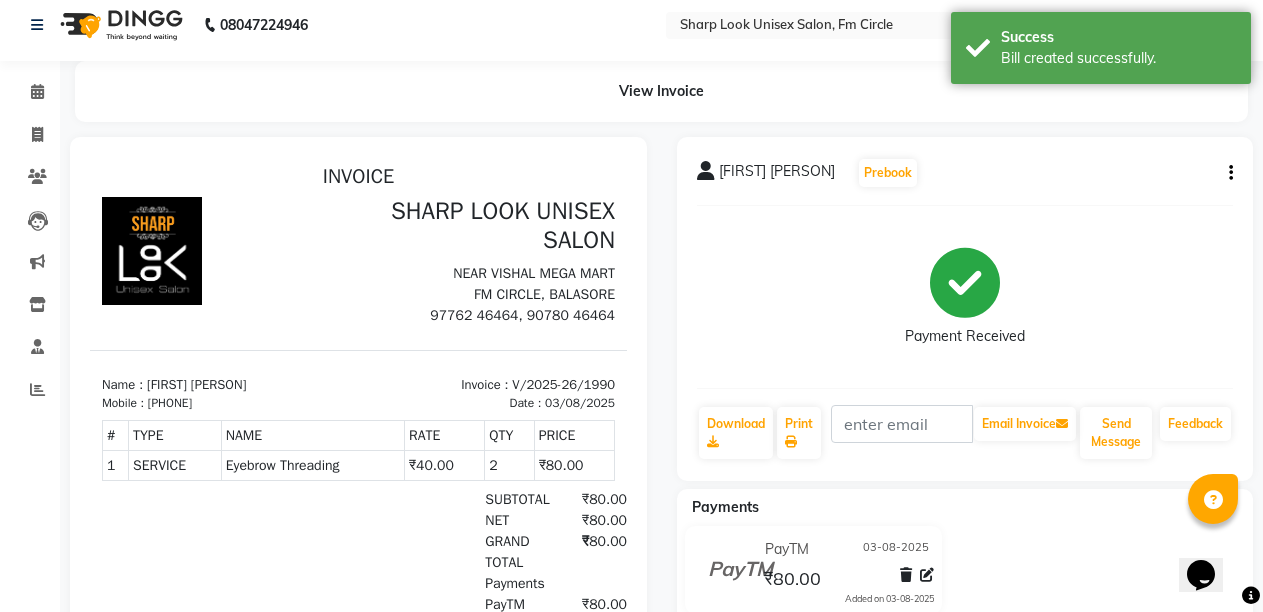 scroll, scrollTop: 0, scrollLeft: 0, axis: both 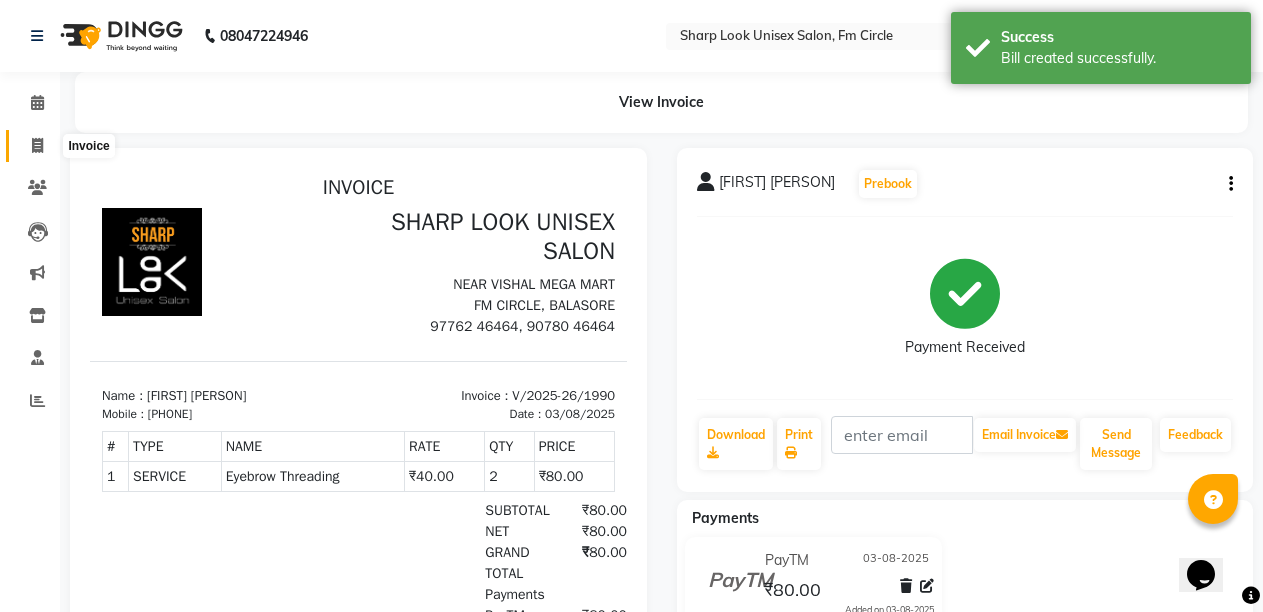 click 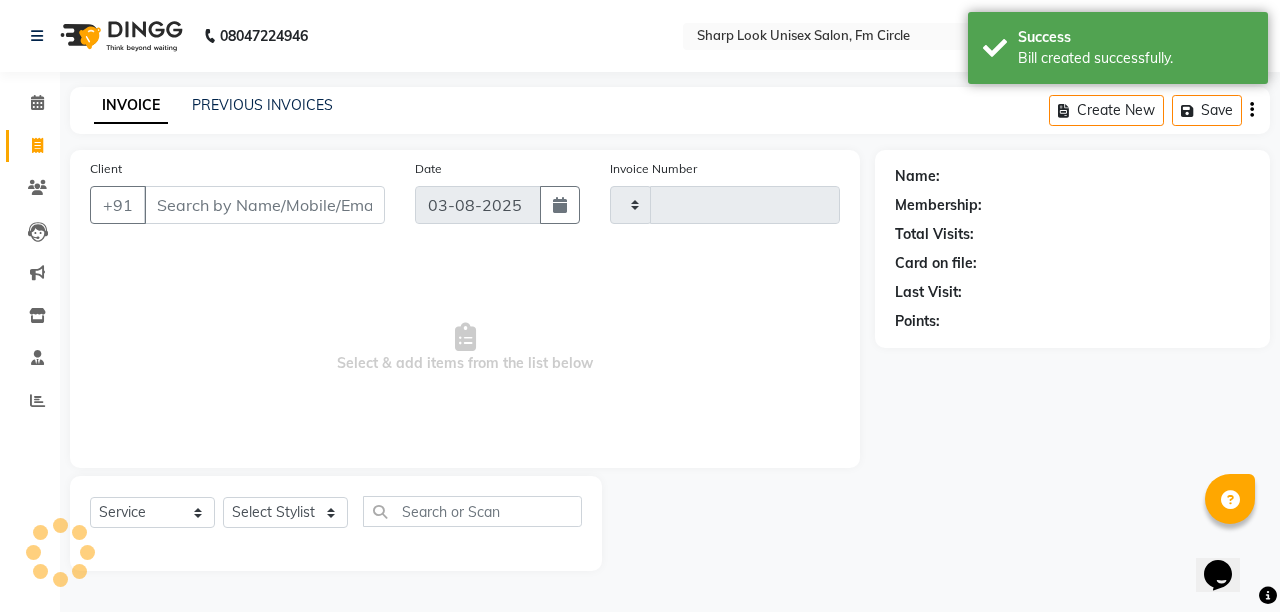 type on "1991" 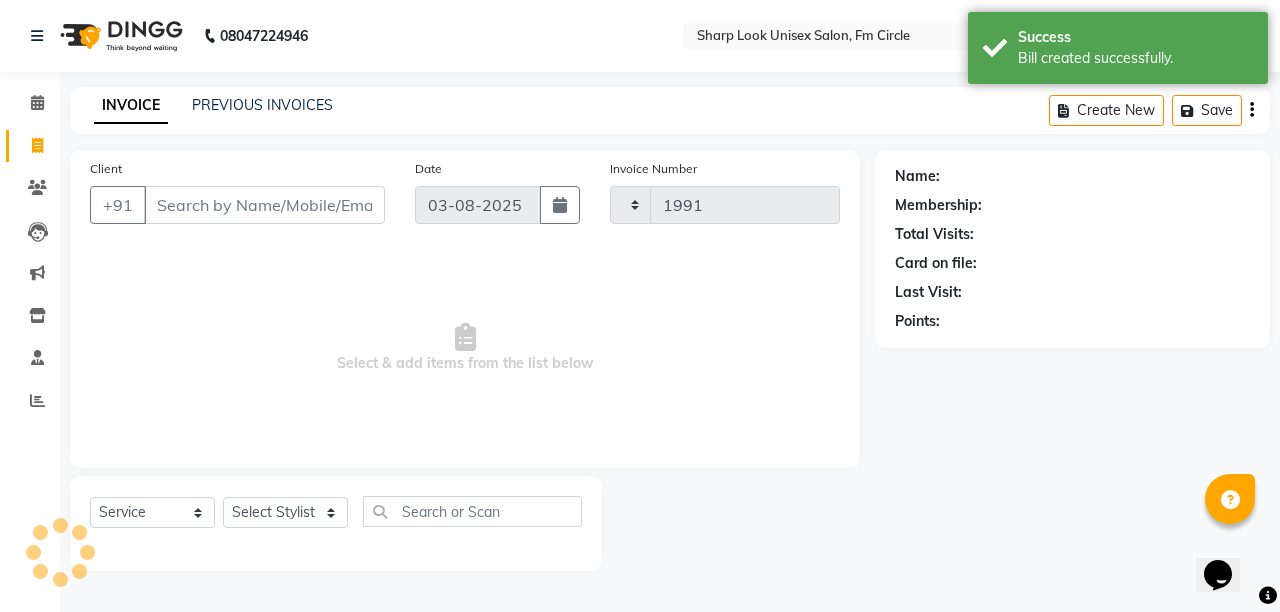 select on "804" 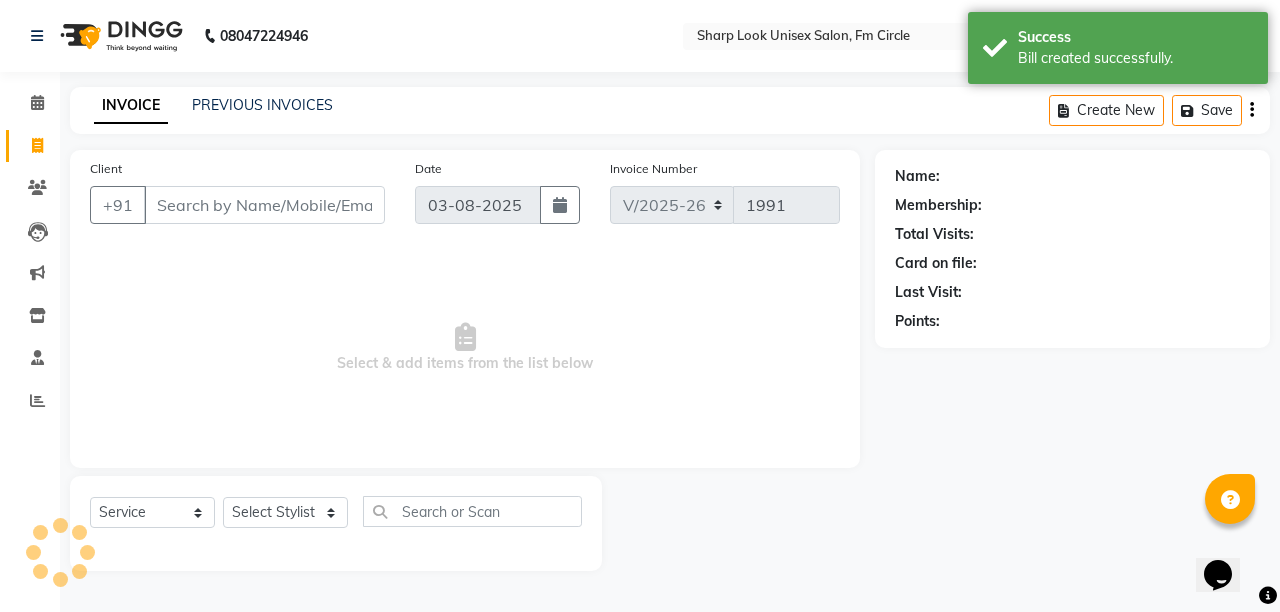 click on "Client" at bounding box center (264, 205) 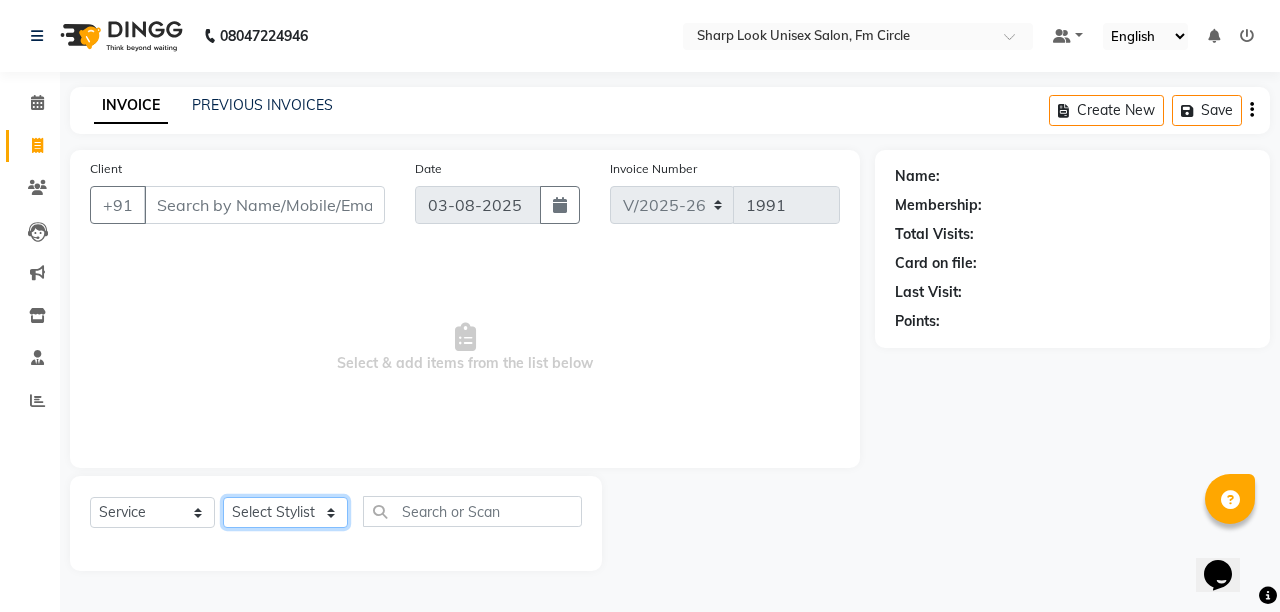 click on "Select Stylist Admin [PERSON] [PERSON] [PERSON] [PERSON] [PERSON] [PERSON]" 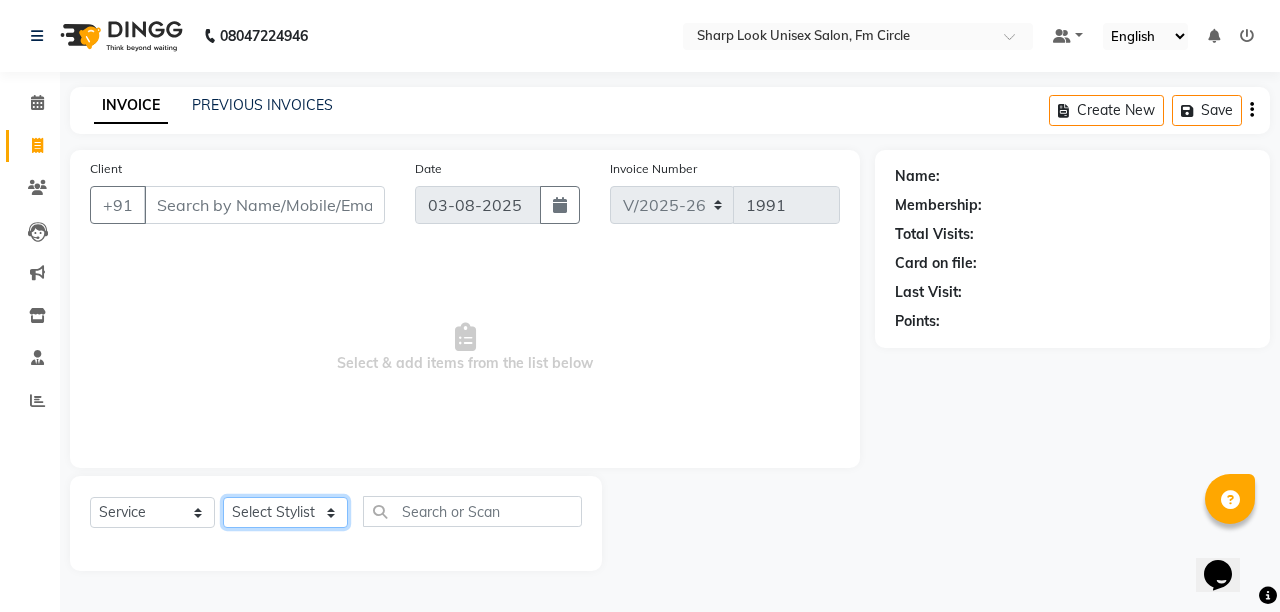 select on "87379" 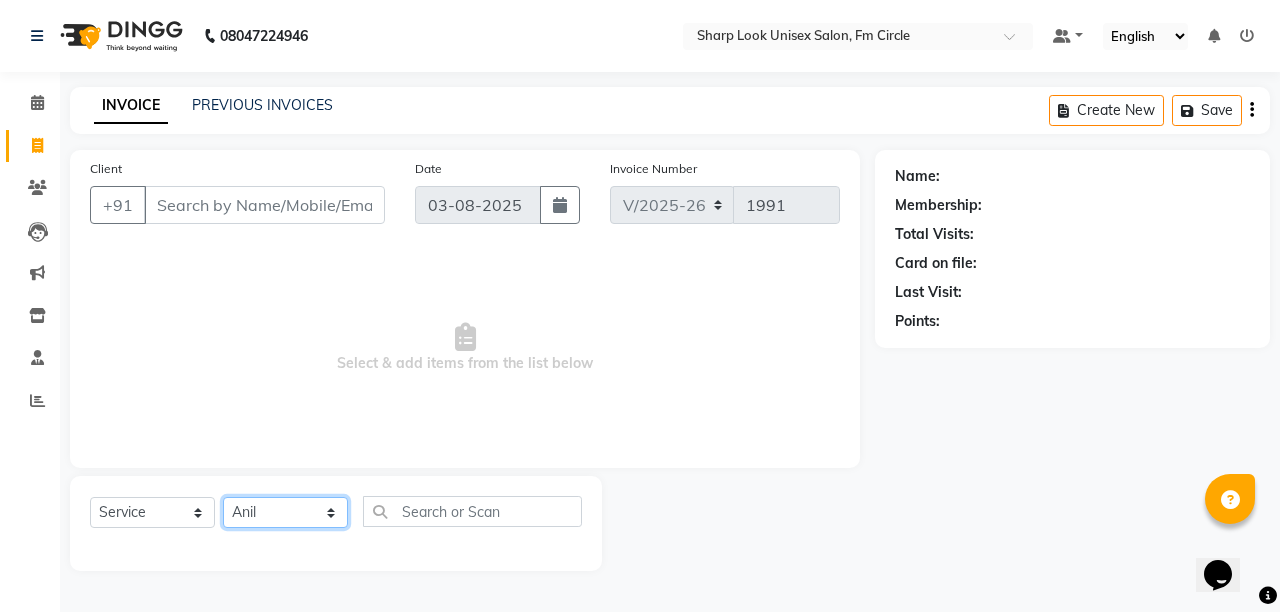 click on "Select Stylist Admin [PERSON] [PERSON] [PERSON] [PERSON] [PERSON] [PERSON]" 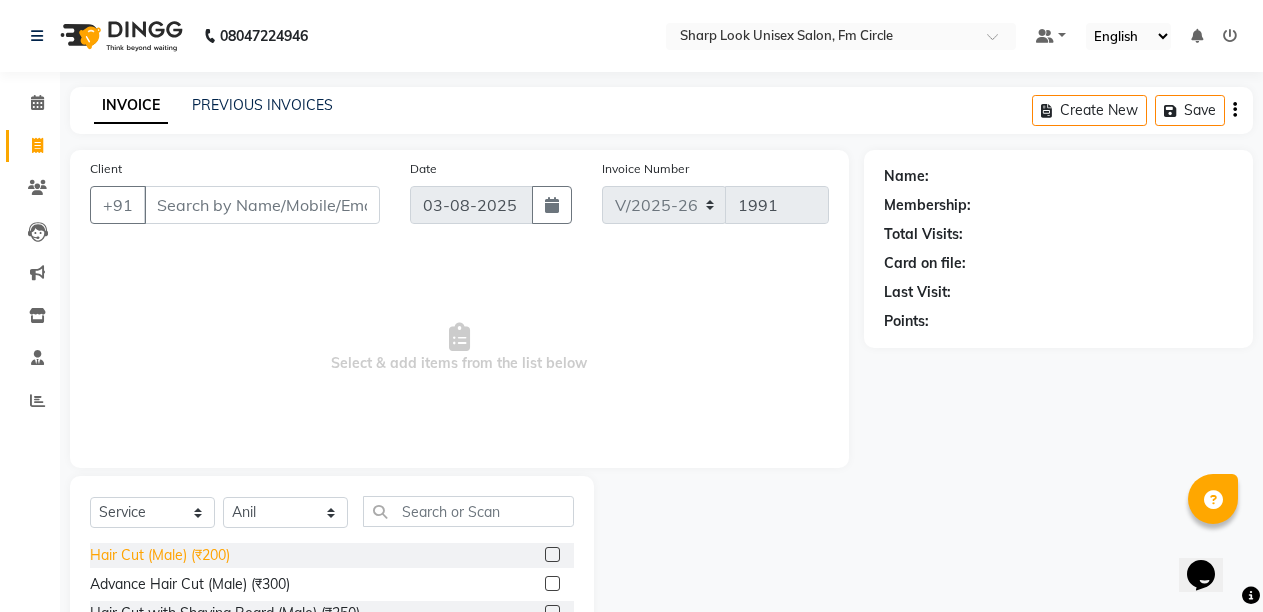 click on "Hair Cut (Male) (₹200)" 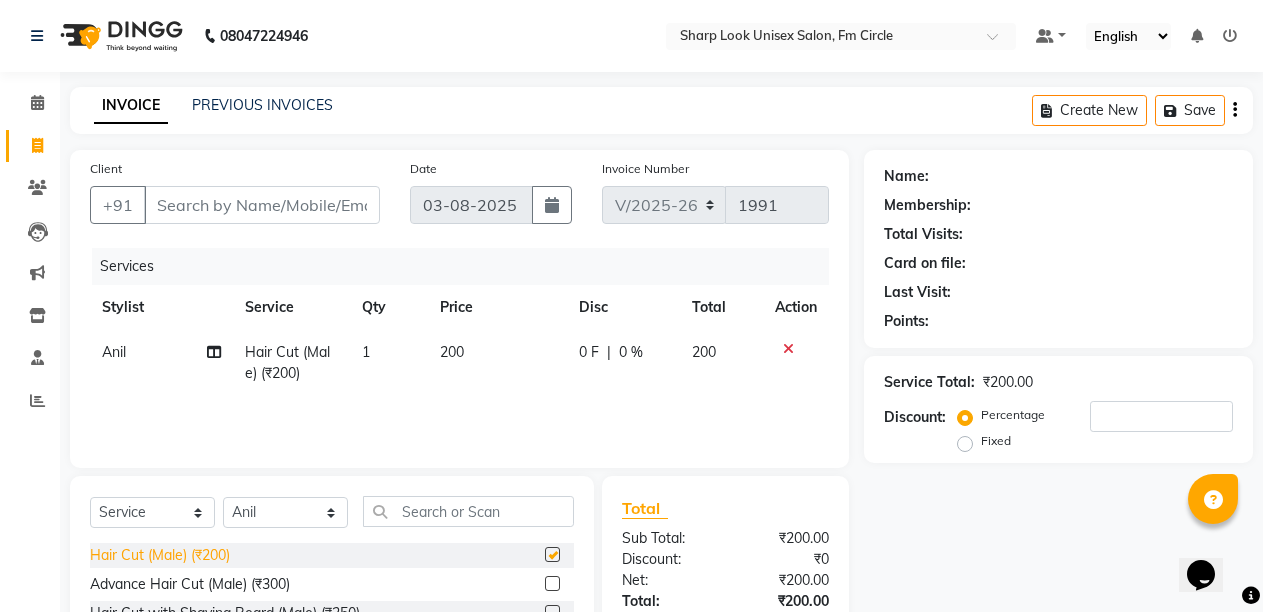 checkbox on "false" 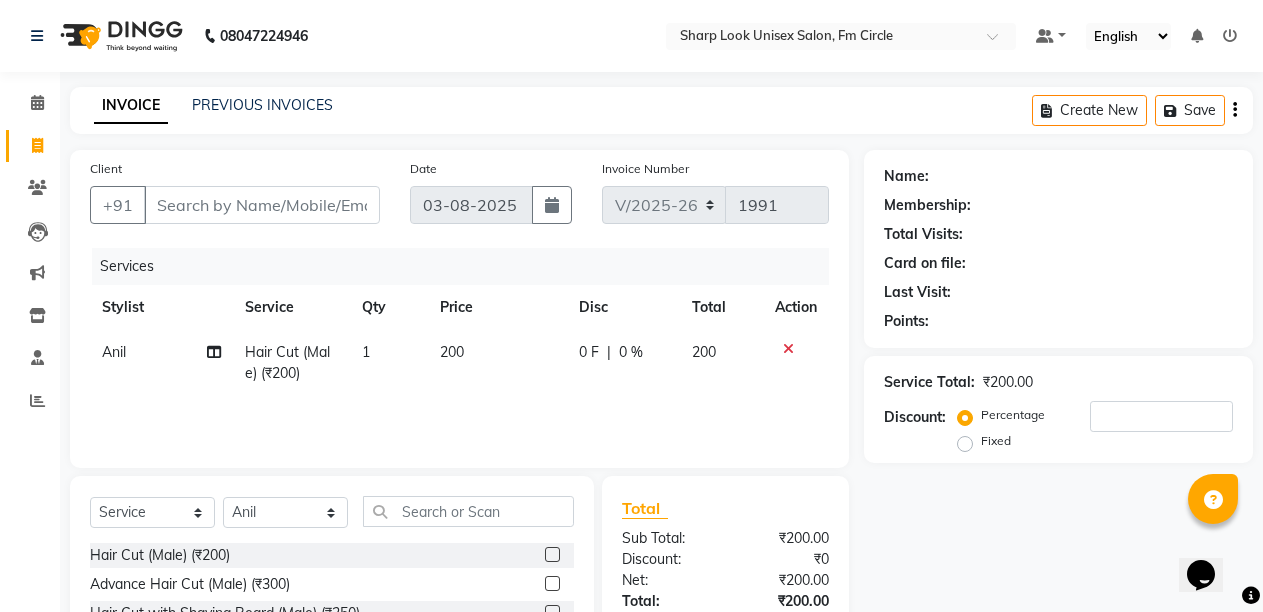 click on "0 F" 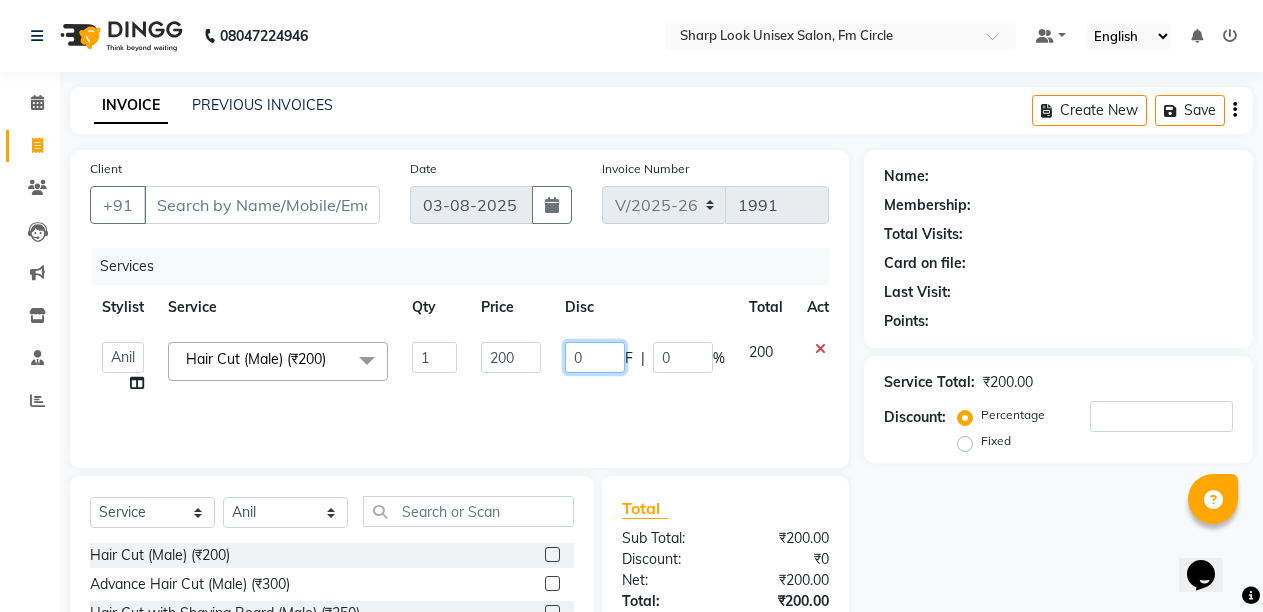 click on "0" 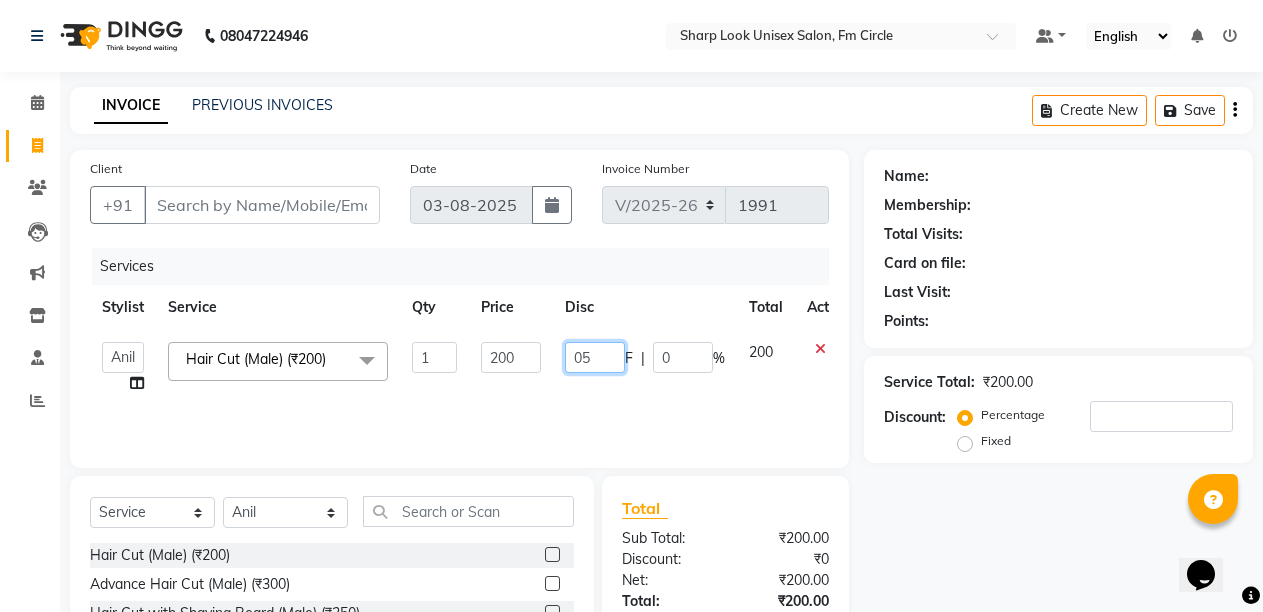 type on "0" 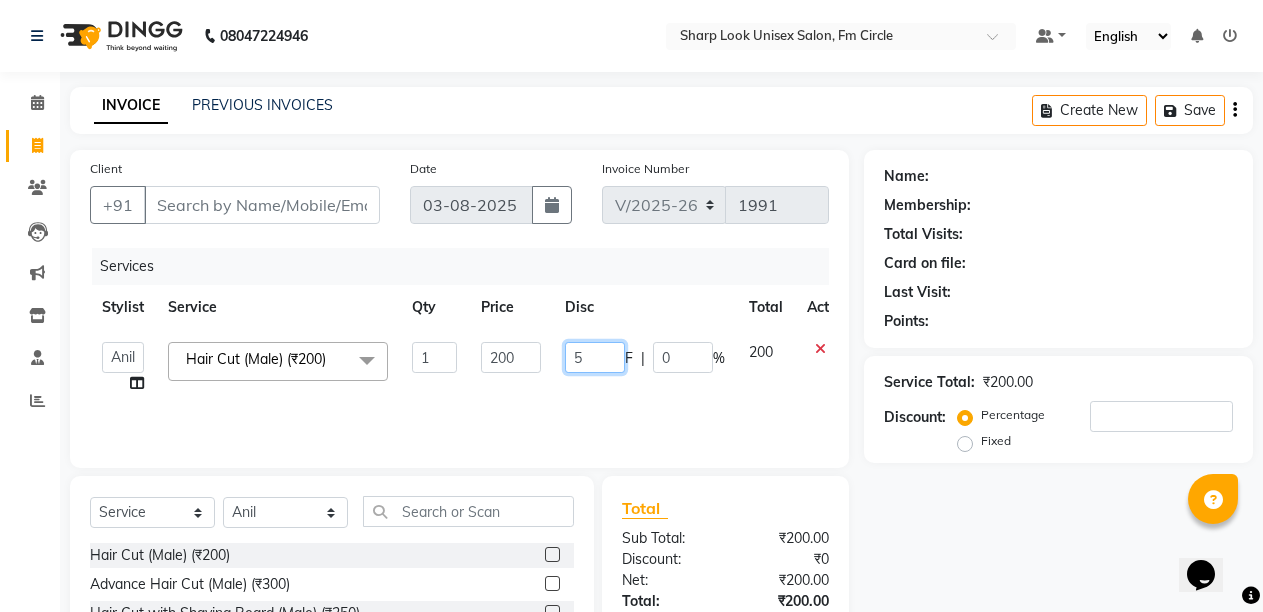 type on "50" 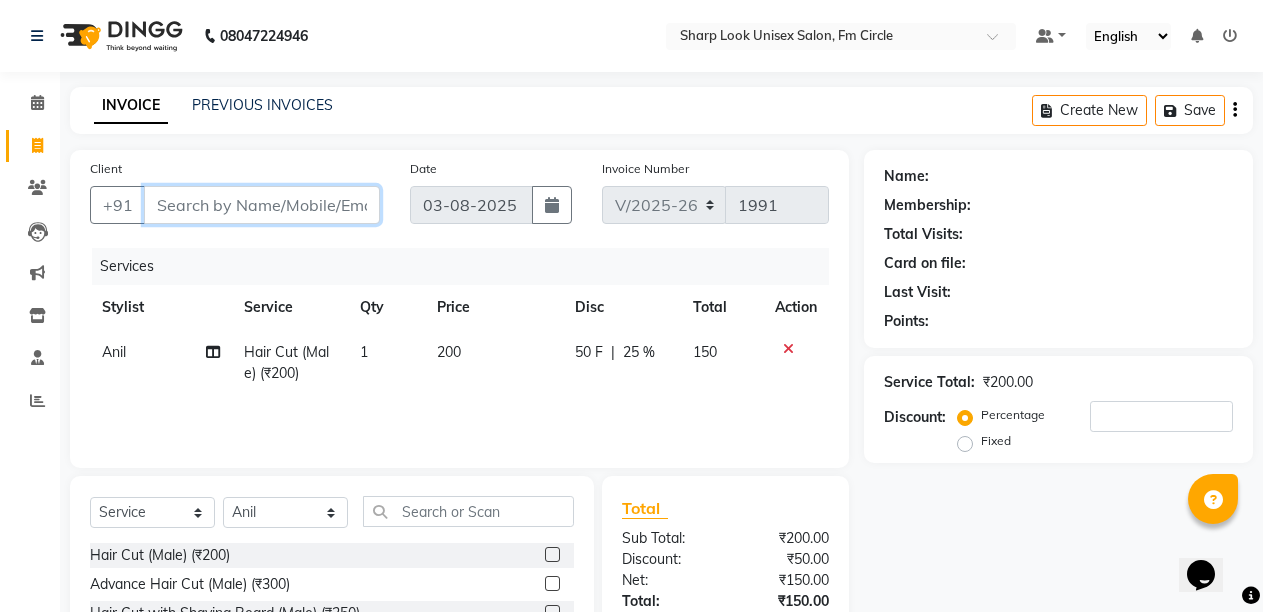 click on "Client" at bounding box center [262, 205] 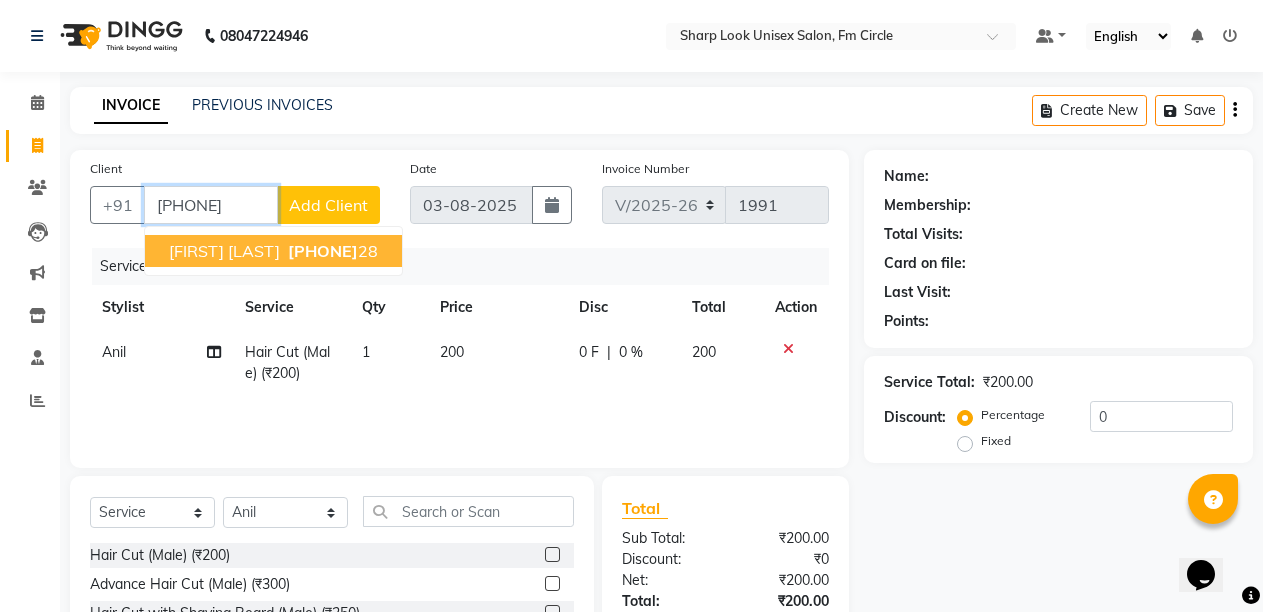 click on "[FIRST] [LAST]" at bounding box center (224, 251) 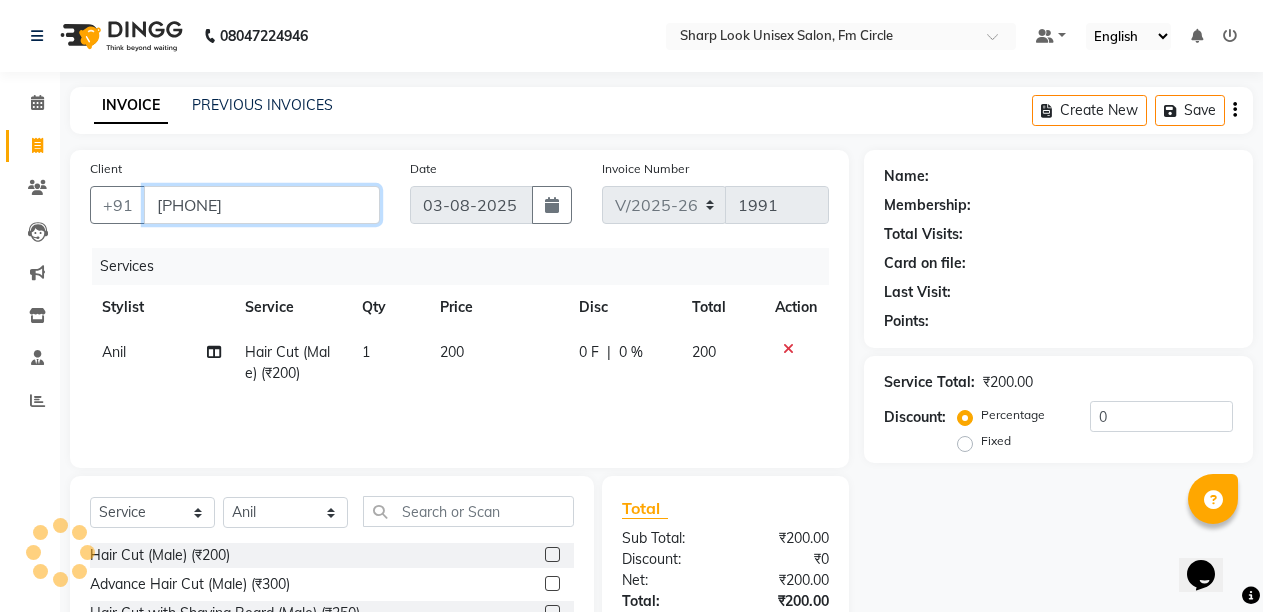 type on "[PHONE]" 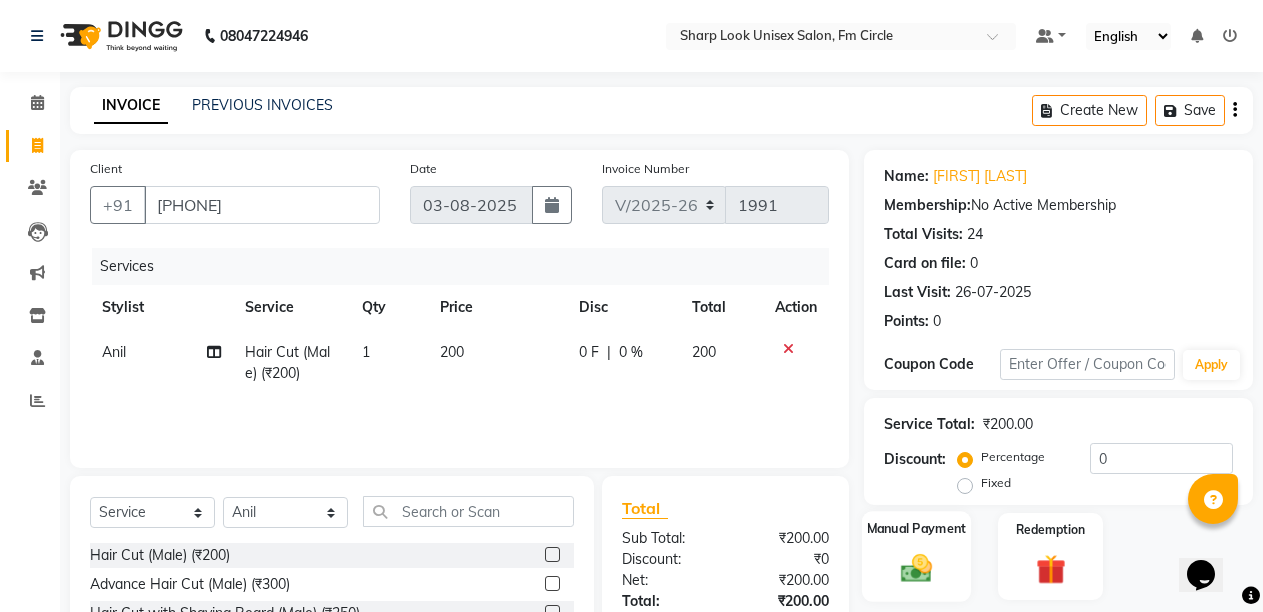 click 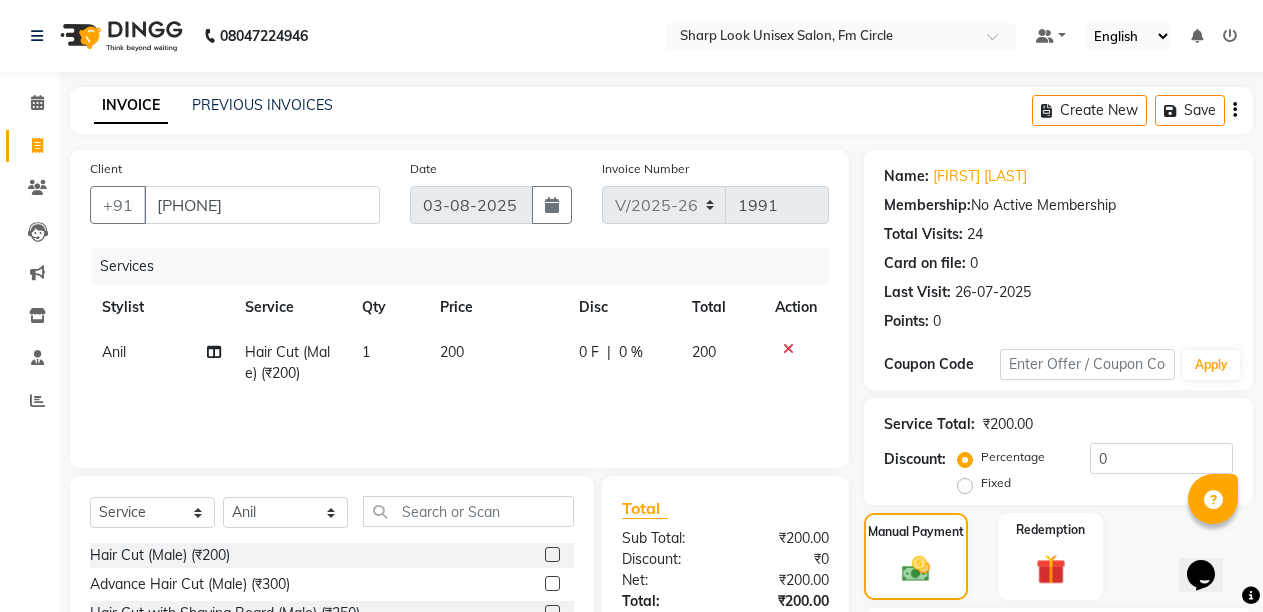 scroll, scrollTop: 189, scrollLeft: 0, axis: vertical 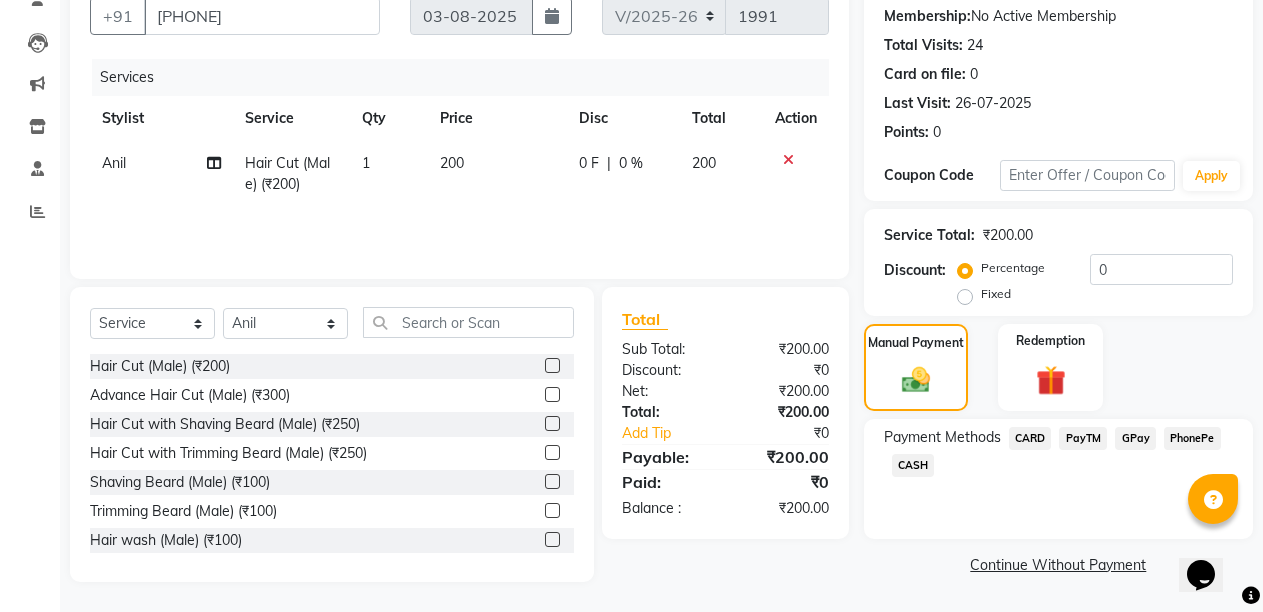 click on "0 F" 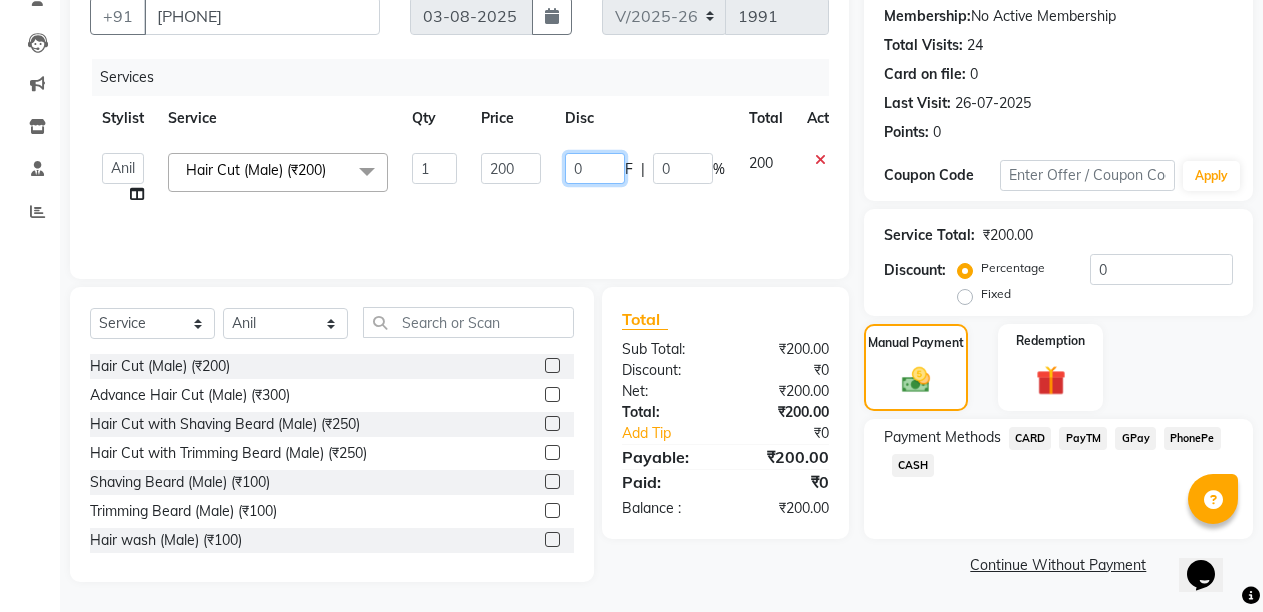 click on "0" 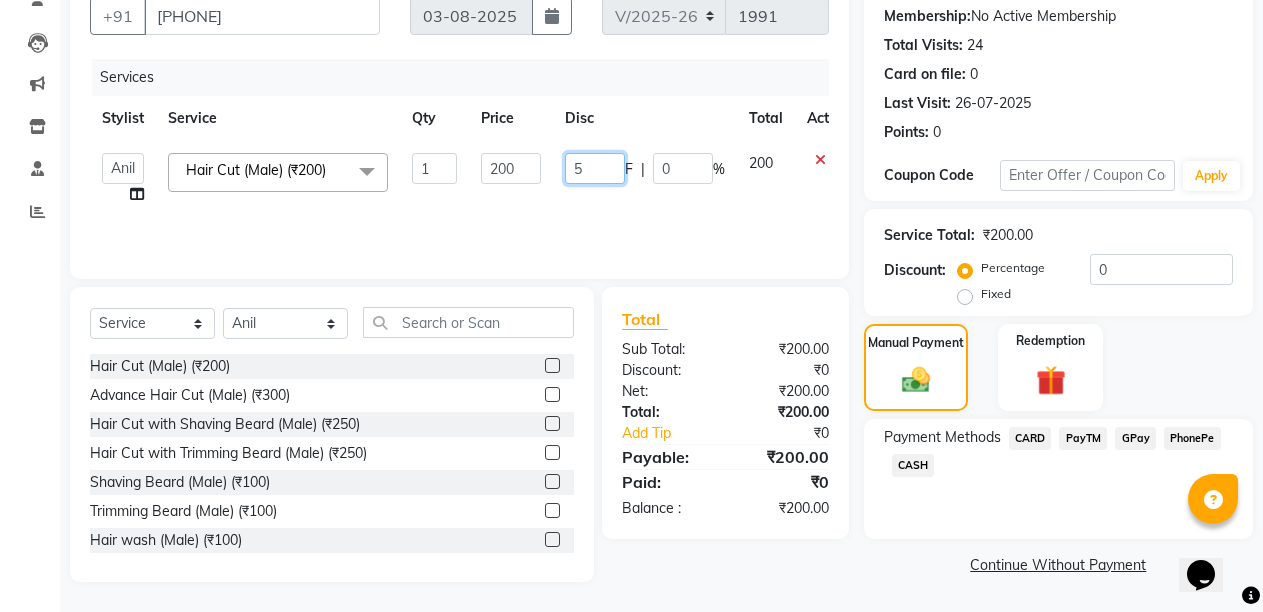 type on "50" 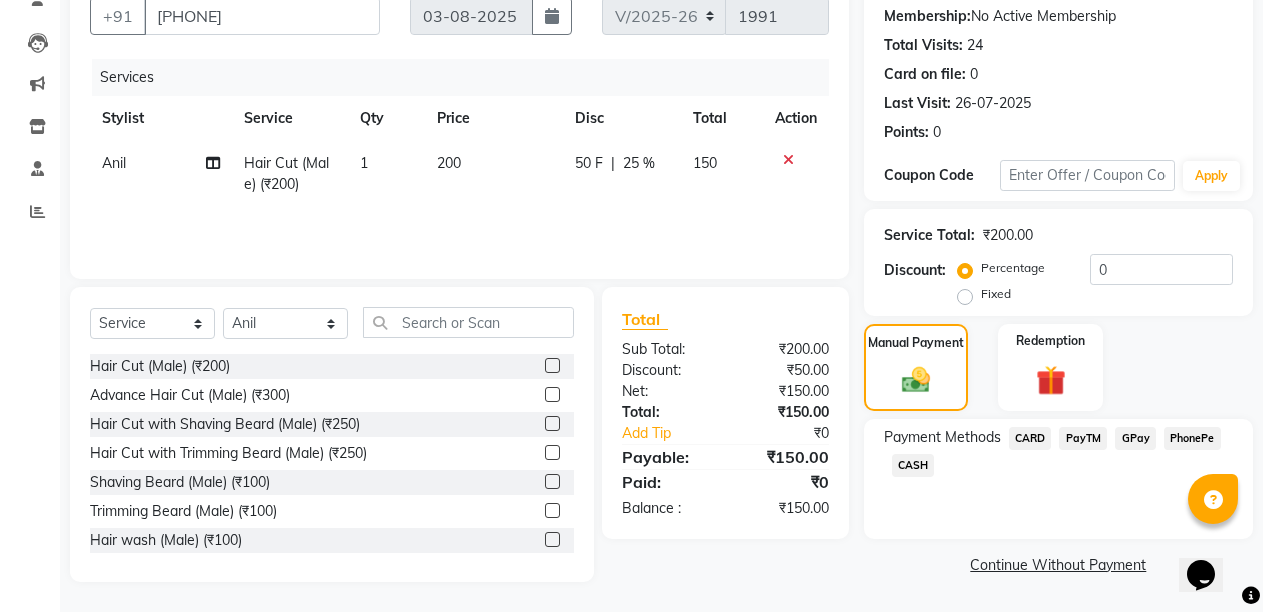 click on "PayTM" 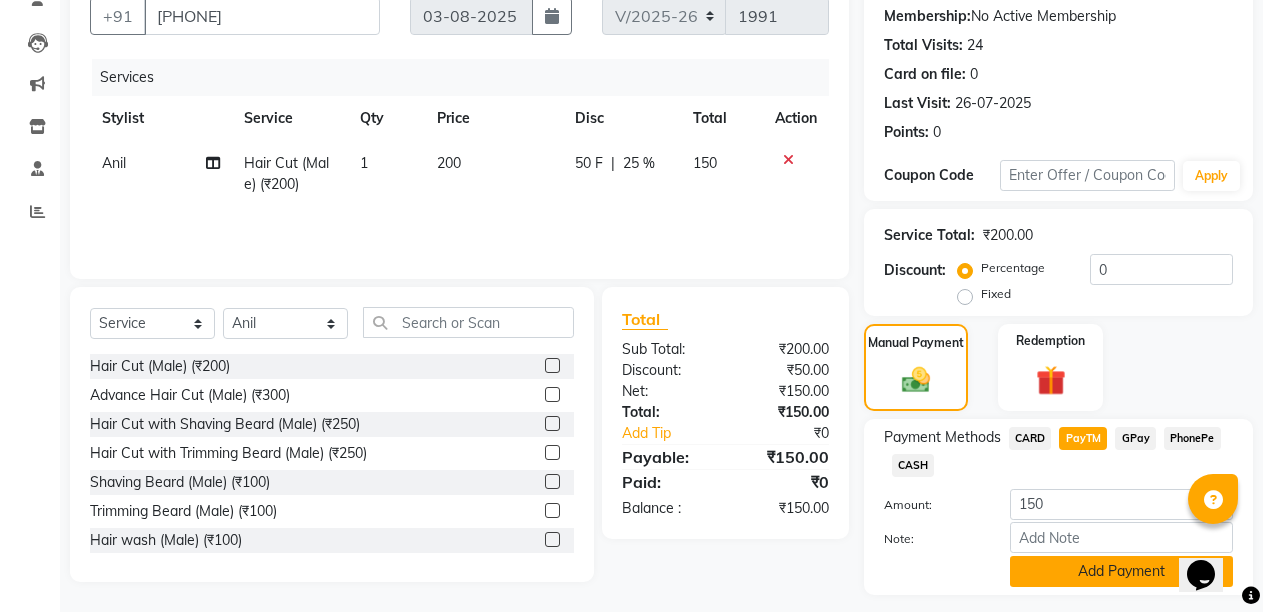 click on "Add Payment" 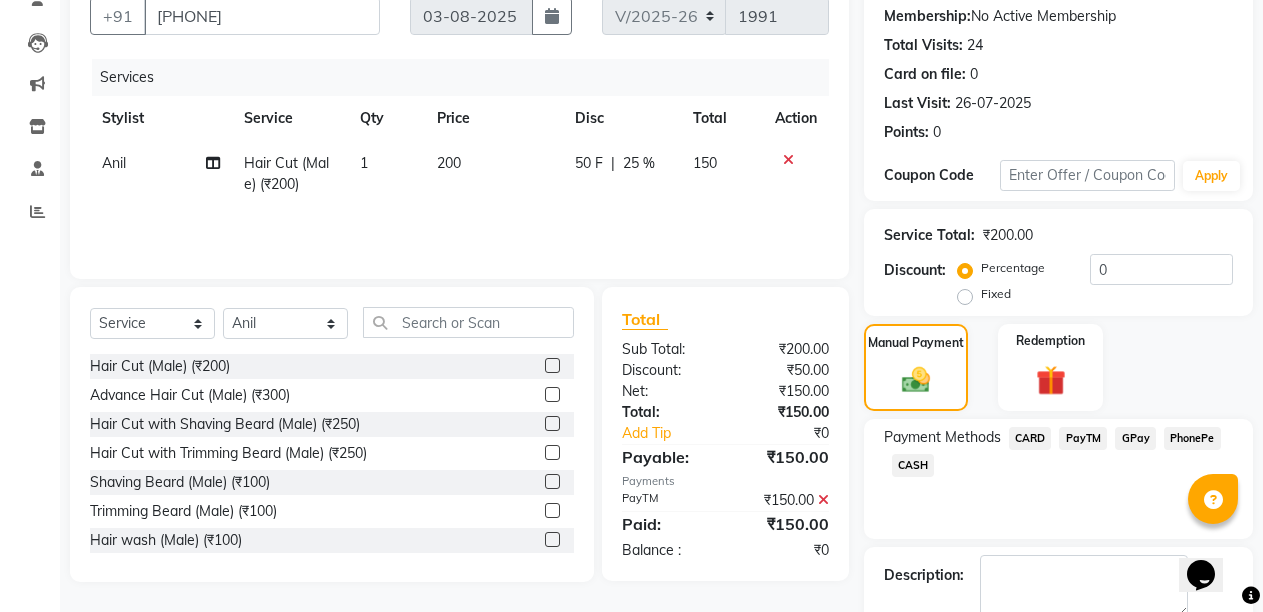 scroll, scrollTop: 300, scrollLeft: 0, axis: vertical 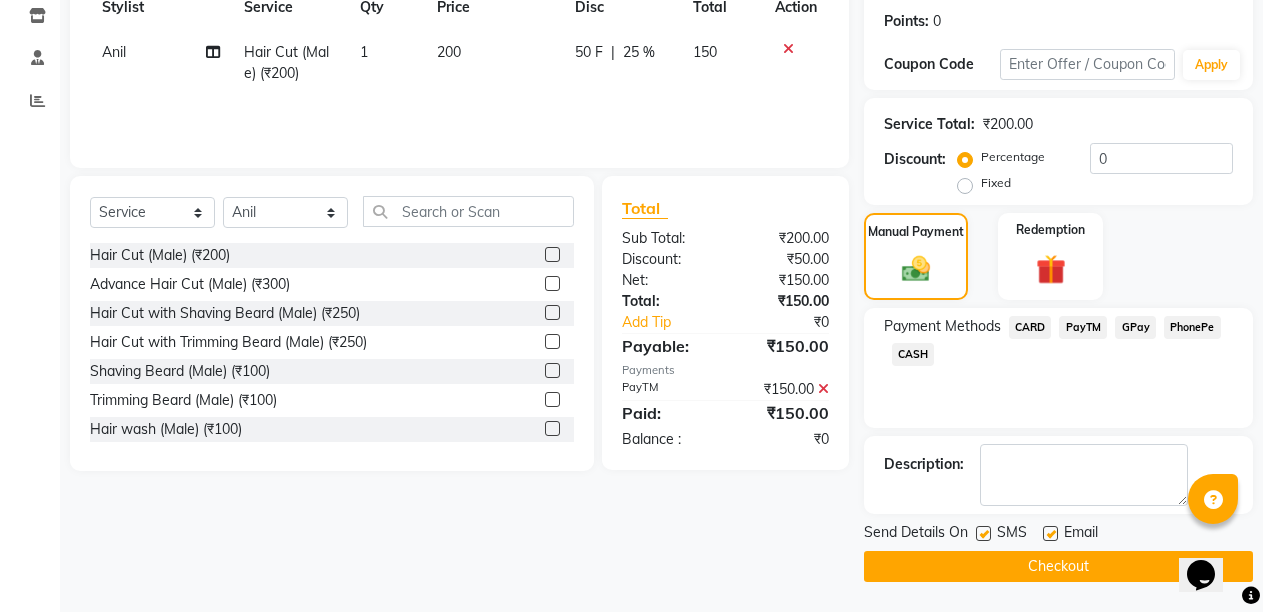 click 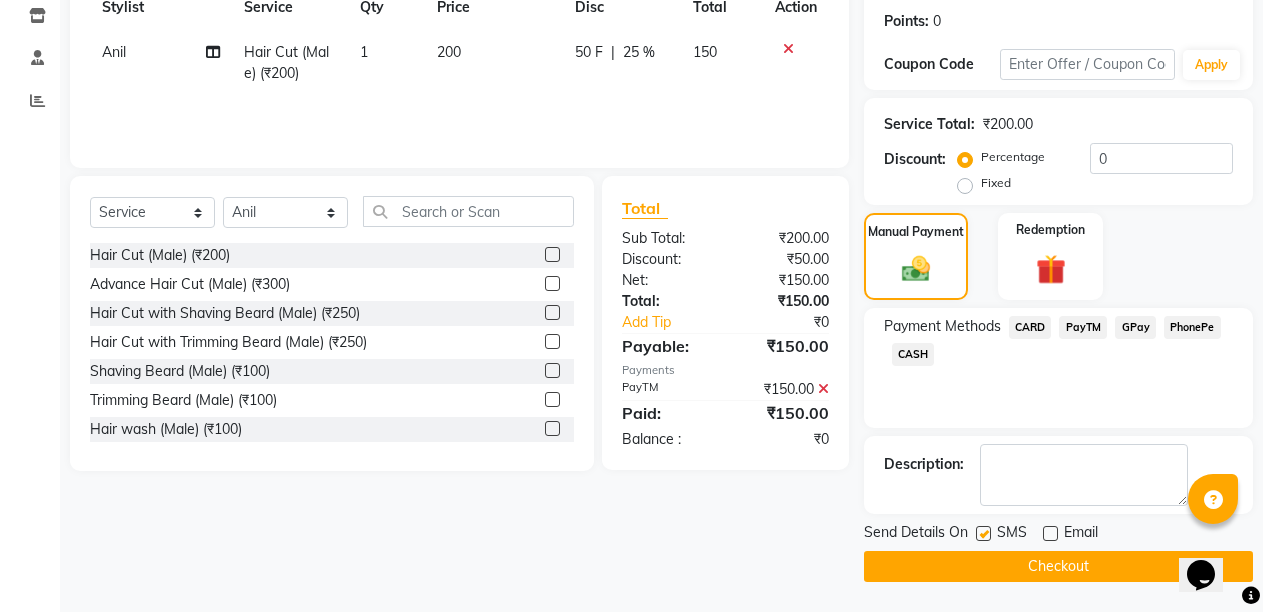 click on "Checkout" 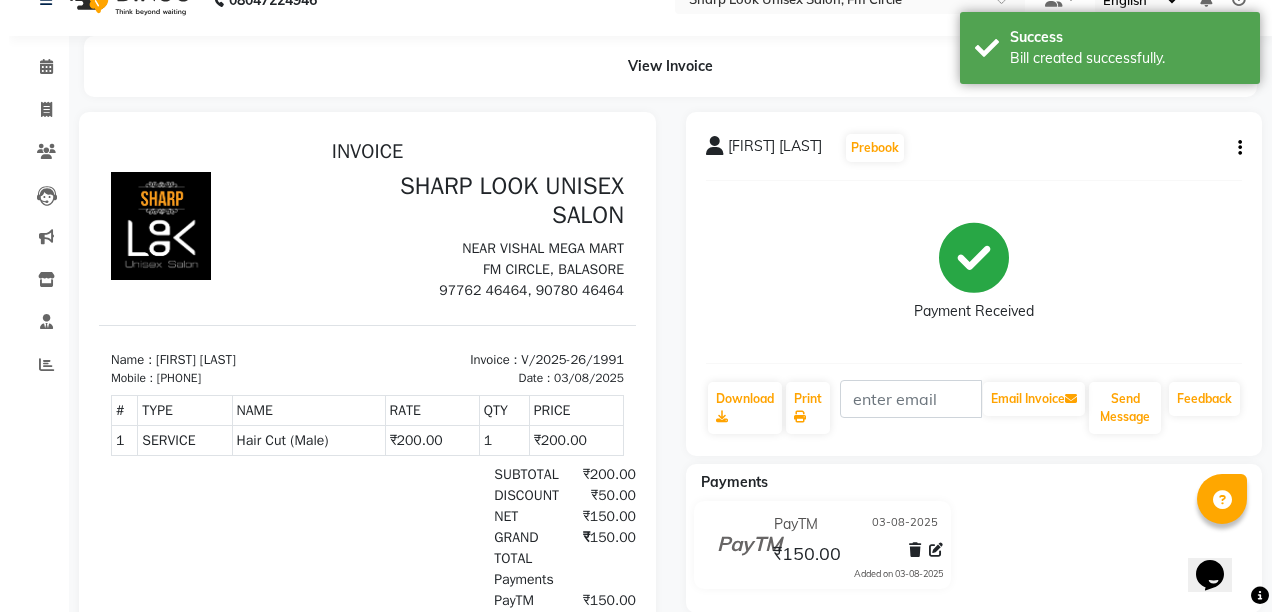 scroll, scrollTop: 0, scrollLeft: 0, axis: both 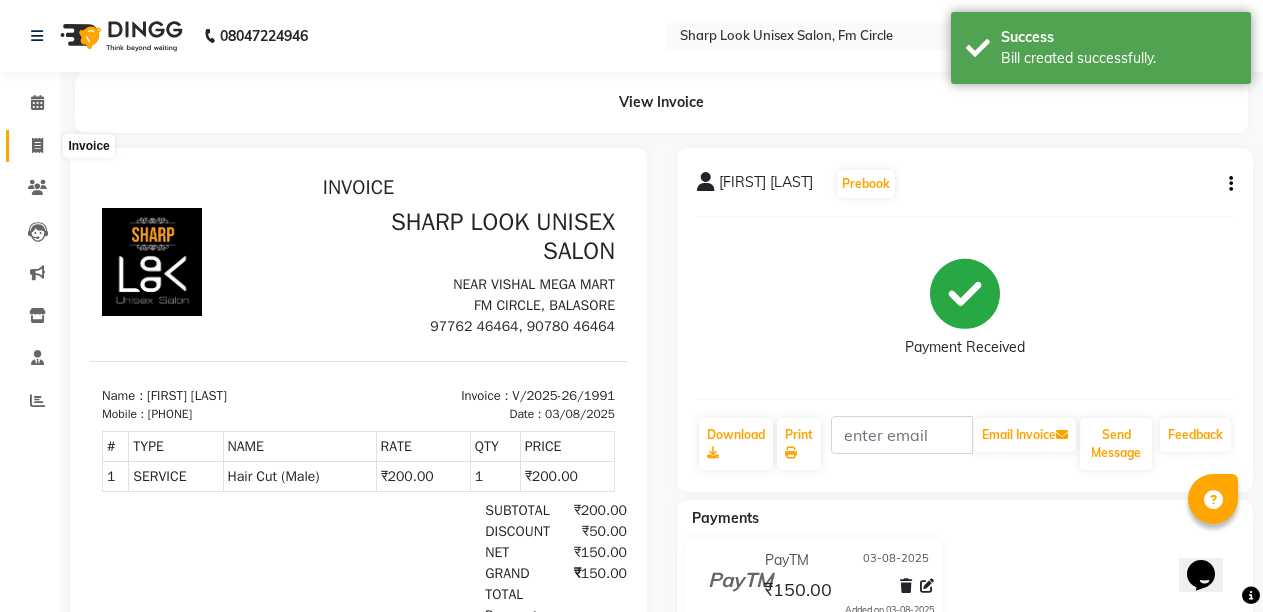 click 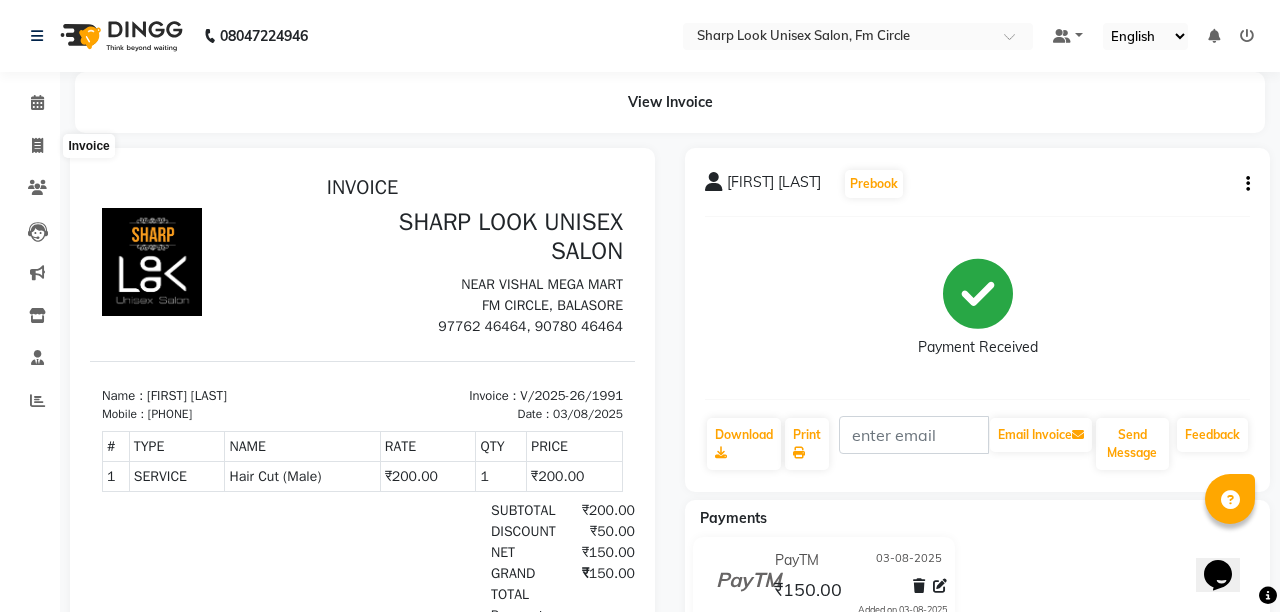 select on "service" 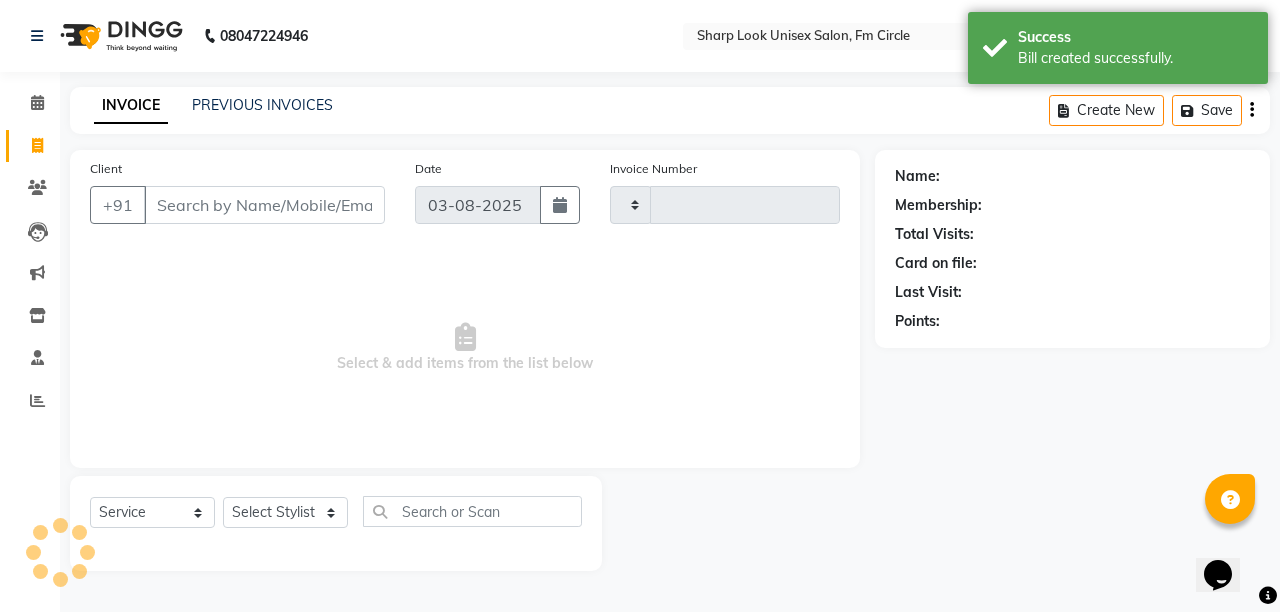 type on "1992" 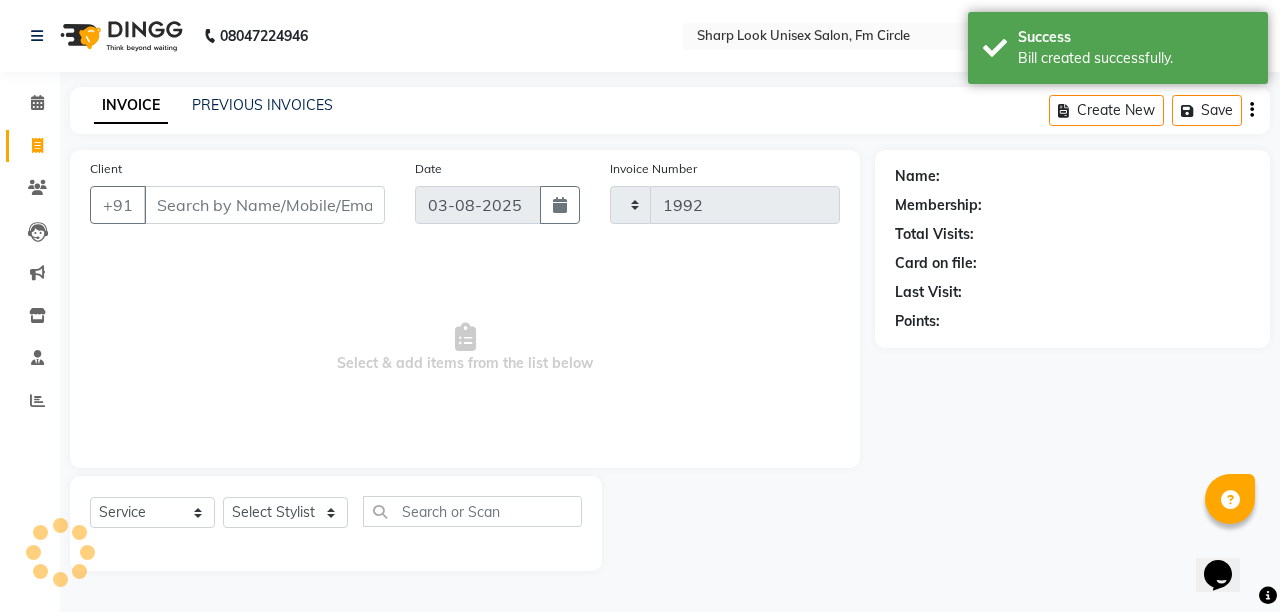 select on "804" 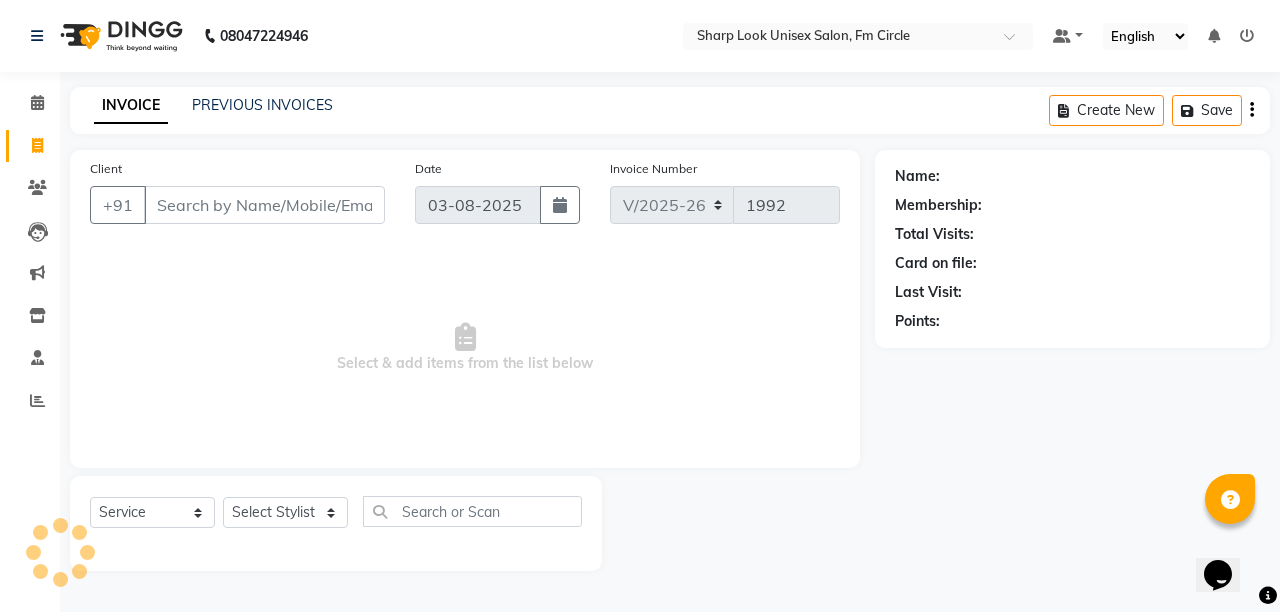click on "Client" at bounding box center [264, 205] 